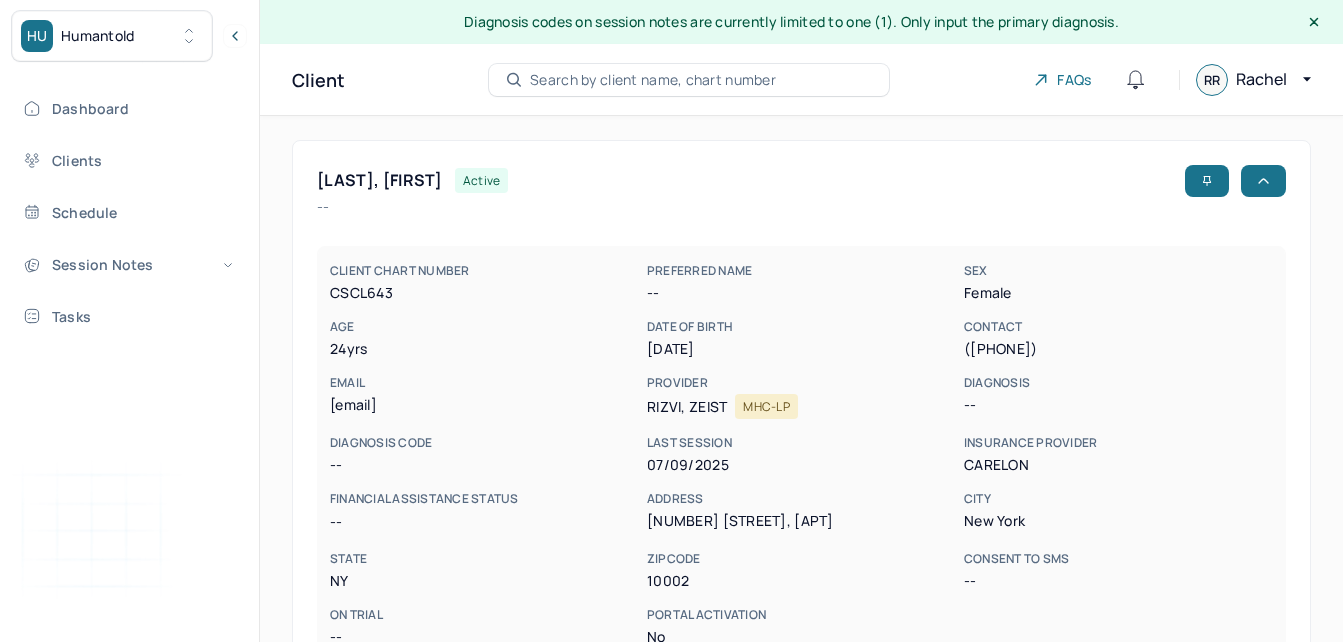 scroll, scrollTop: 567, scrollLeft: 0, axis: vertical 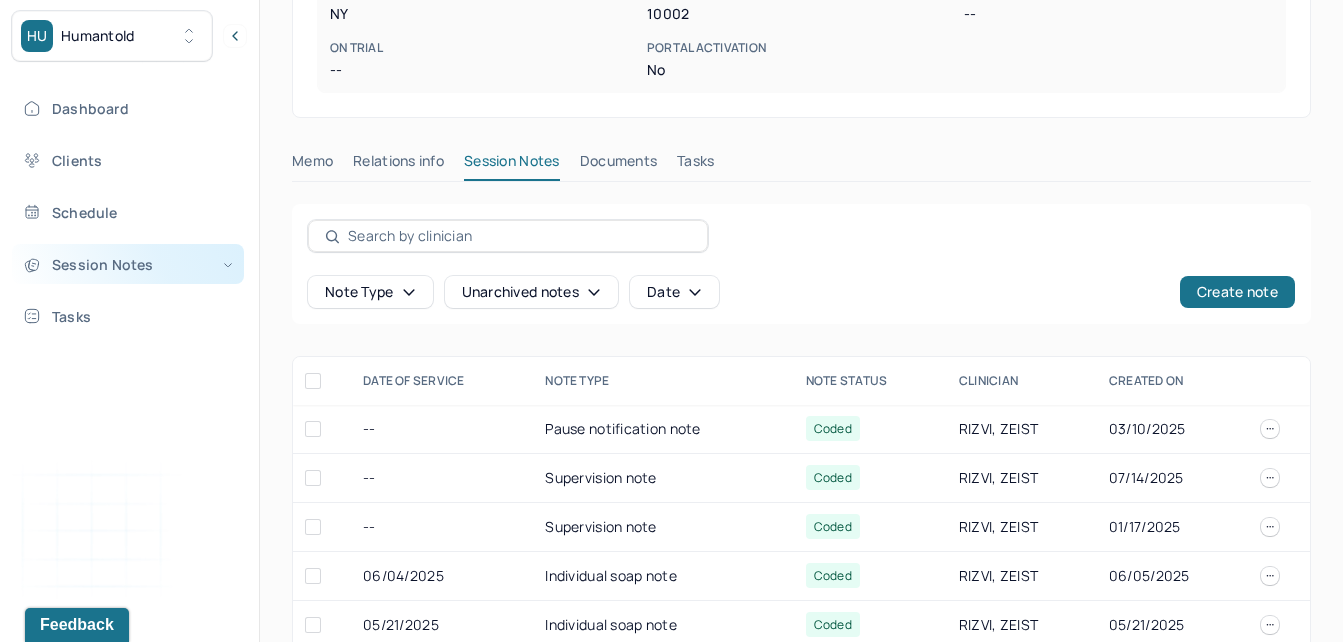 click on "Session Notes" at bounding box center [128, 264] 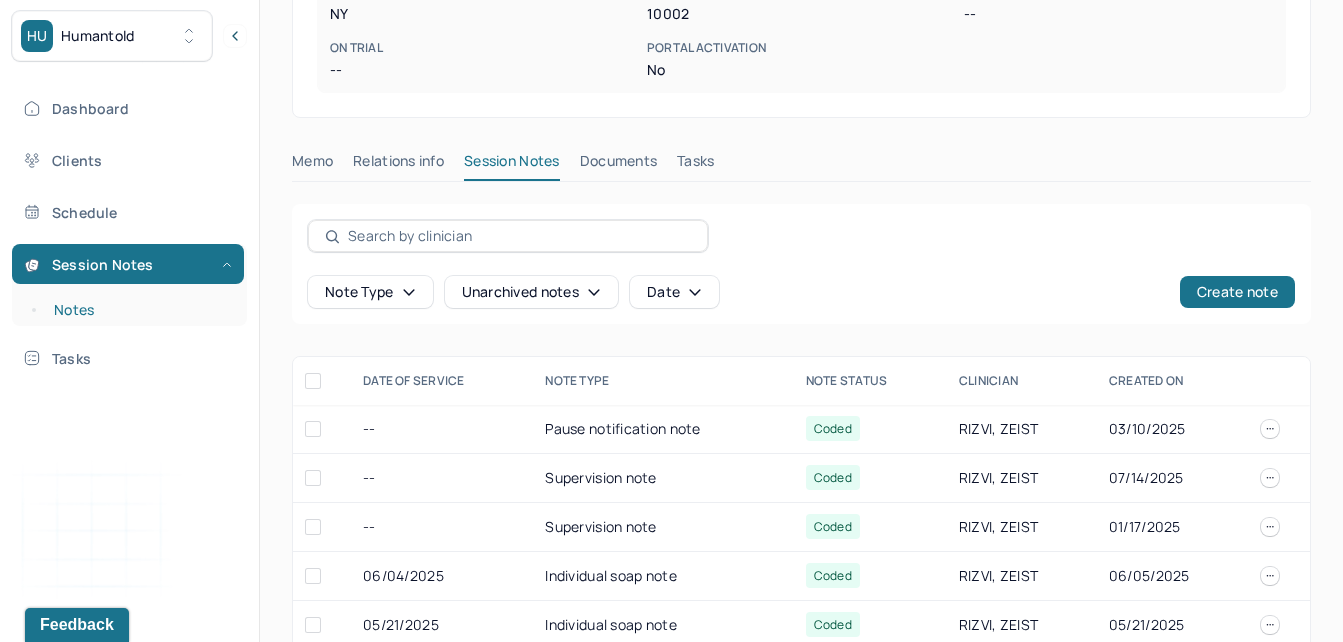 click on "Notes" at bounding box center [139, 310] 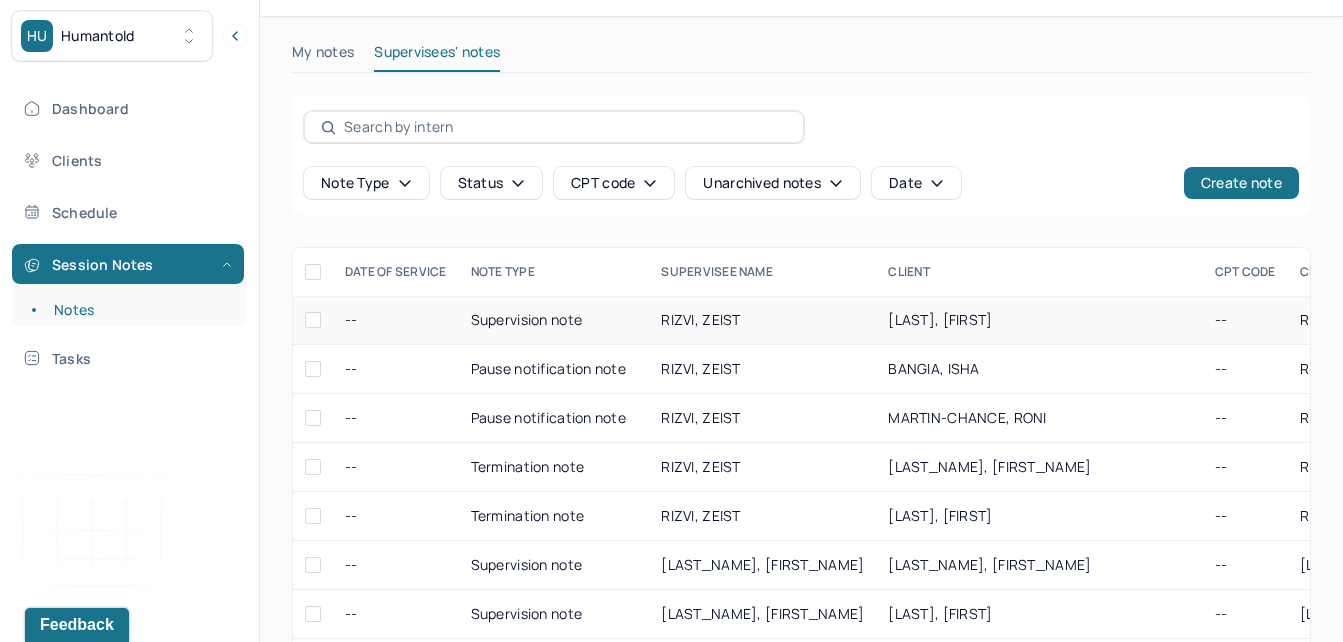 scroll, scrollTop: 242, scrollLeft: 0, axis: vertical 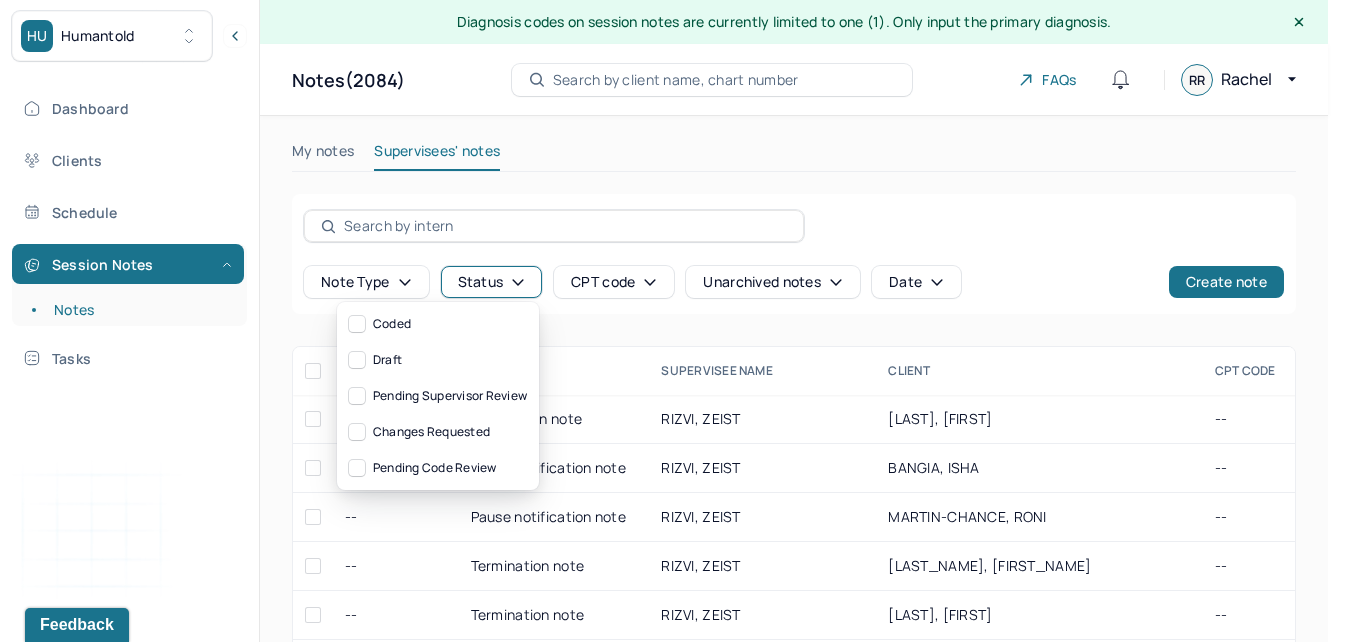 click on "Status" at bounding box center (492, 282) 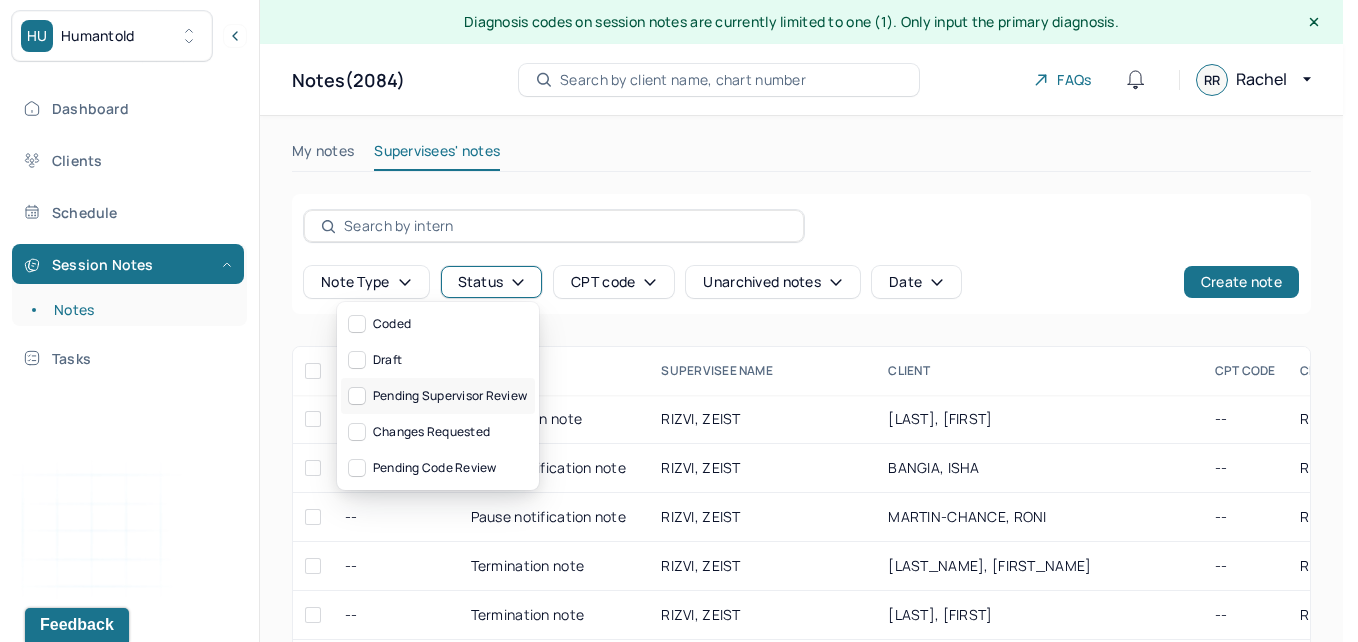 click on "Pending supervisor review" at bounding box center [438, 396] 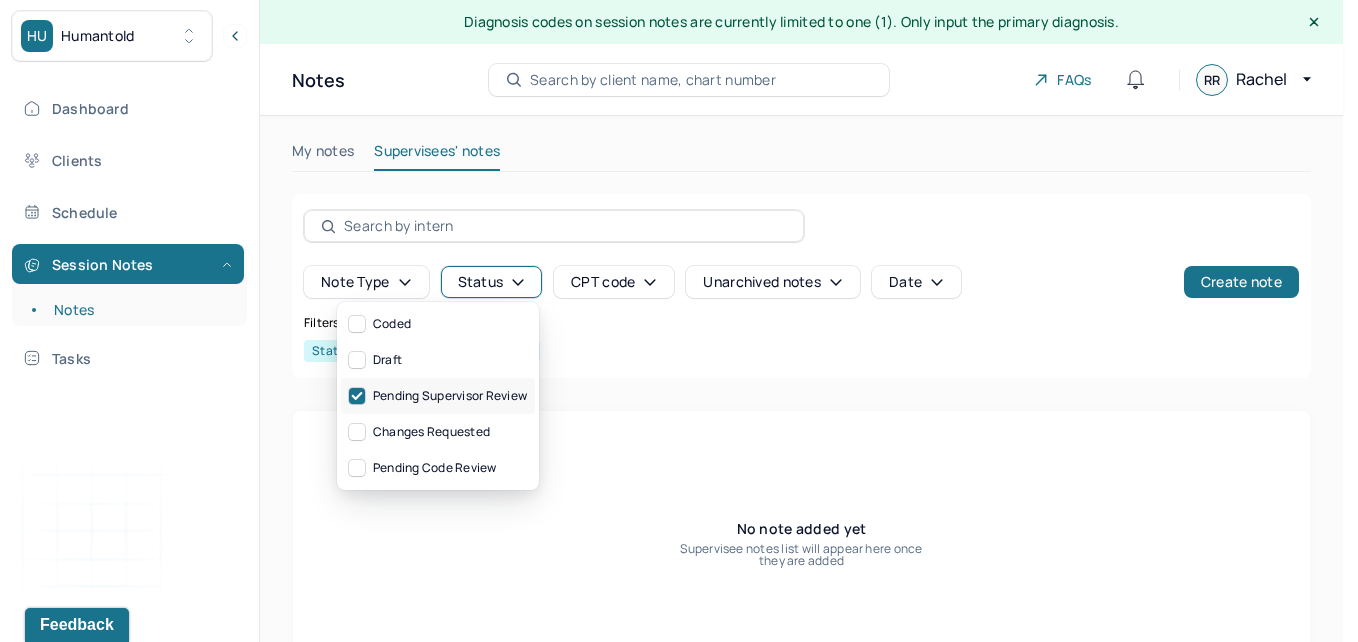 click on "Pending supervisor review" at bounding box center (438, 396) 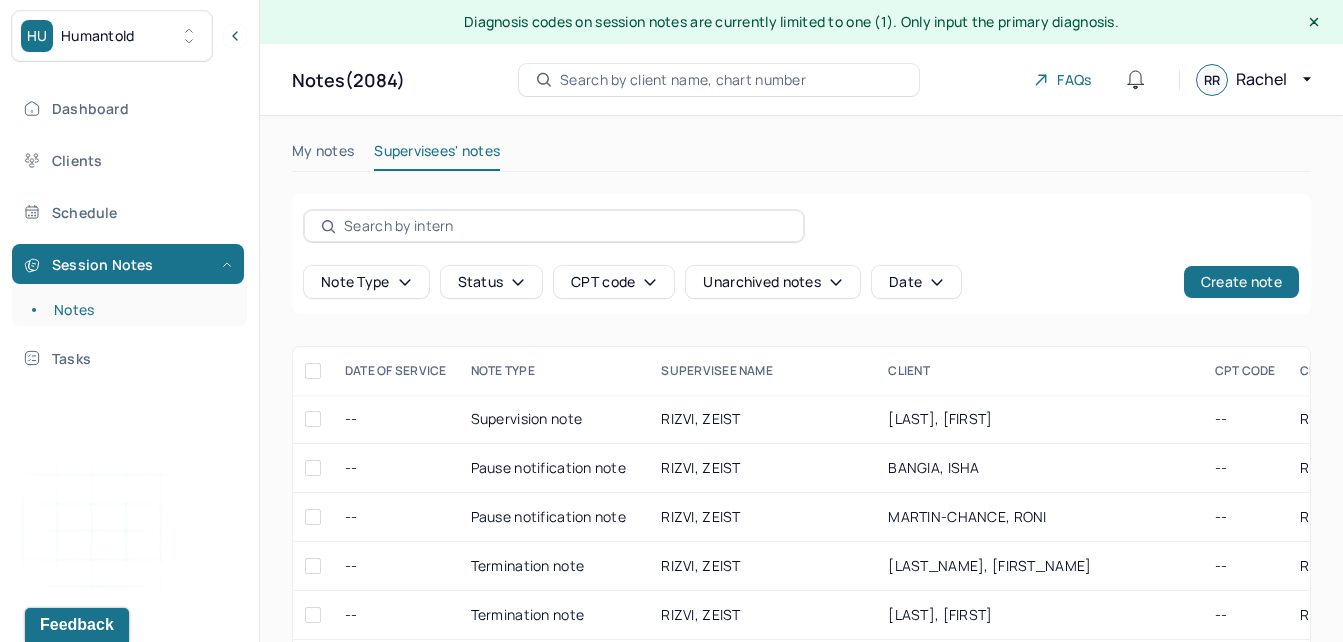 click on "My notes" at bounding box center [323, 155] 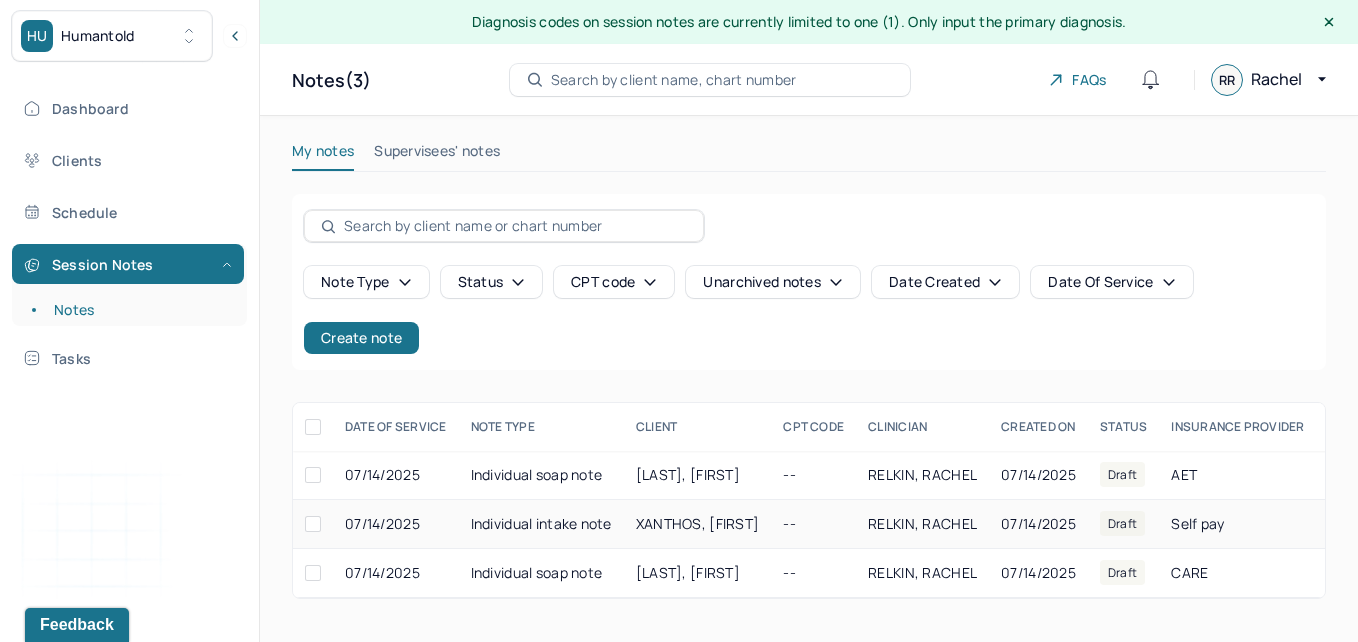 click on "XANTHOS, [FIRST]" at bounding box center (697, 524) 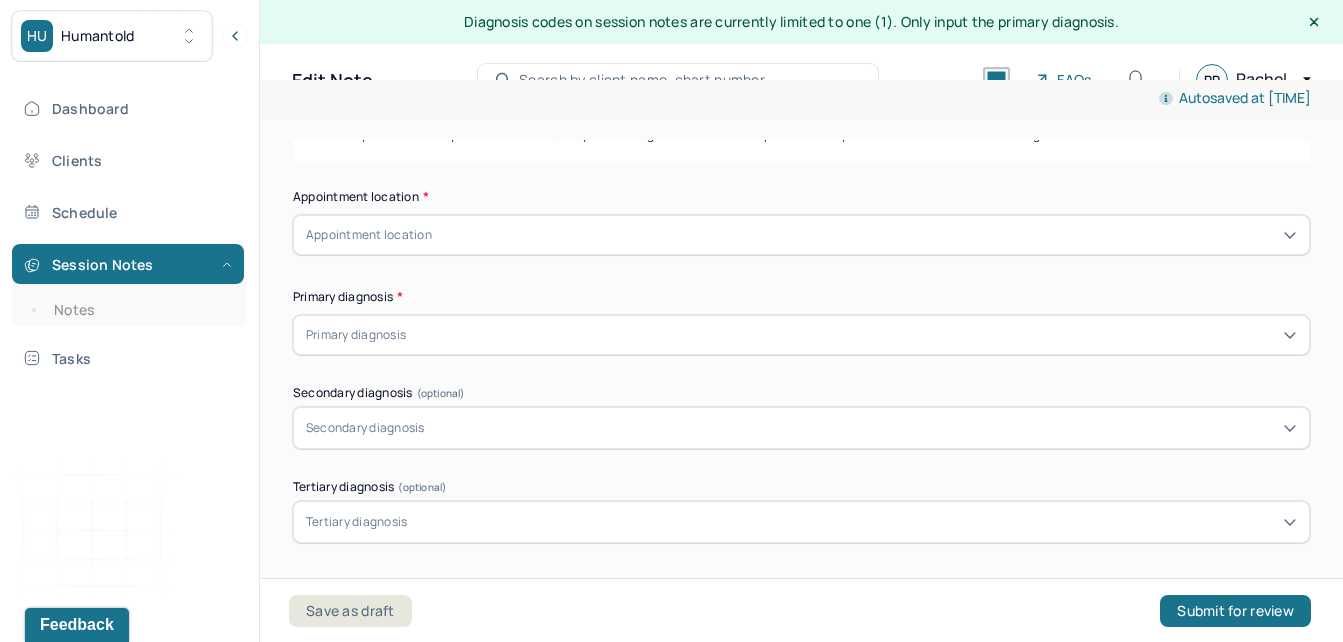 scroll, scrollTop: 459, scrollLeft: 0, axis: vertical 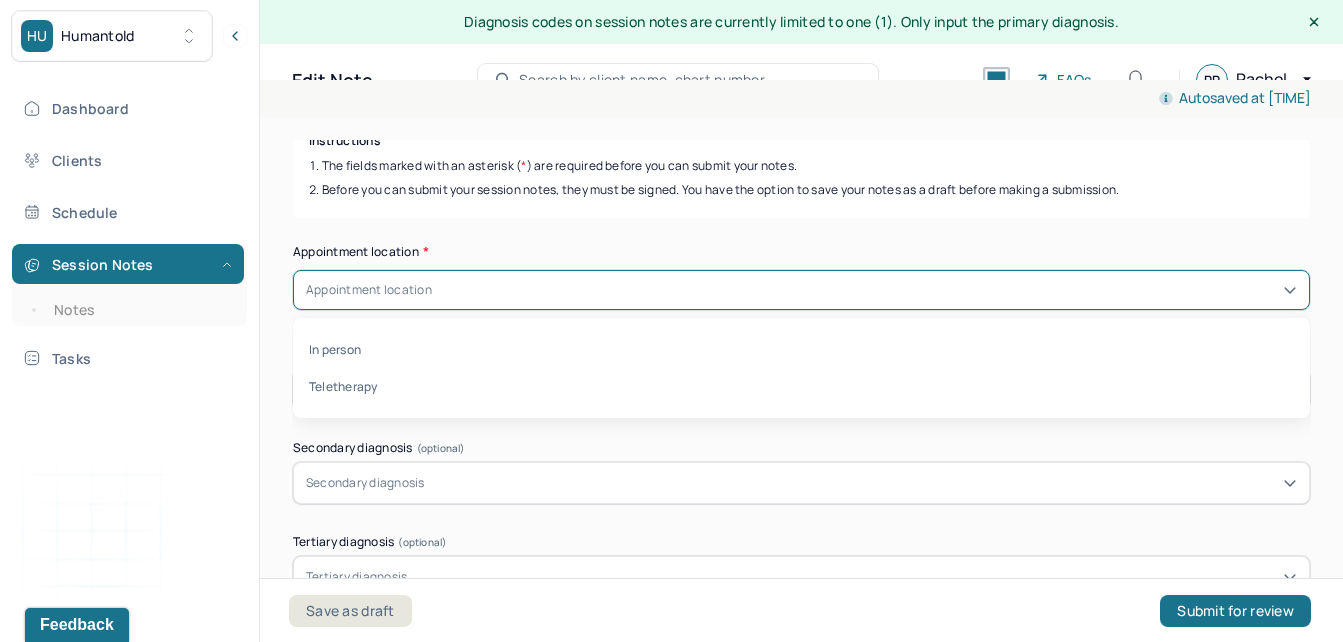 click on "Appointment location" at bounding box center (369, 290) 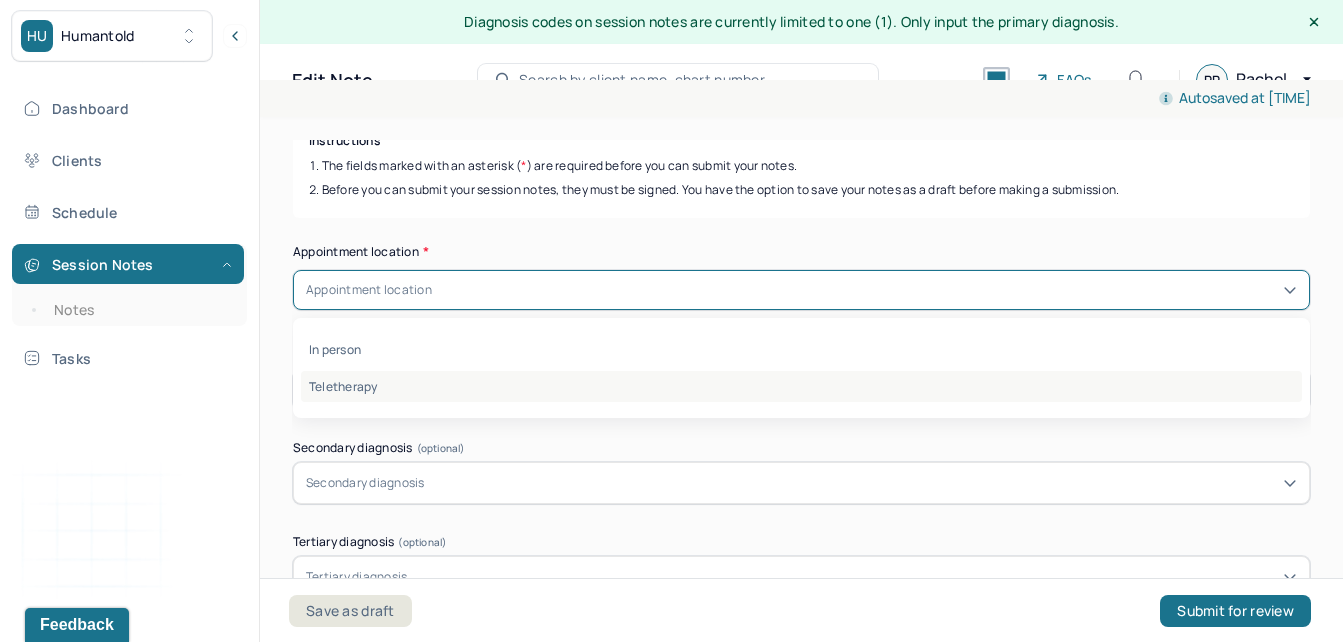 click on "Teletherapy" at bounding box center (801, 386) 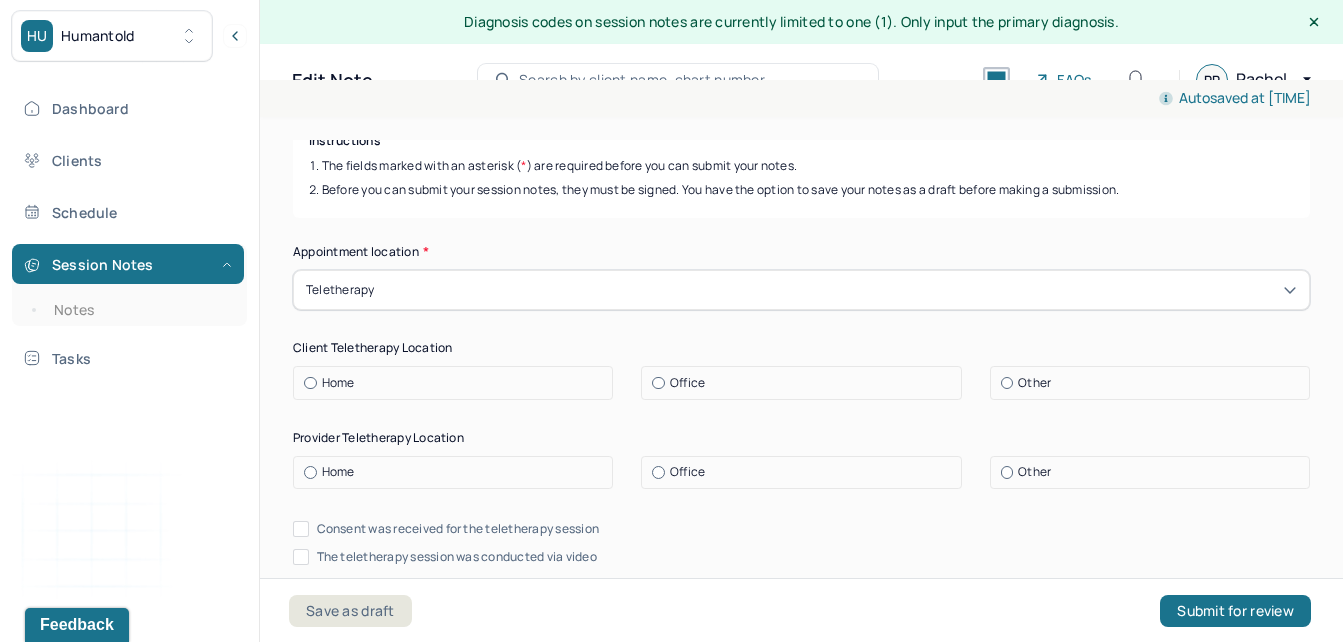 click on "Home" at bounding box center (338, 383) 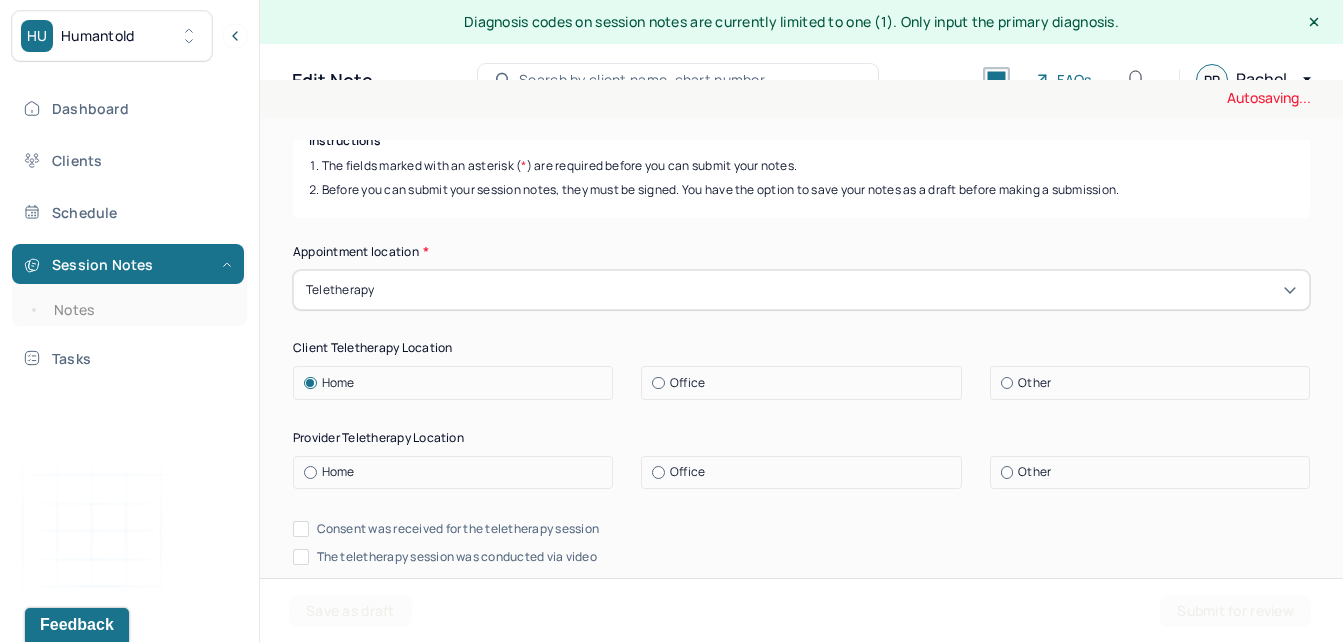 click at bounding box center (310, 472) 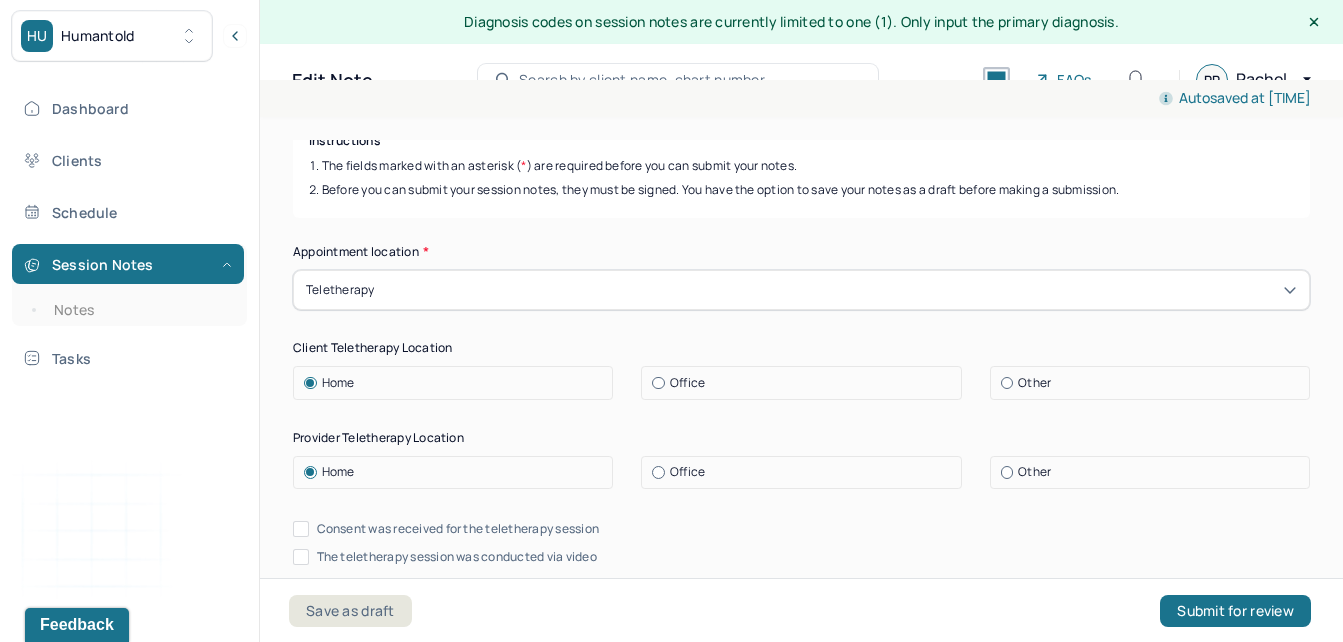 click on "Consent was received for the teletherapy session" at bounding box center [301, 529] 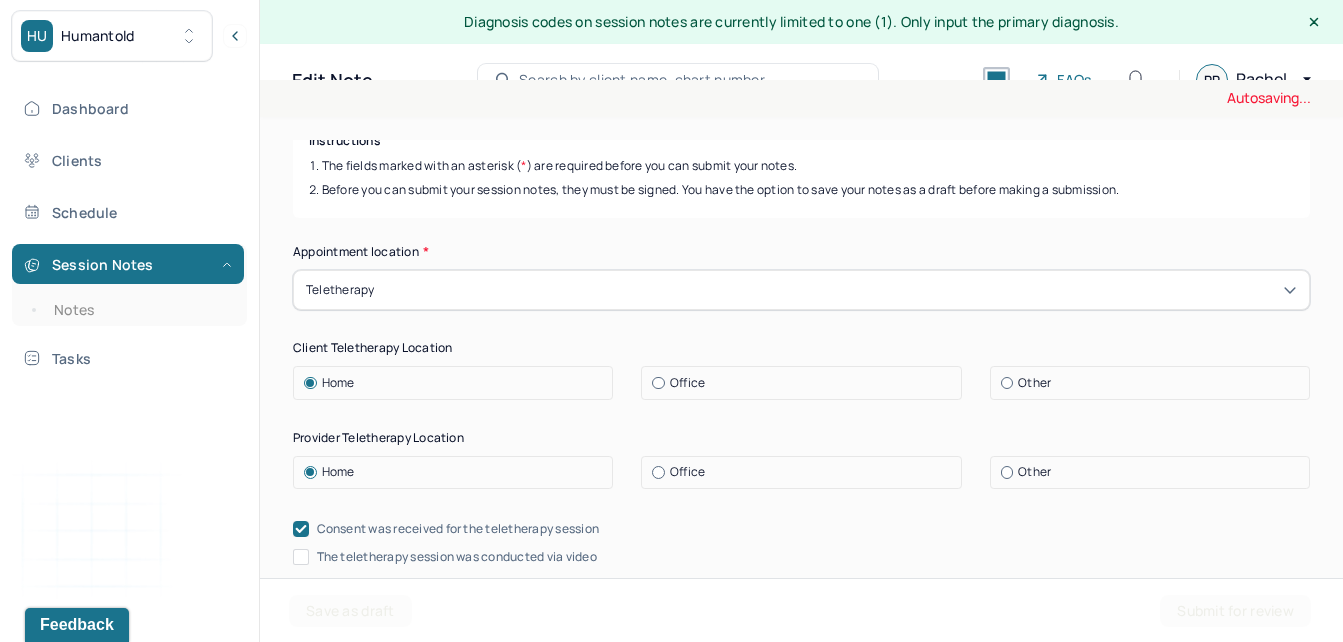 click on "The teletherapy session was conducted via video" at bounding box center (301, 557) 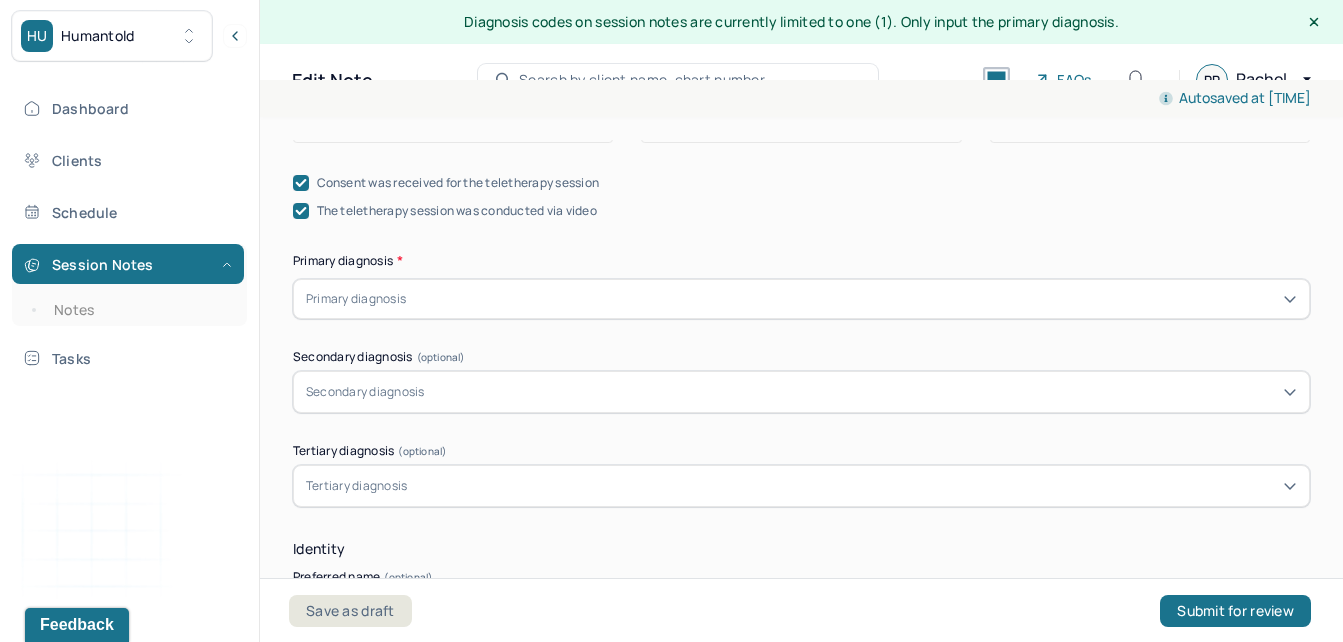 scroll, scrollTop: 629, scrollLeft: 0, axis: vertical 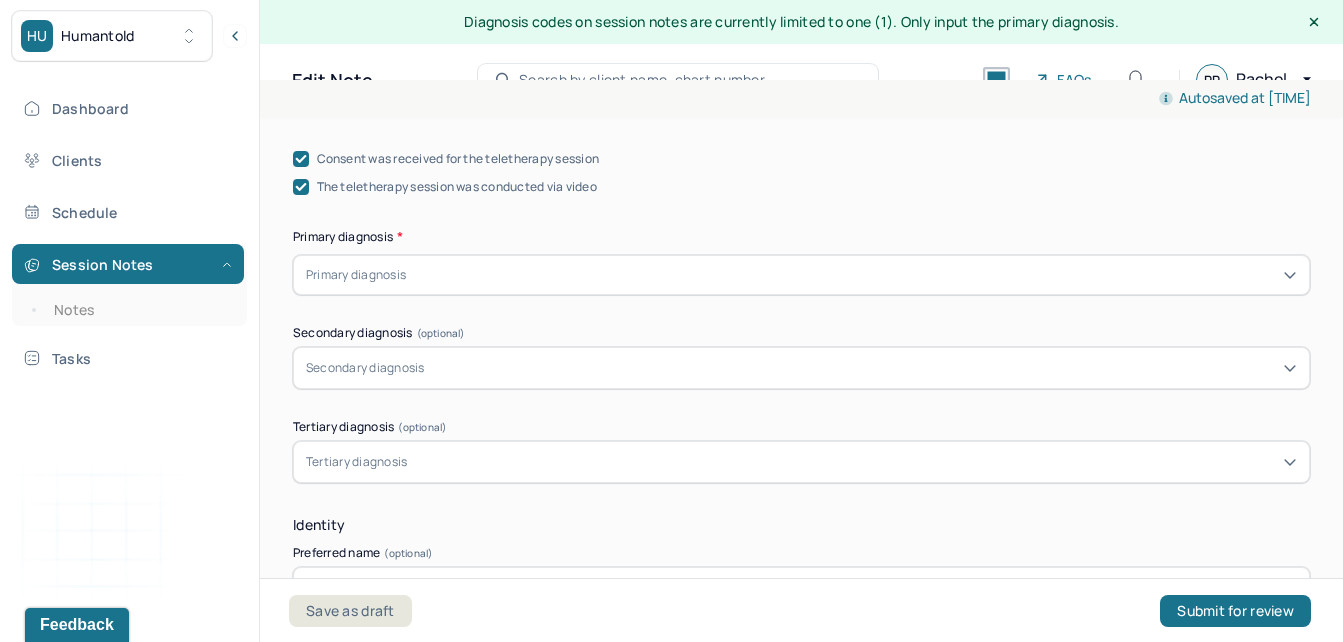 click on "Primary diagnosis" at bounding box center (356, 275) 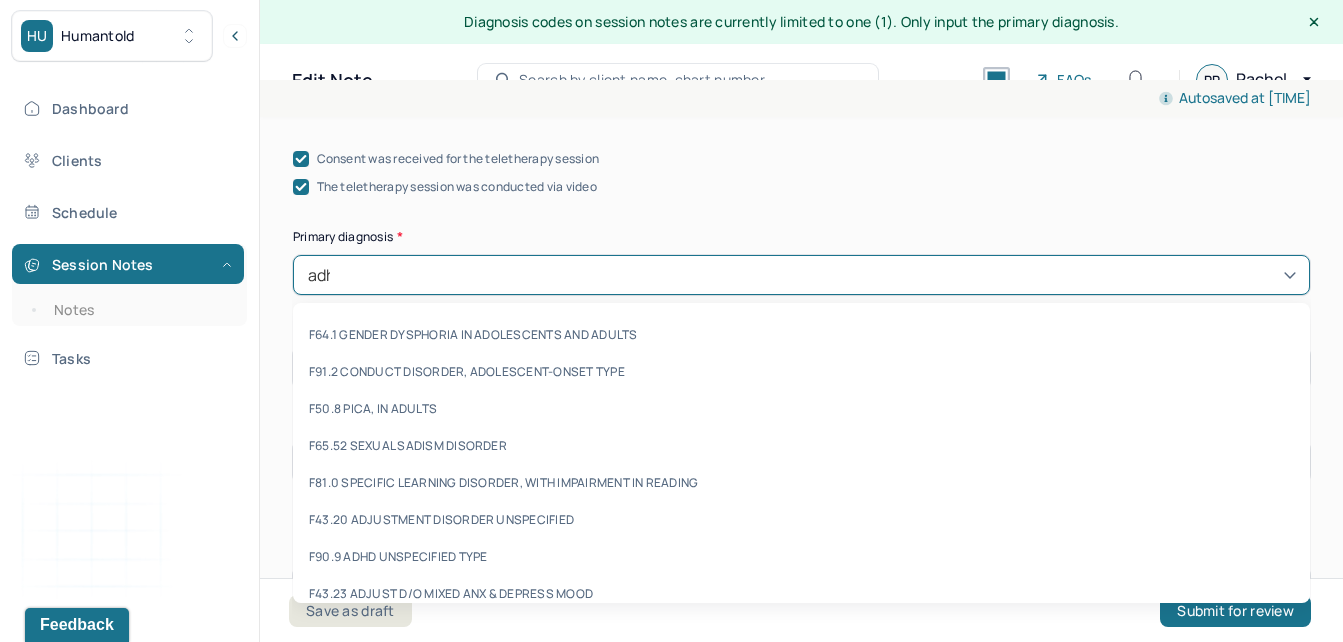 type on "adhd" 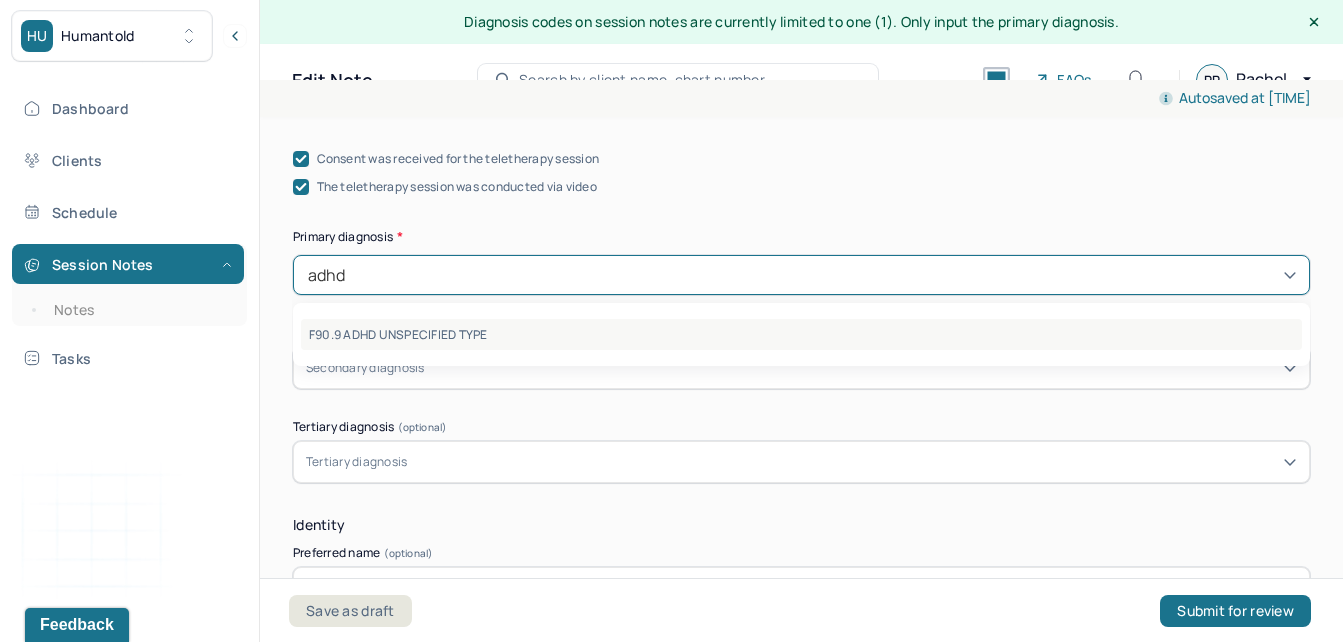 click on "F90.9 ADHD UNSPECIFIED TYPE" at bounding box center [801, 334] 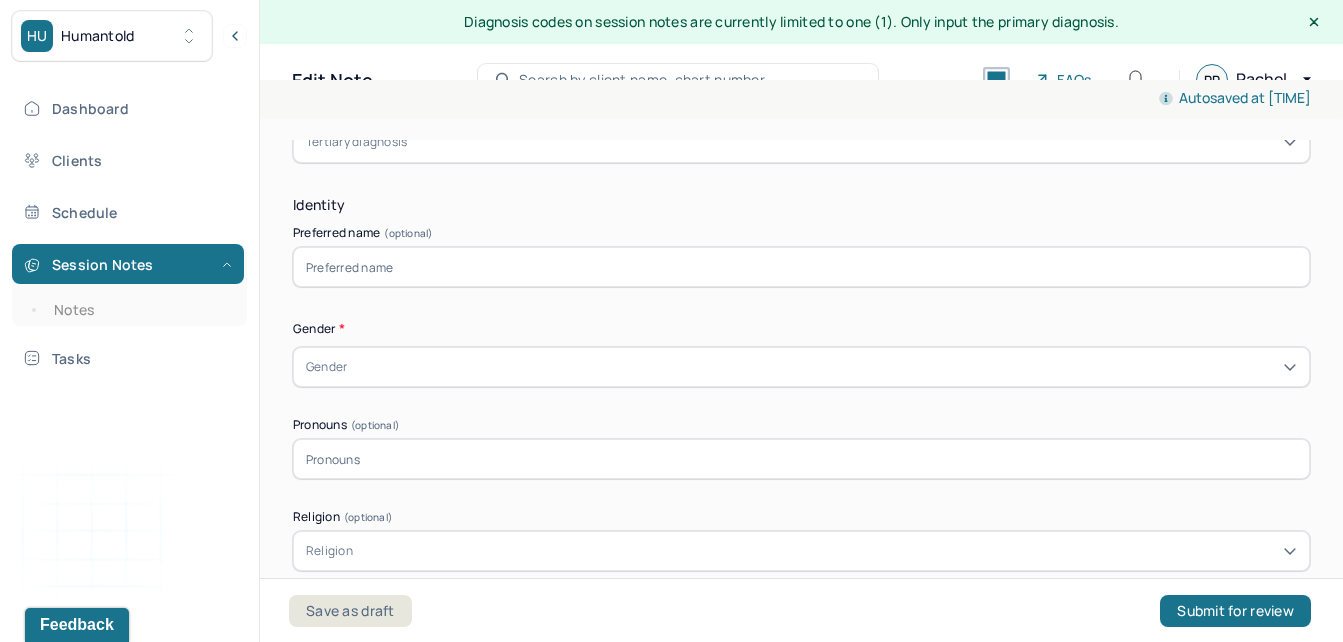 scroll, scrollTop: 975, scrollLeft: 0, axis: vertical 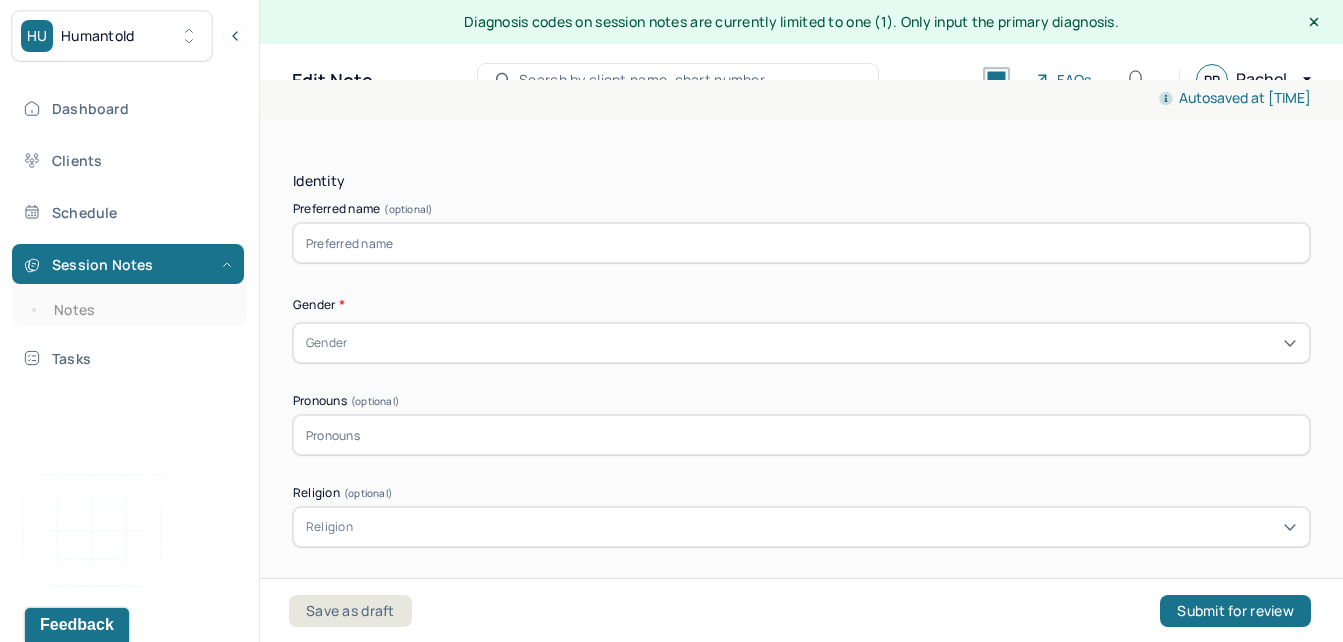 click at bounding box center [801, 243] 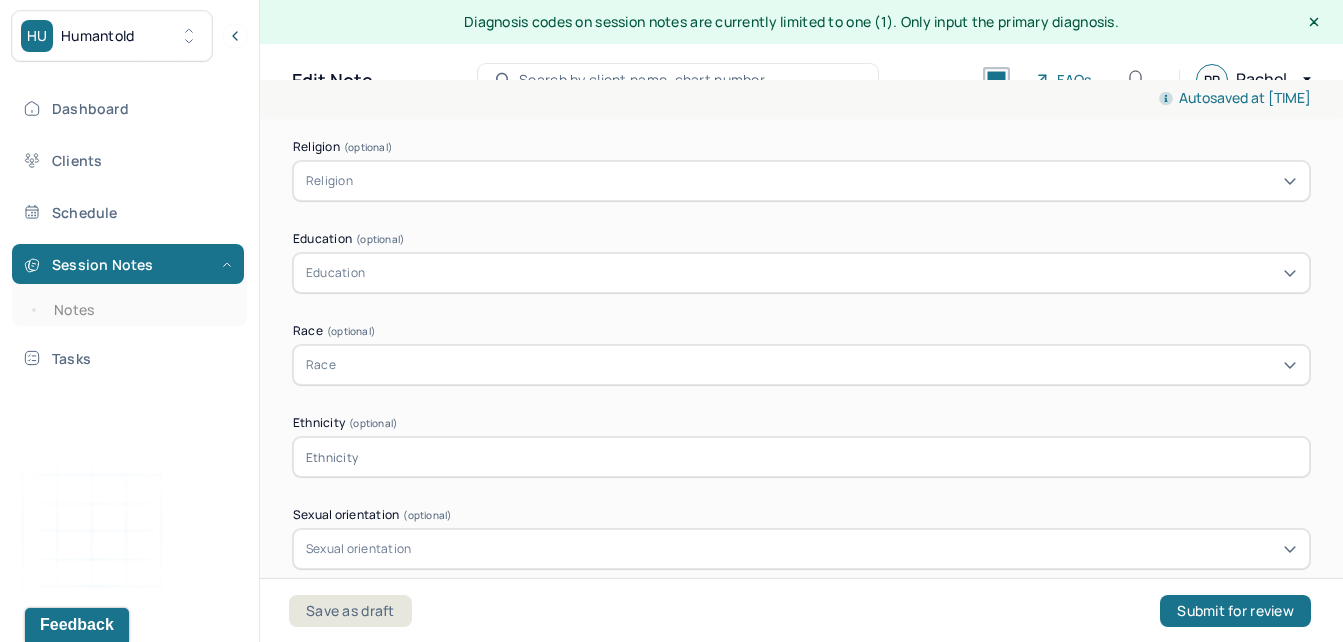 scroll, scrollTop: 1346, scrollLeft: 0, axis: vertical 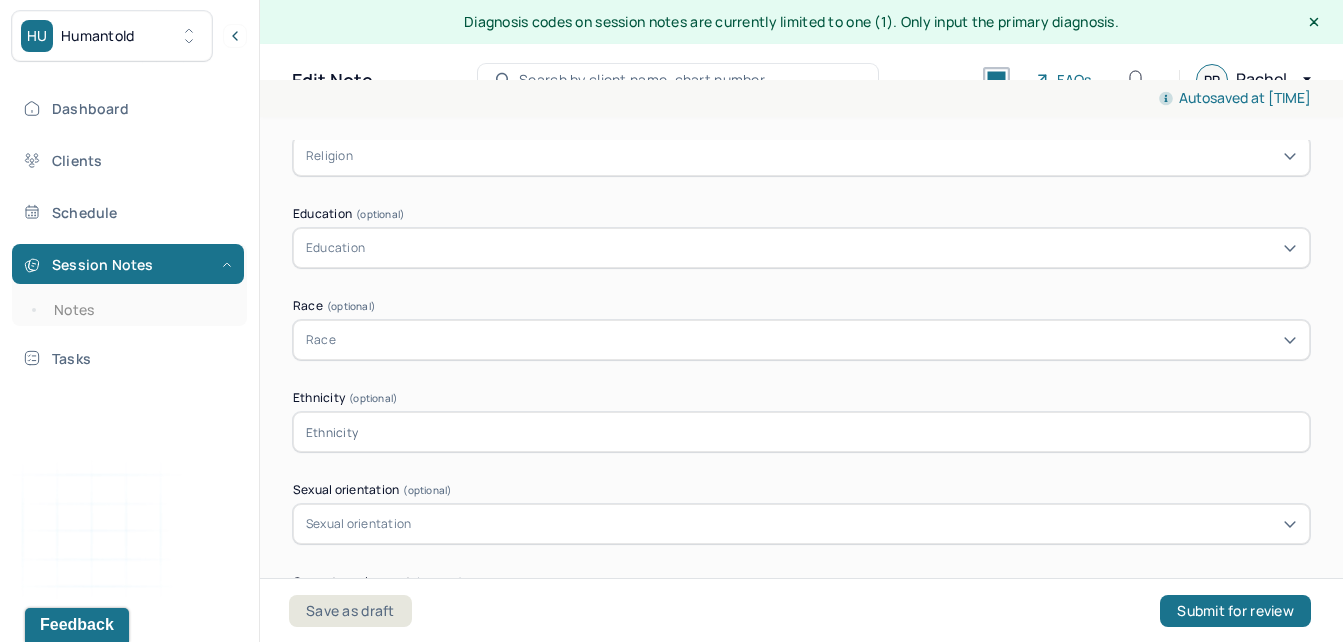 type on "Kiera" 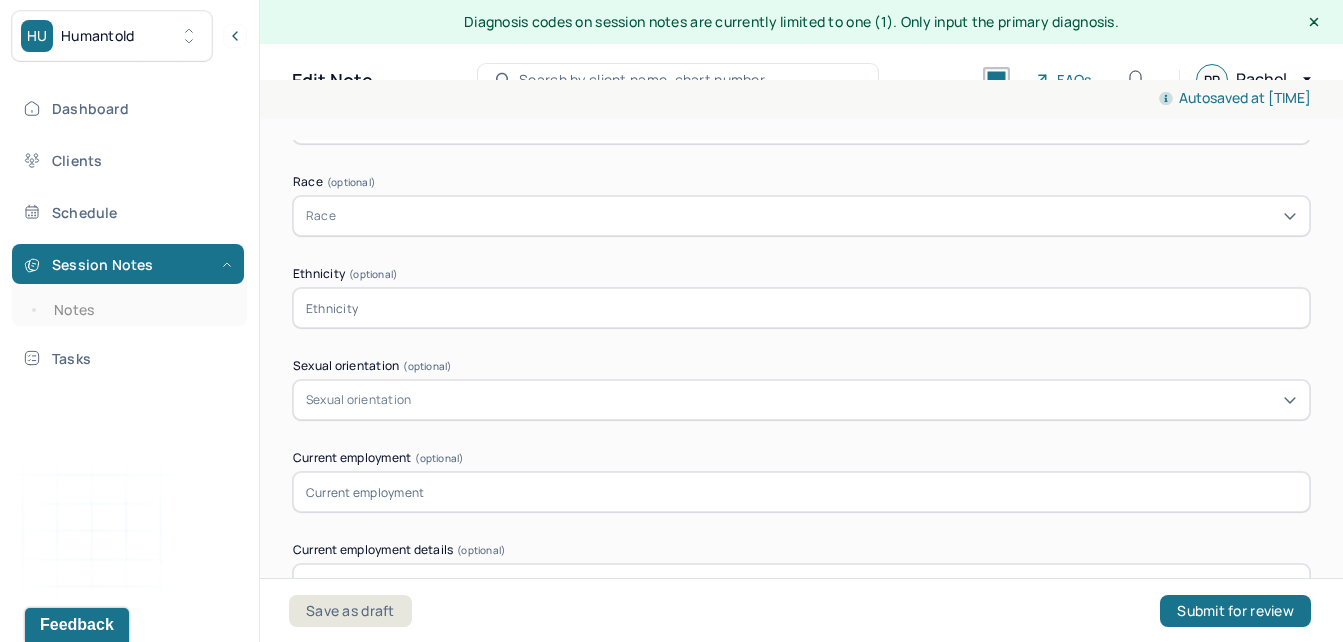 scroll, scrollTop: 1519, scrollLeft: 0, axis: vertical 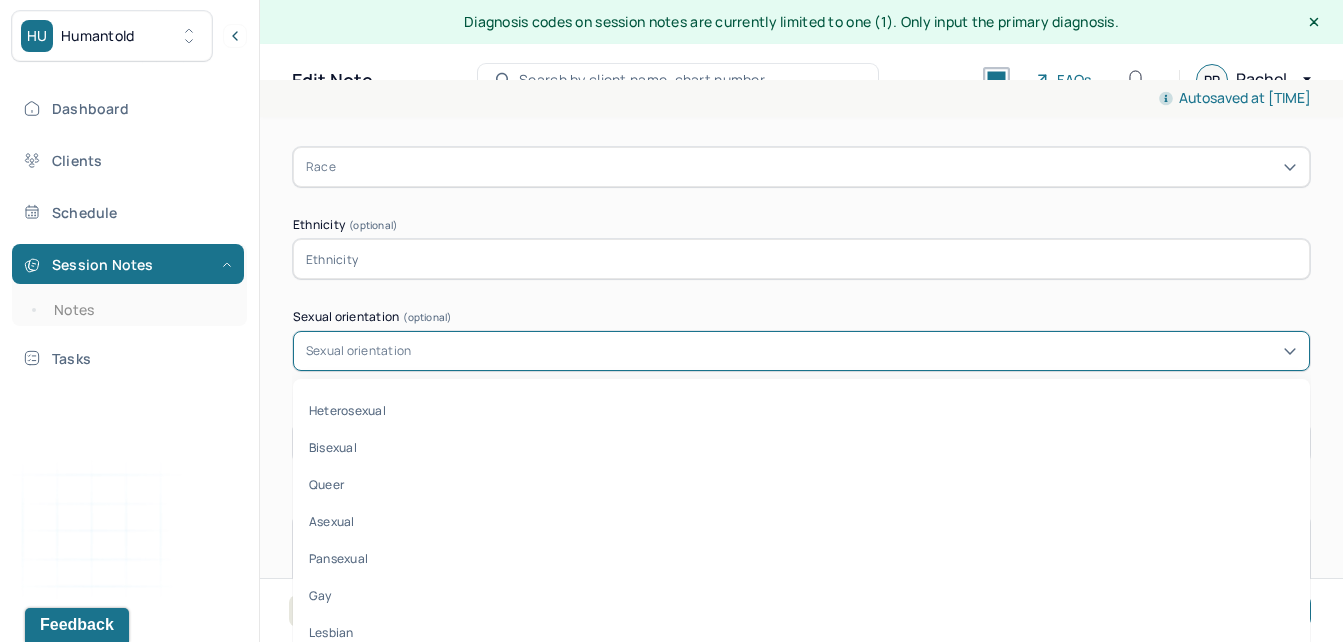 click on "Sexual orientation" at bounding box center [358, 351] 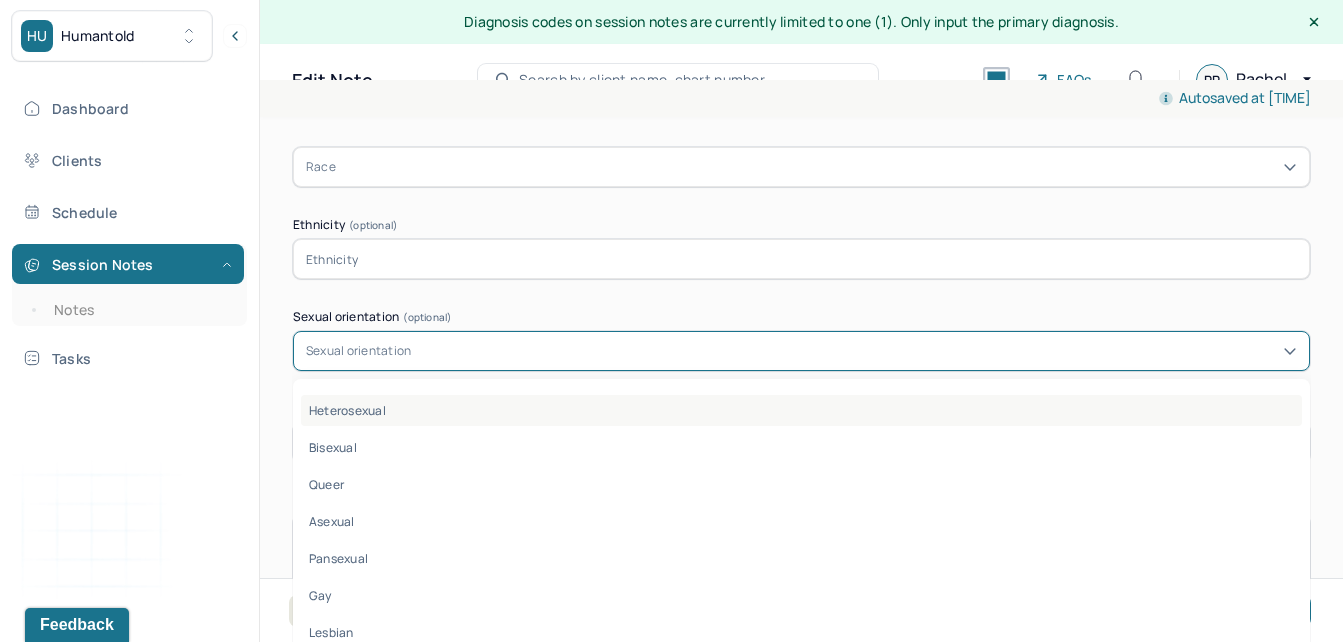 click on "Heterosexual" at bounding box center [801, 410] 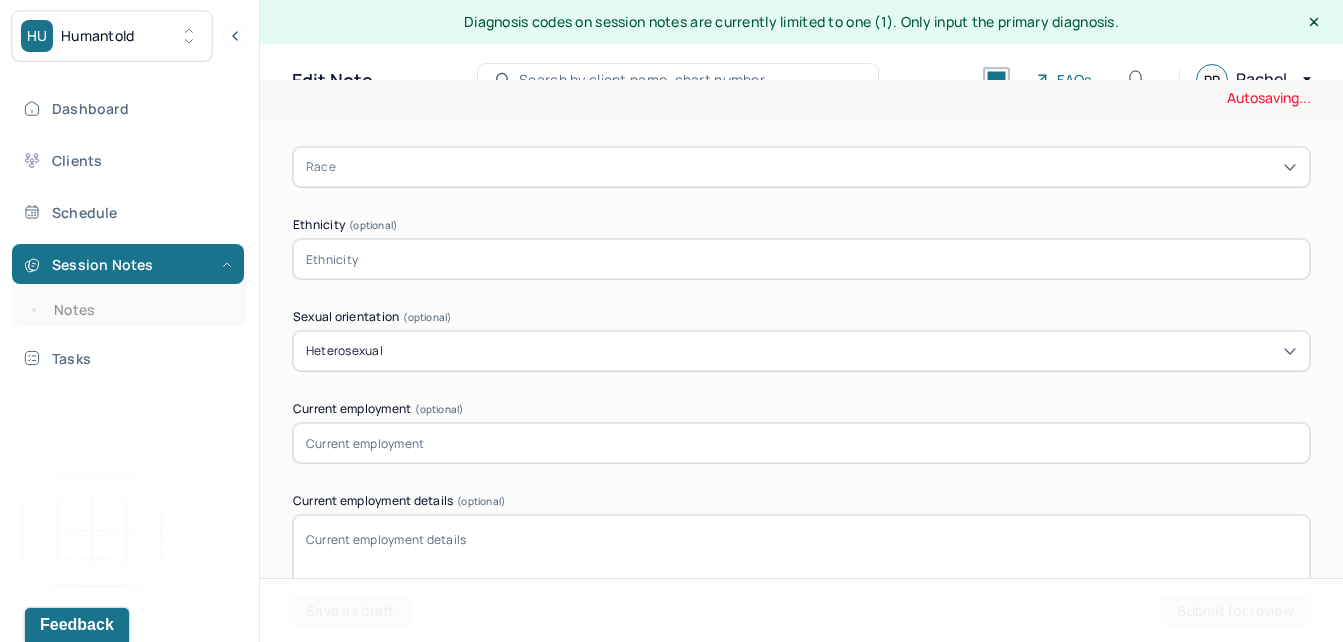 click at bounding box center [801, 443] 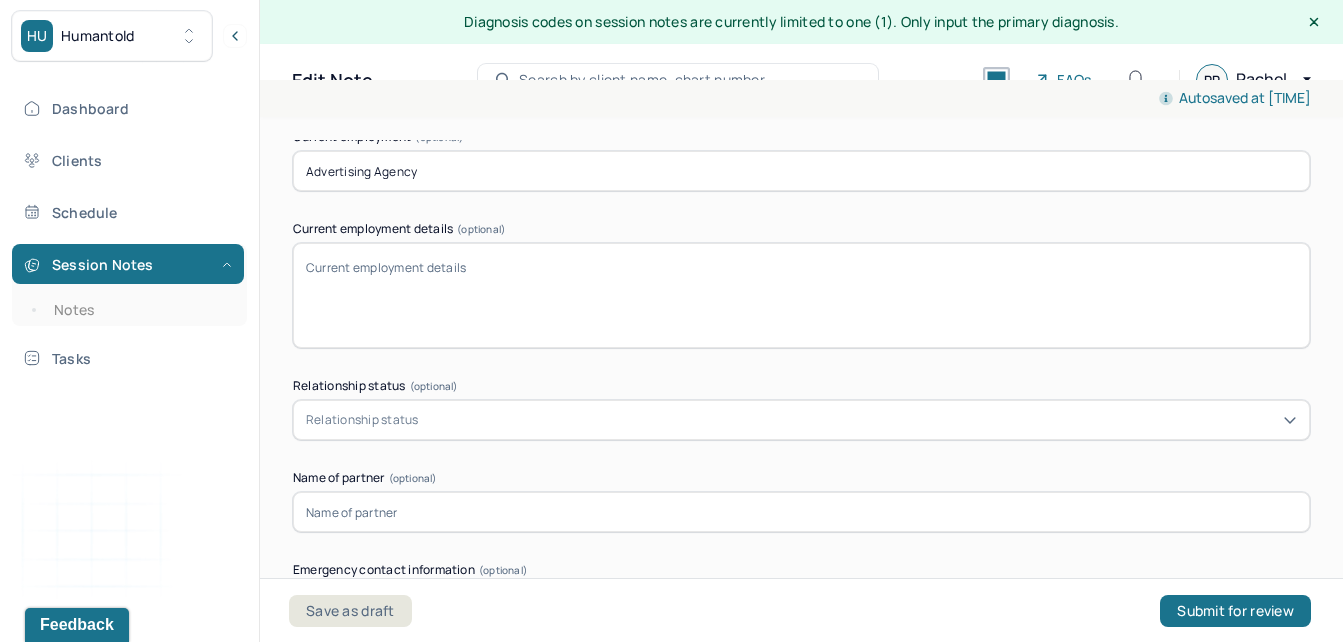 scroll, scrollTop: 1816, scrollLeft: 0, axis: vertical 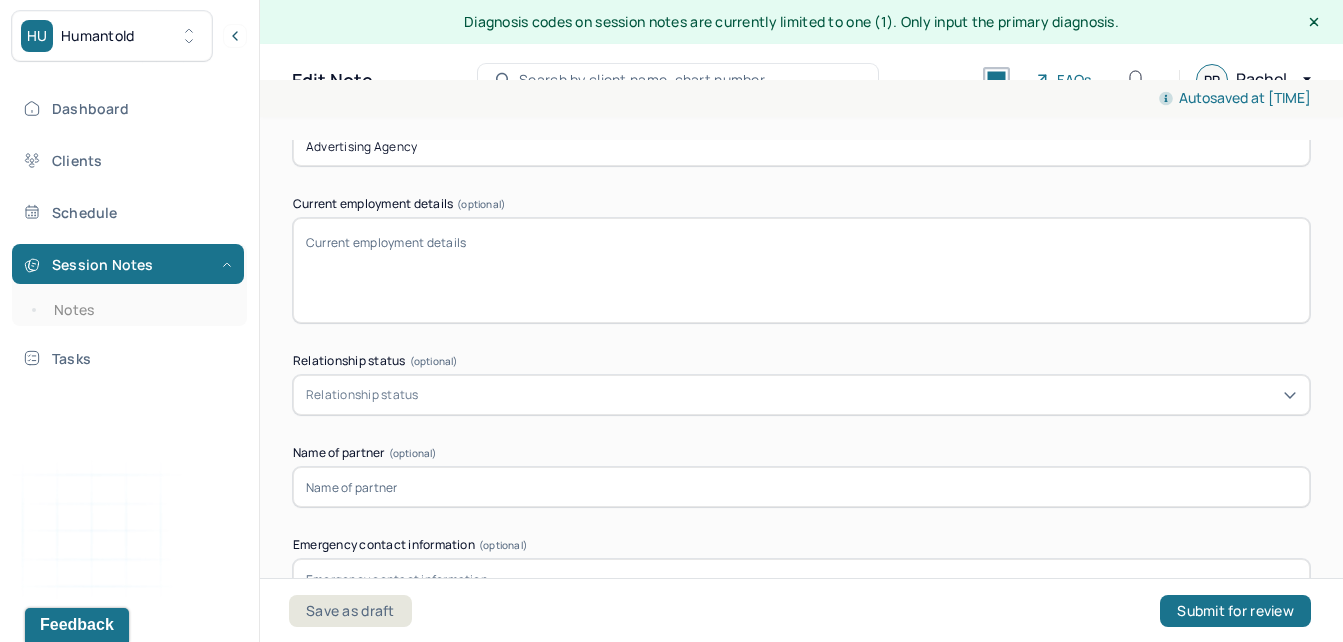 type on "Advertising Agency" 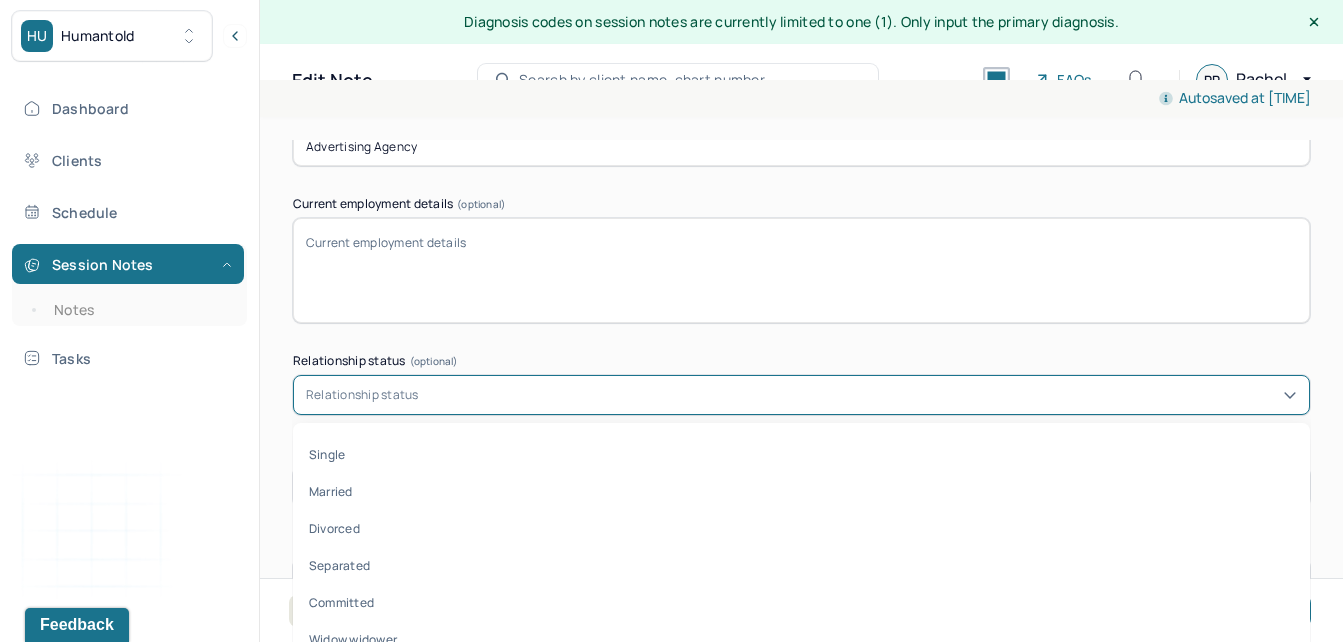 scroll, scrollTop: 22, scrollLeft: 0, axis: vertical 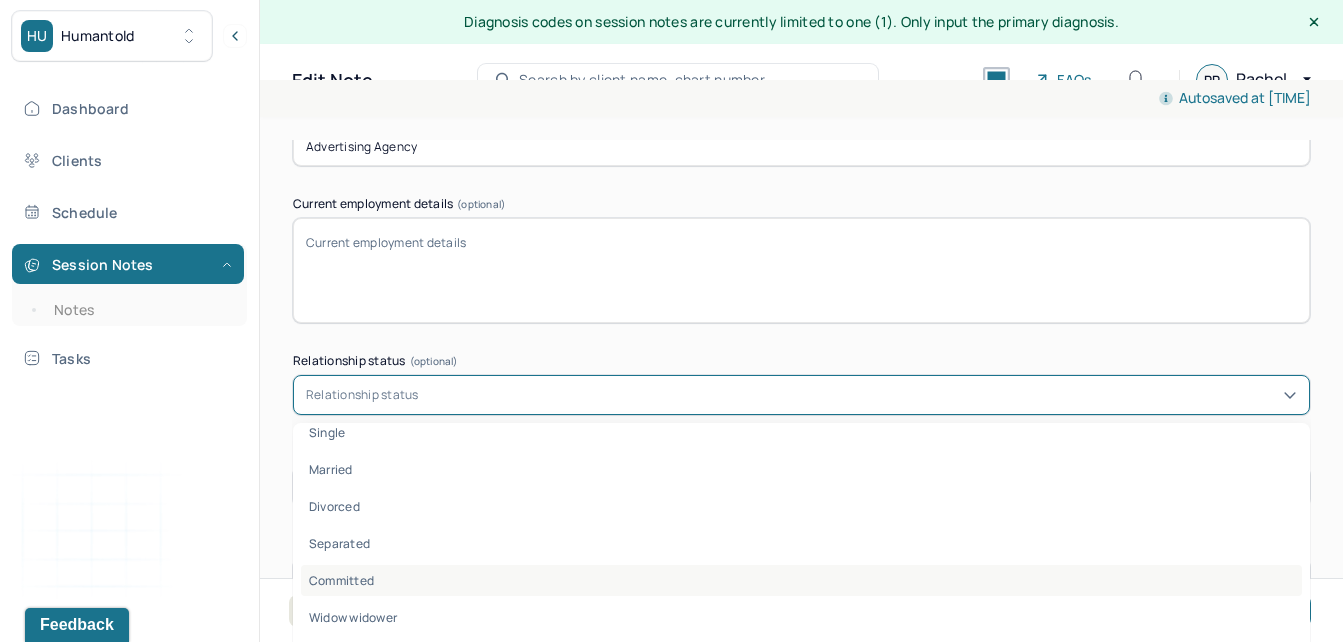 click on "Committed" at bounding box center (801, 580) 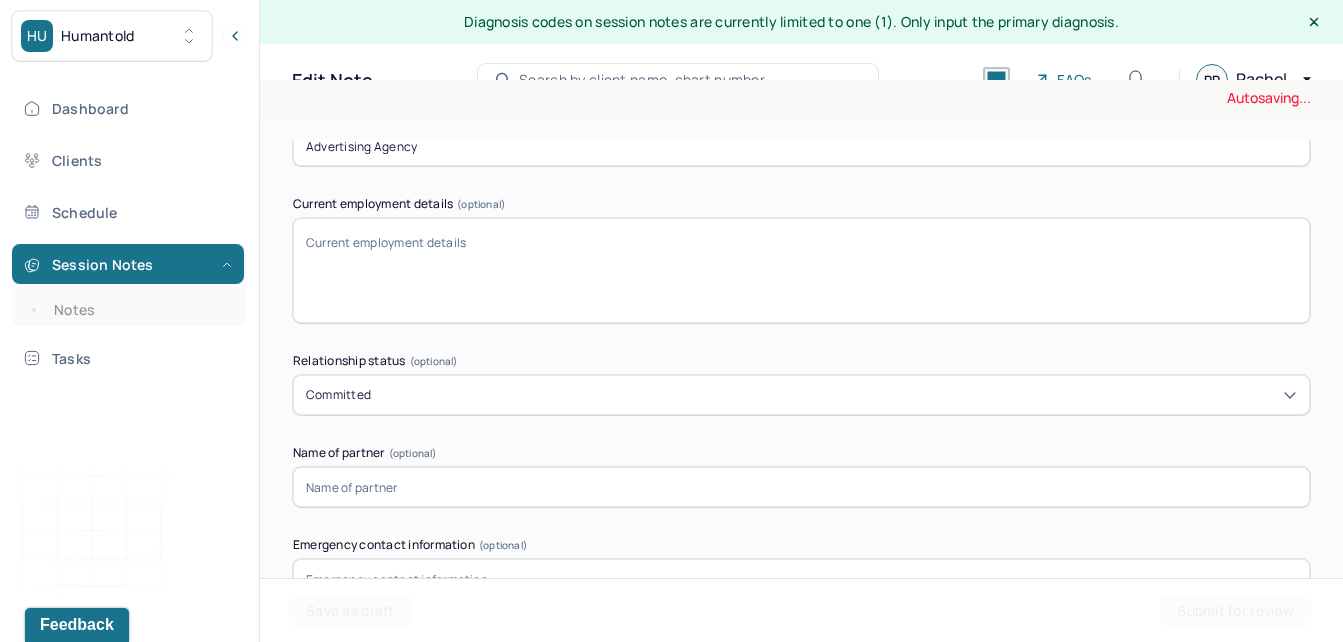 click at bounding box center [801, 487] 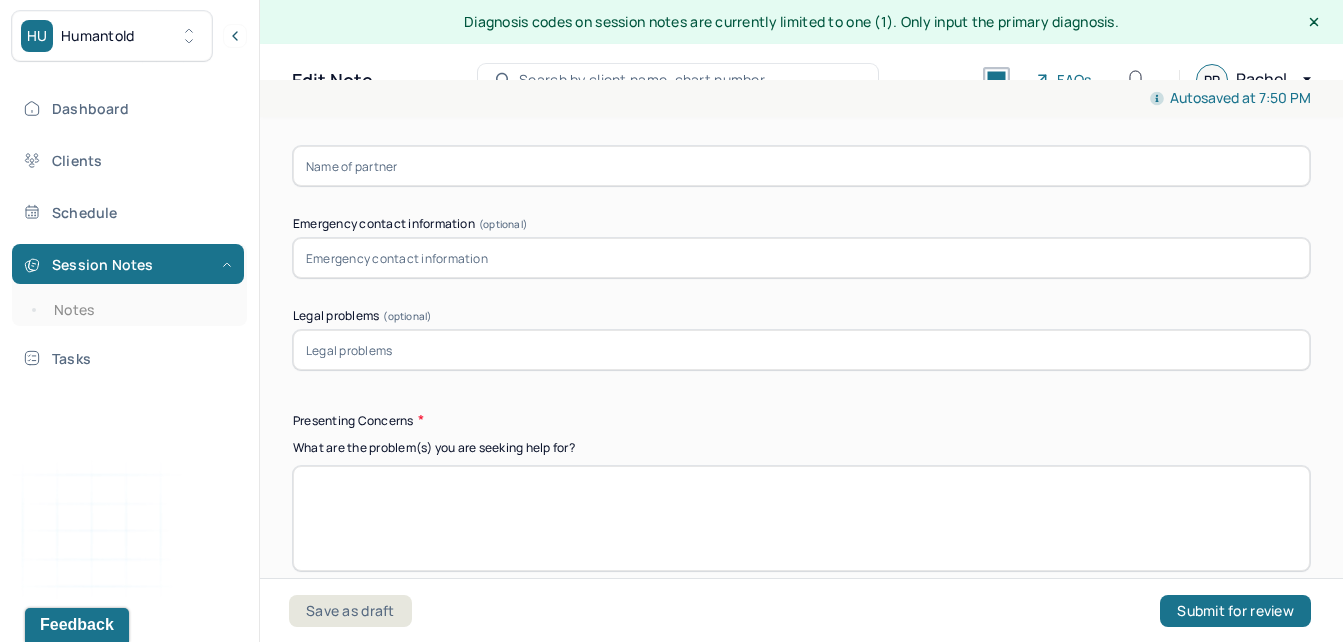 scroll, scrollTop: 2211, scrollLeft: 0, axis: vertical 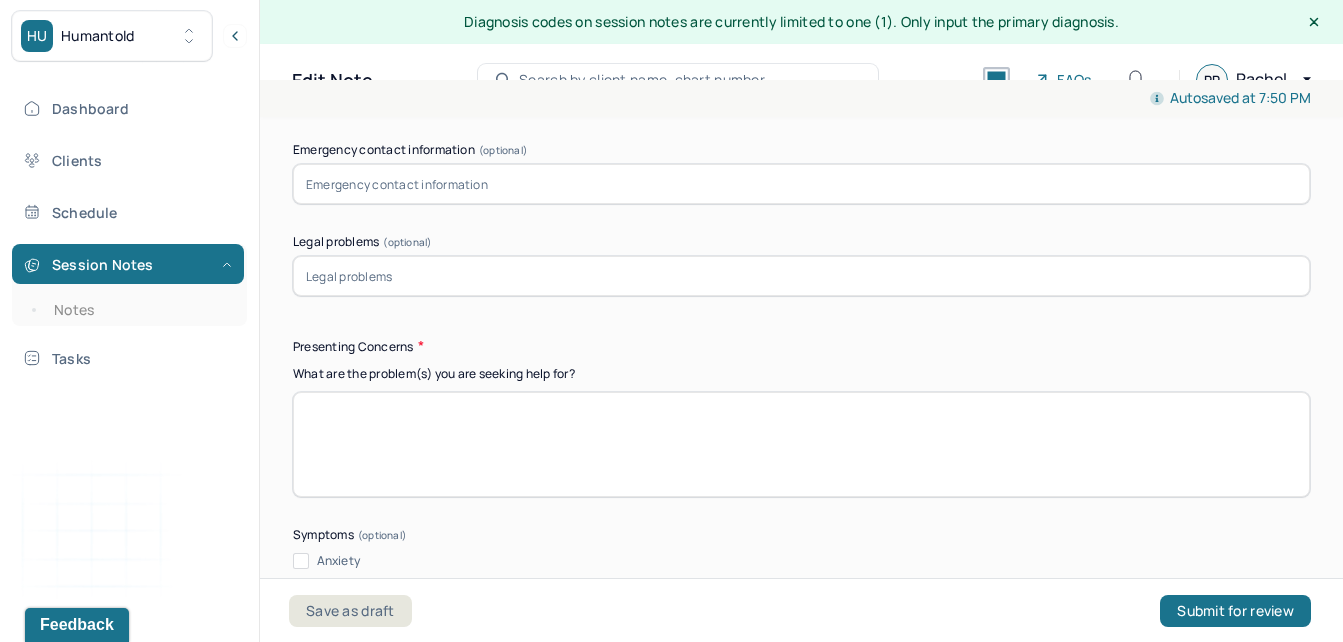 click at bounding box center (801, 276) 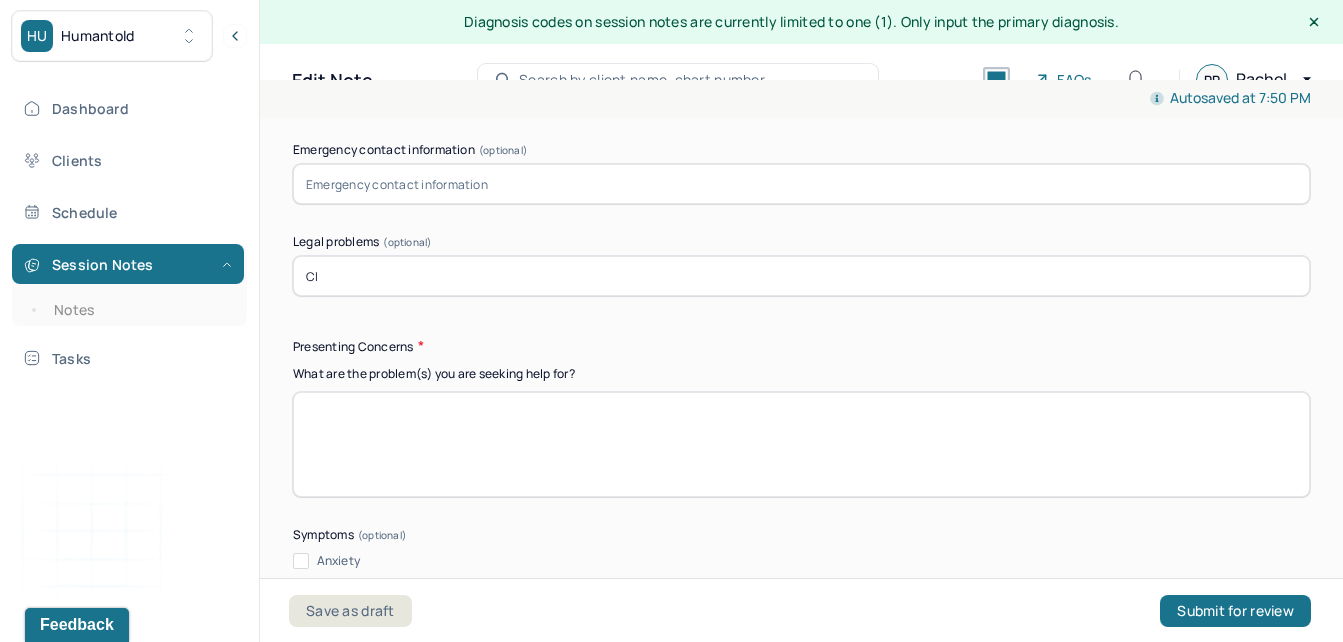 type on "C" 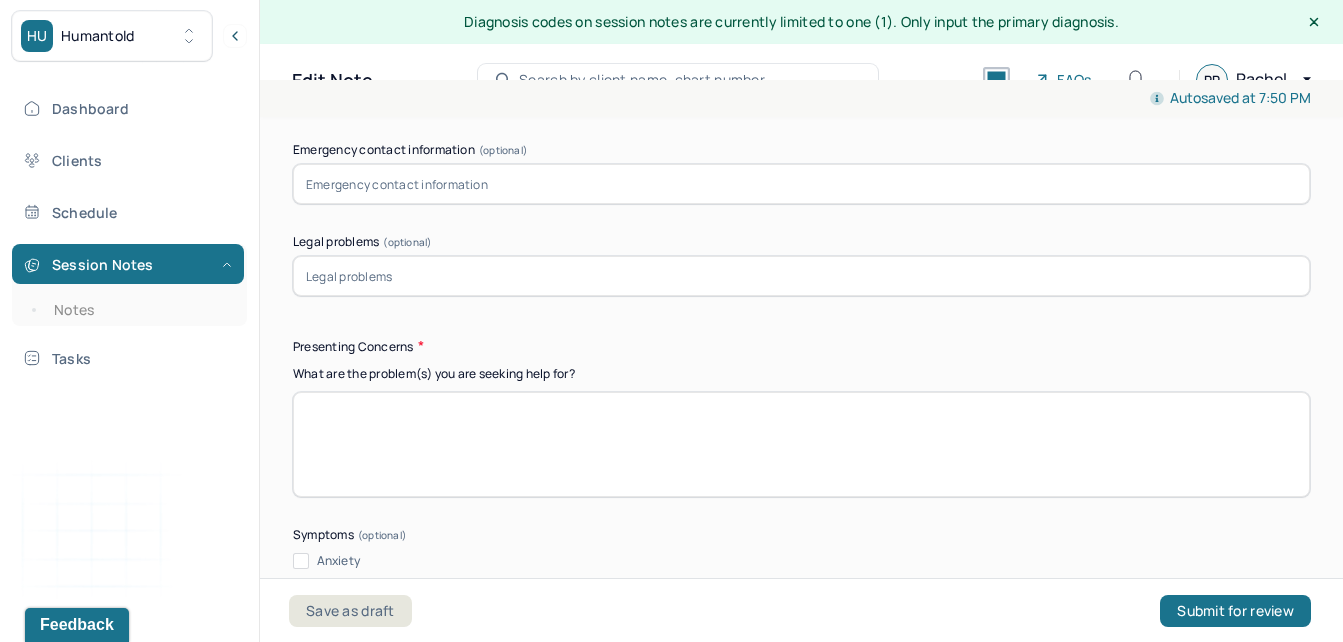 type on "l" 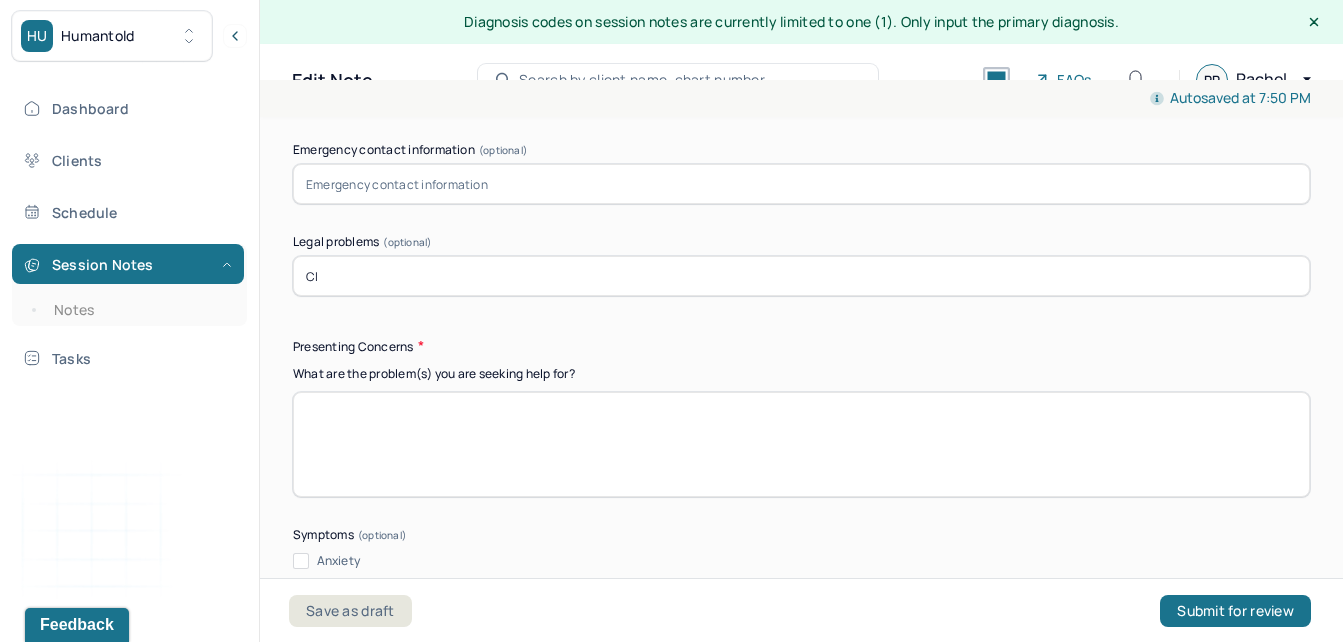type on "C" 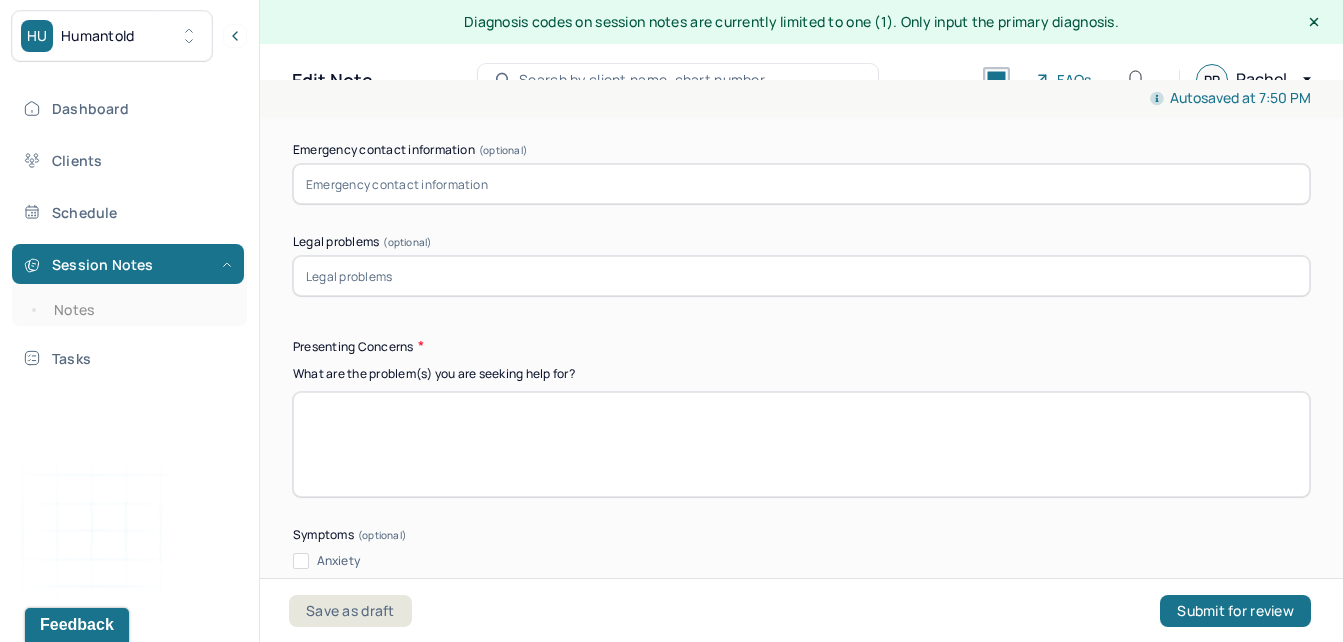 type on "n" 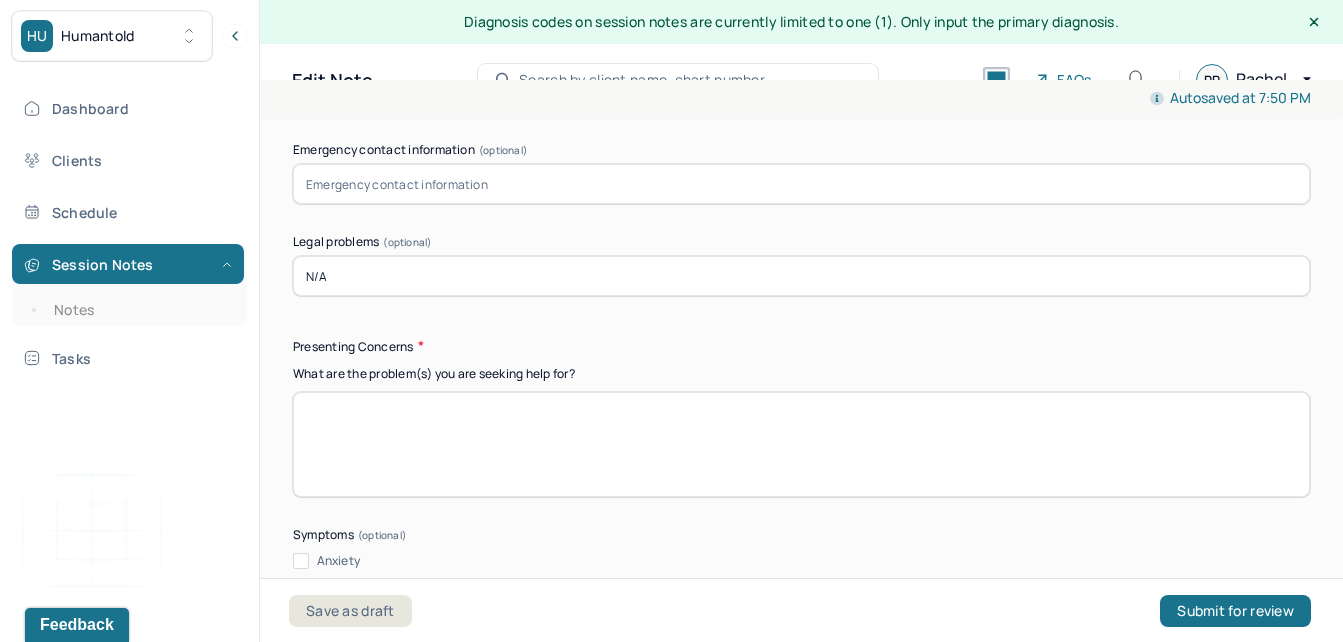 type on "N/A" 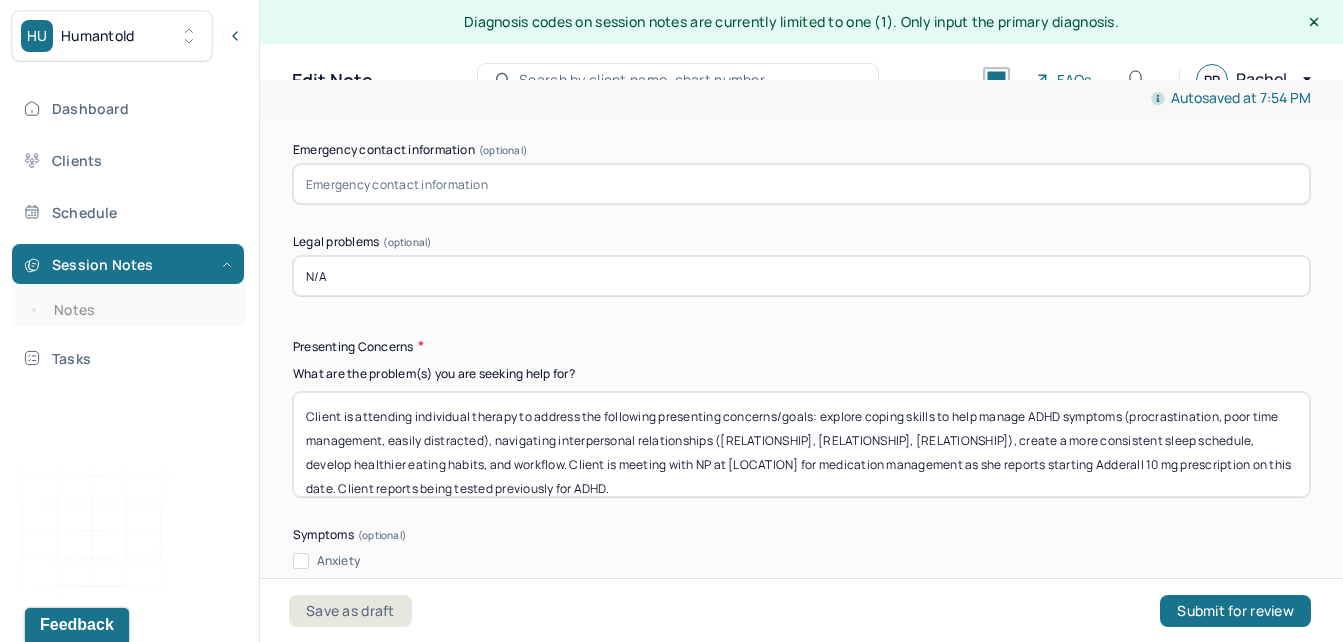 click on "Client is attending individual therapy to address the following presenting concerns/goals: explore coping skills to help manage ADHD symptoms (procrastination, poor time management, easily distracted), navigating interpersonal relationships ([RELATIONSHIP], [RELATIONSHIP], [RELATIONSHIP]), create a more consistent sleep schedule, develop healthier eating habits, and workflow. Client is meeting with NP at [LOCATION] for medication management as she reports starting Adderall 10 mg prescription on this date. Client reports being tested previously for ADHD." at bounding box center (801, 444) 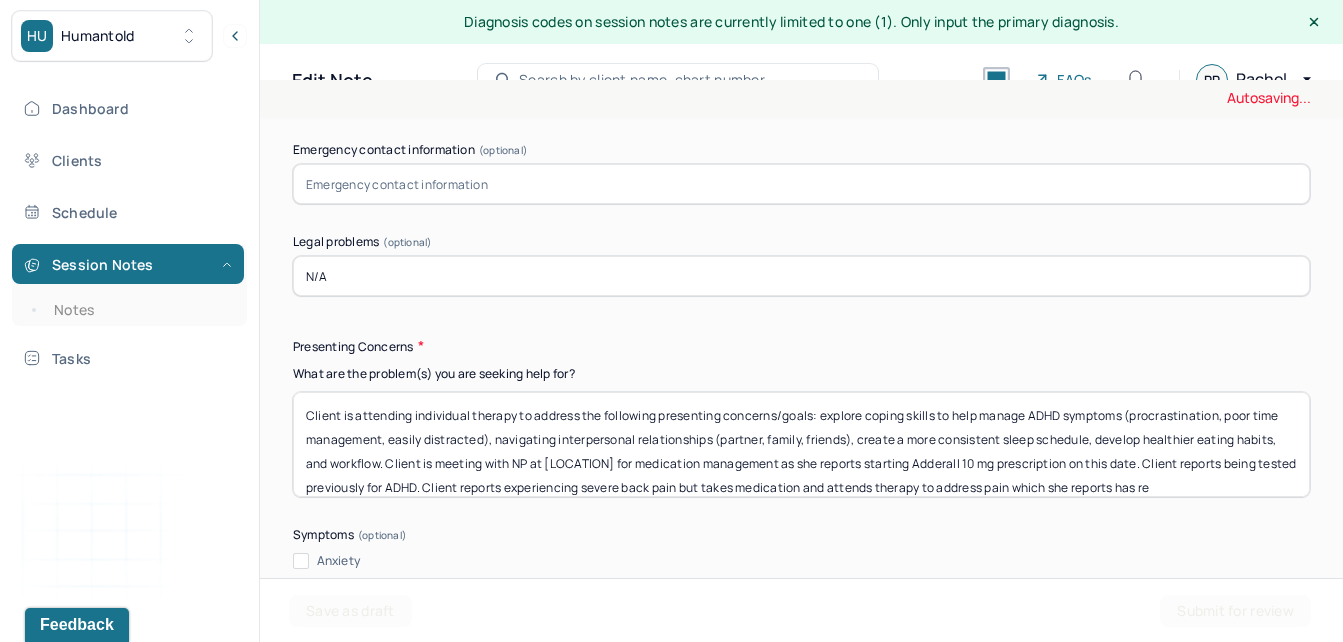 scroll, scrollTop: 25, scrollLeft: 0, axis: vertical 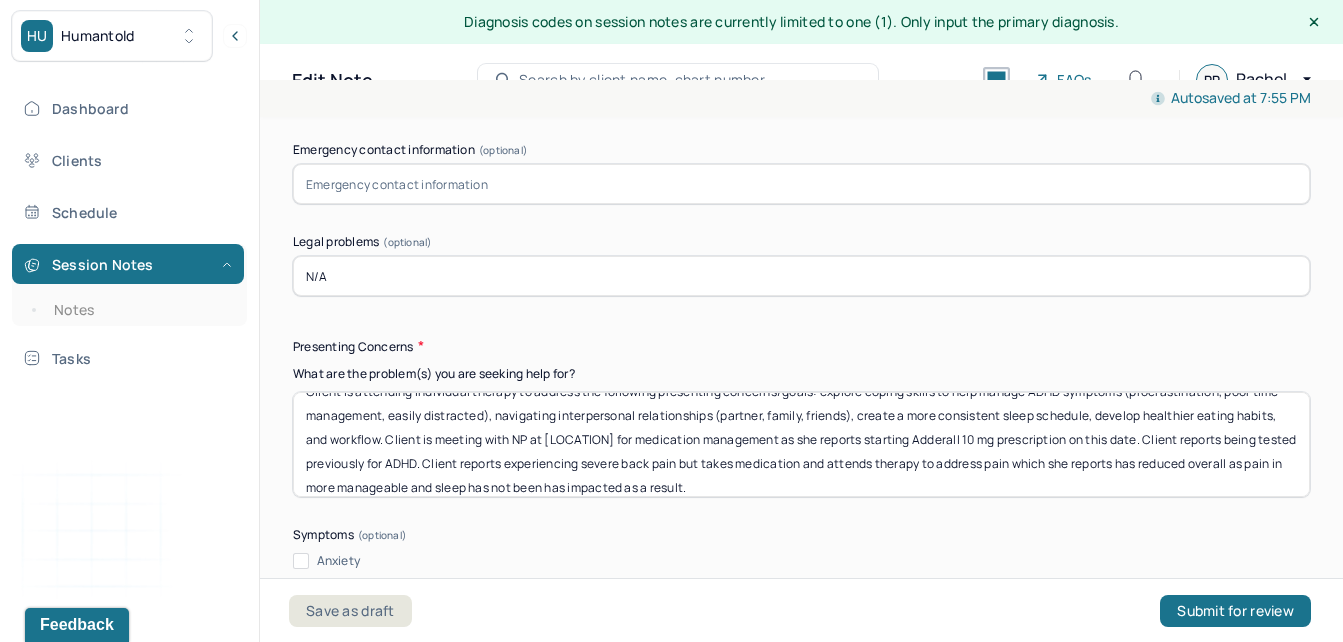 click on "Client is attending individual therapy to address the following presenting concerns/goals: explore coping skills to help manage ADHD symptoms (procrastination, poor time management, easily distracted), navigating interpersonal relationships (partner, family, friends), create a more consistent sleep schedule, develop healthier eating habits, and workflow. Client is meeting with NP at [LOCATION] for medication management as she reports starting Adderall 10 mg prescription on this date. Client reports being tested previously for ADHD. Client reports experiencing severe back pain but takes medication and attends therapy to address pain which she reports has reduced overall as pain in more manageable and sleep has not been has impacted as a result." at bounding box center (801, 444) 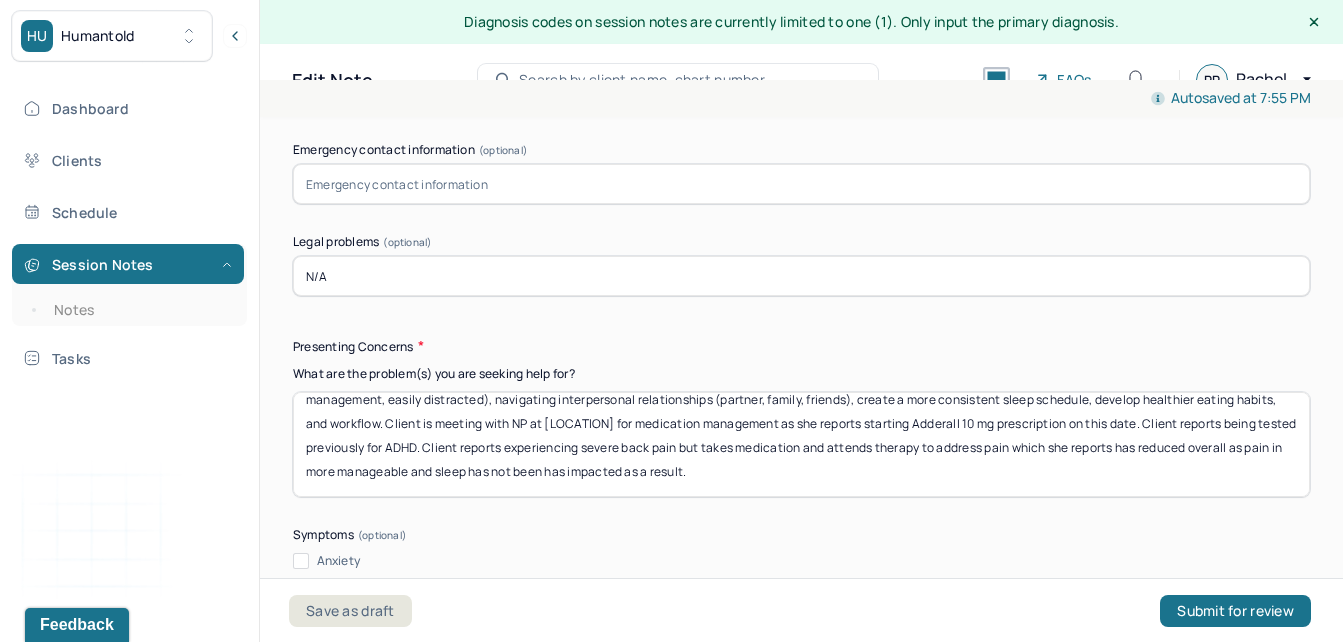 drag, startPoint x: 547, startPoint y: 464, endPoint x: 1014, endPoint y: 522, distance: 470.58792 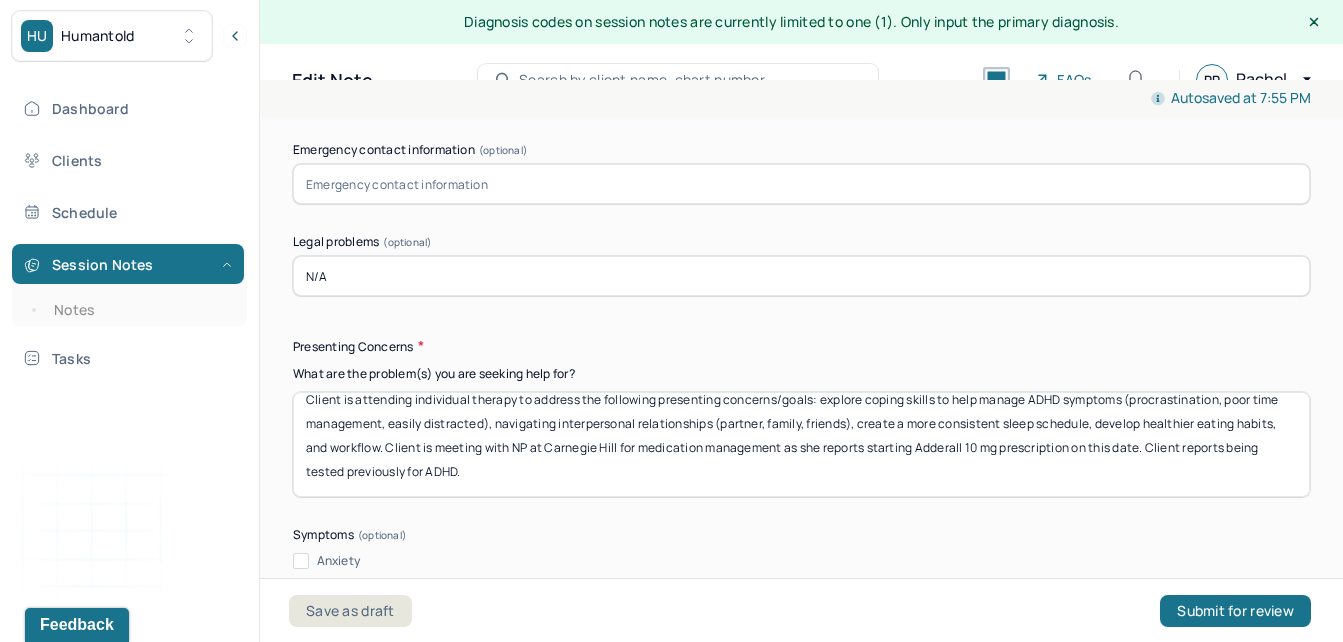 scroll, scrollTop: 17, scrollLeft: 0, axis: vertical 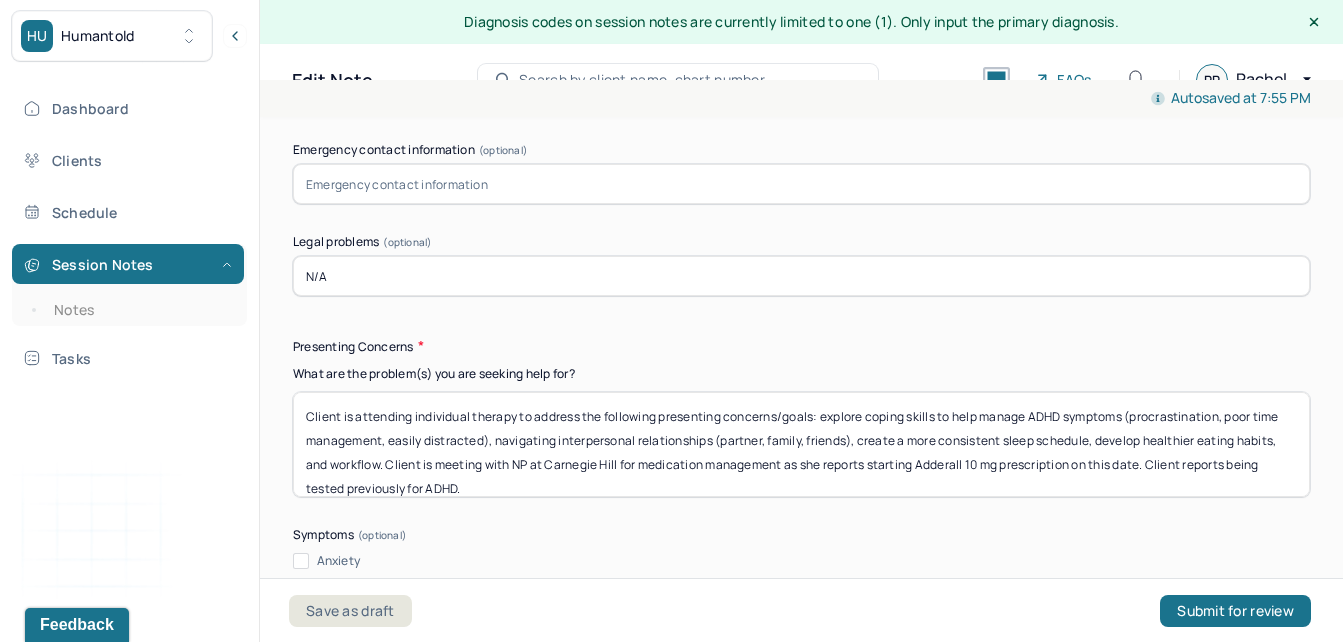 click on "Client is attending individual therapy to address the following presenting concerns/goals: explore coping skills to help manage ADHD symptoms (procrastination, poor time management, easily distracted), navigating interpersonal relationships (partner, family, friends), create a more consistent sleep schedule, develop healthier eating habits, and workflow. Client is meeting with NP at Carnegie Hill for medication management as she reports starting Adderall 10 mg prescription on this date. Client reports being tested previously for ADHD." at bounding box center [801, 444] 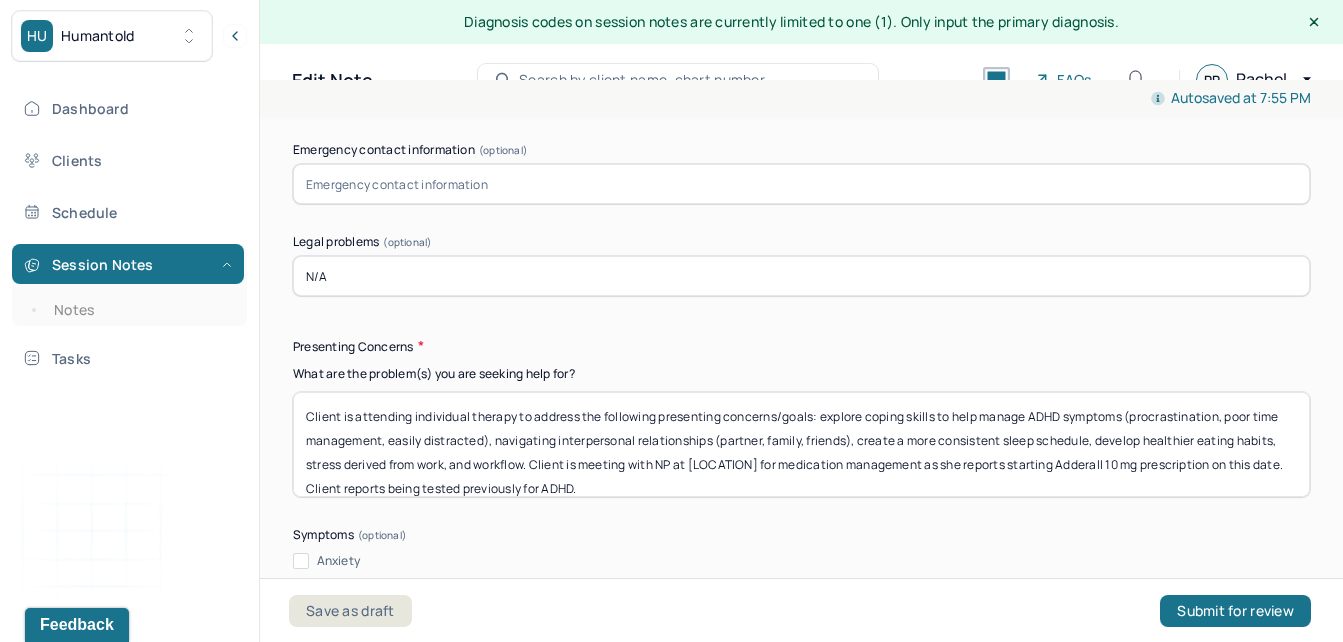 click on "Client is attending individual therapy to address the following presenting concerns/goals: explore coping skills to help manage ADHD symptoms (procrastination, poor time management, easily distracted), navigating interpersonal relationships (partner, family, friends), create a more consistent sleep schedule, develop healthier eating habits, stress derived from work, and workflow. Client is meeting with NP at [LOCATION] for medication management as she reports starting Adderall 10 mg prescription on this date. Client reports being tested previously for ADHD." at bounding box center [801, 444] 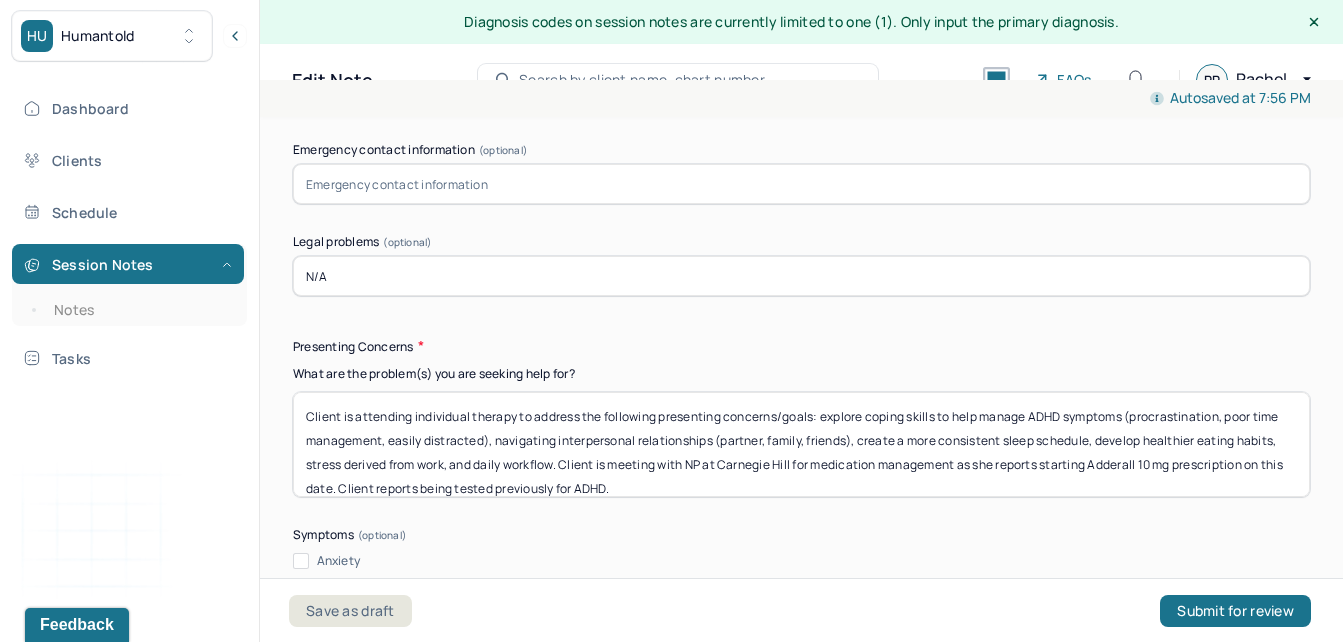 drag, startPoint x: 836, startPoint y: 483, endPoint x: 268, endPoint y: 405, distance: 573.3306 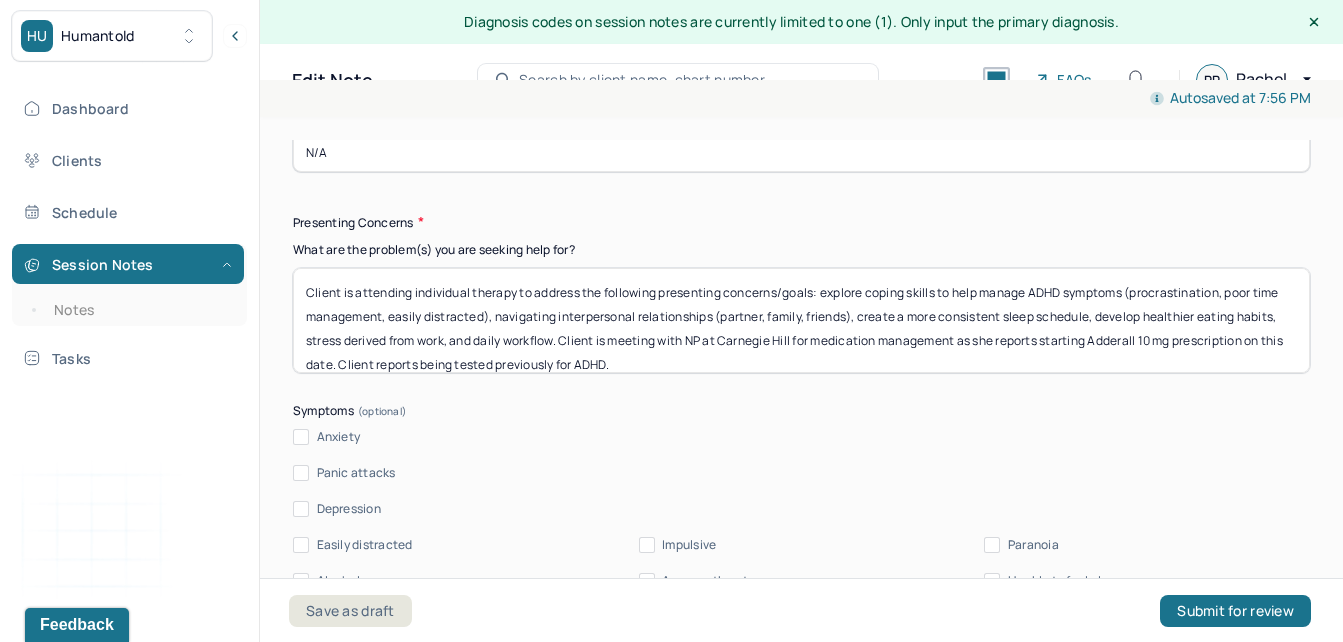 scroll, scrollTop: 2359, scrollLeft: 0, axis: vertical 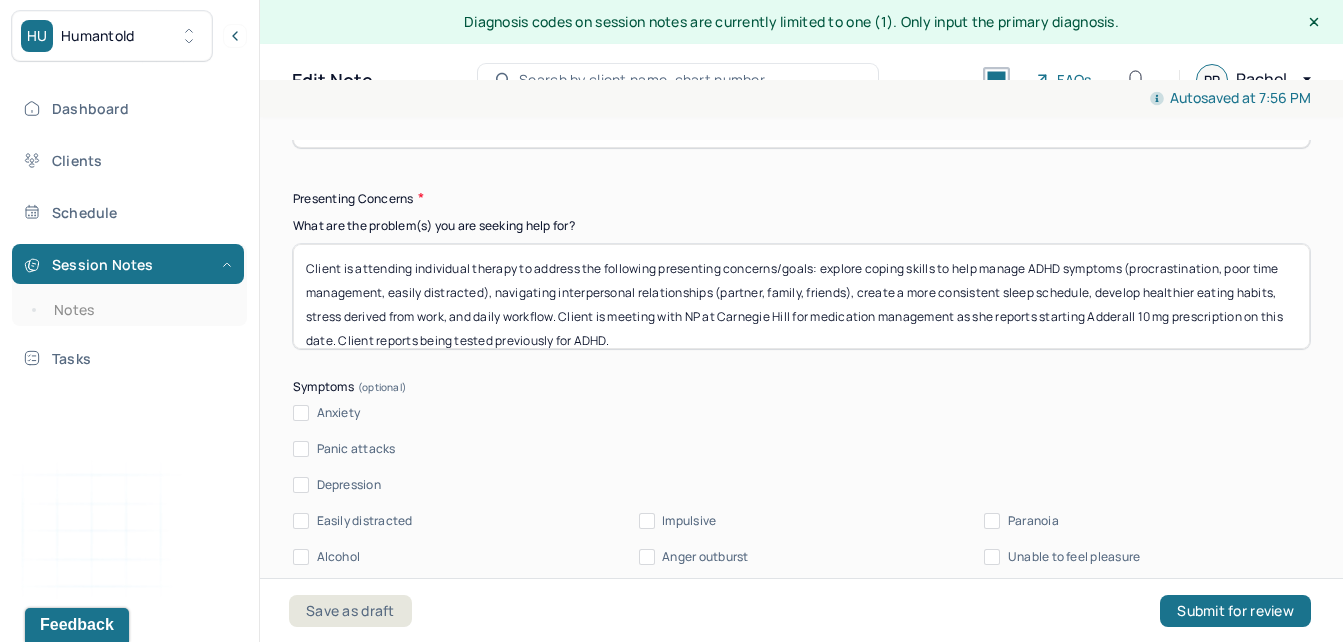 type on "Client is attending individual therapy to address the following presenting concerns/goals: explore coping skills to help manage ADHD symptoms (procrastination, poor time management, easily distracted), navigating interpersonal relationships (partner, family, friends), create a more consistent sleep schedule, develop healthier eating habits, stress derived from work, and daily workflow. Client is meeting with NP at Carnegie Hill for medication management as she reports starting Adderall 10 mg prescription on this date. Client reports being tested previously for ADHD." 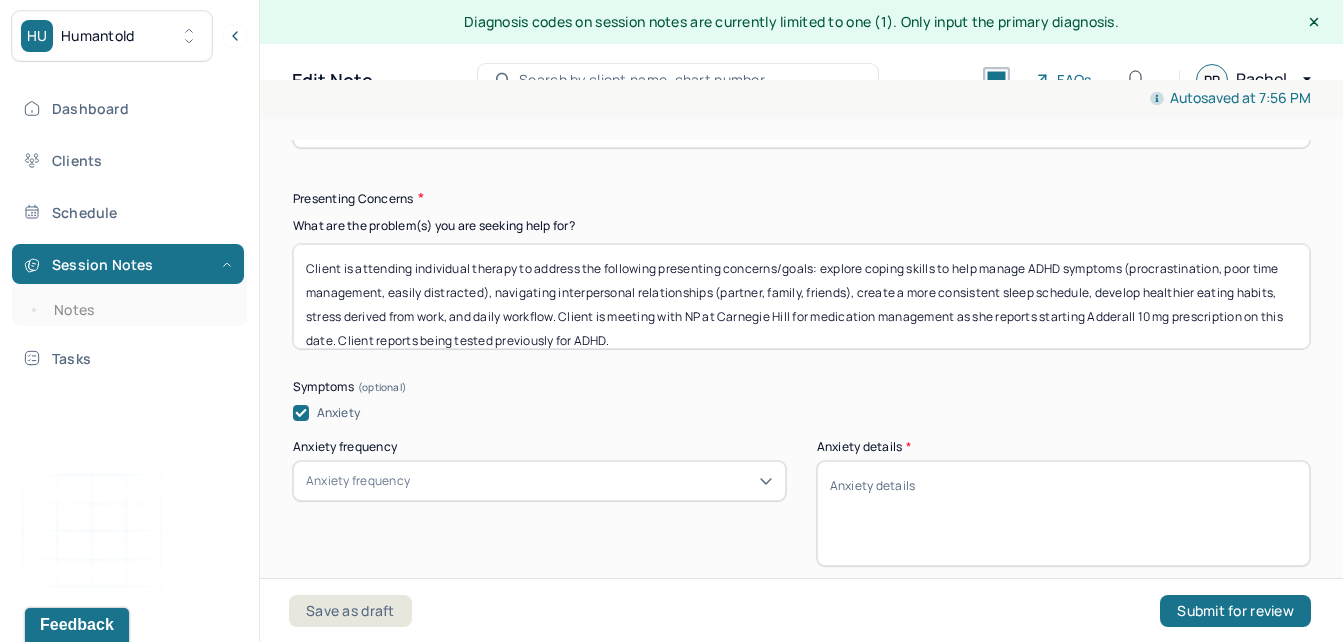 click on "Anxiety frequency" at bounding box center [539, 481] 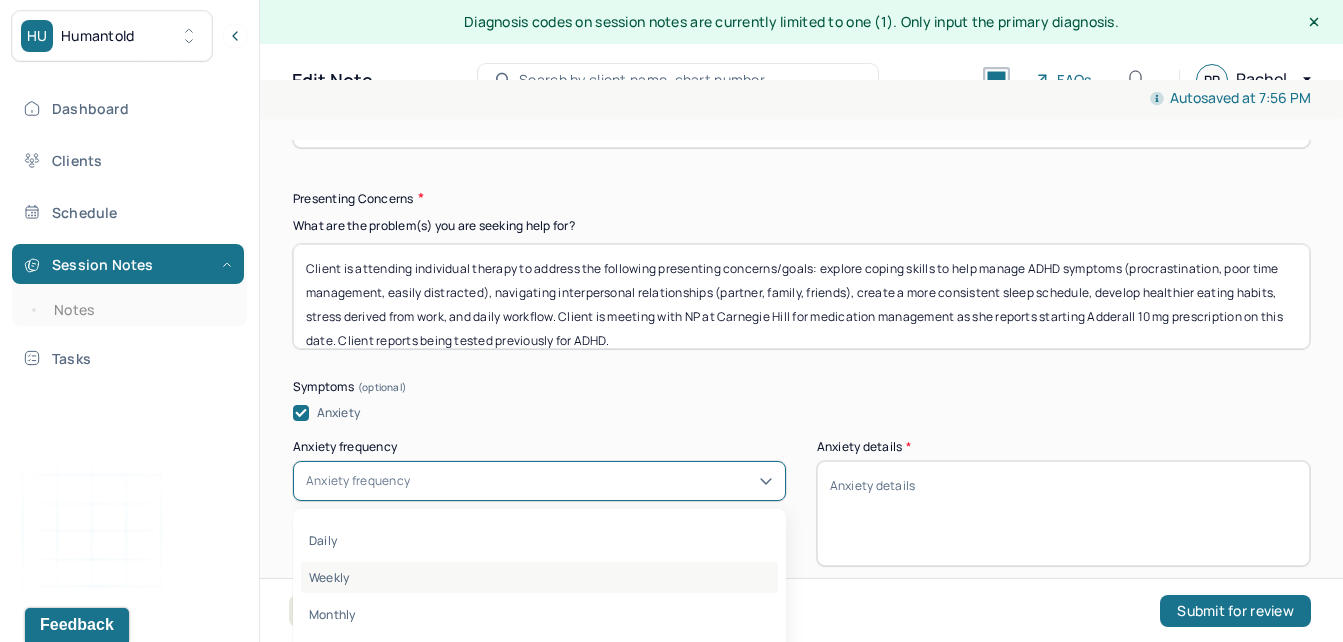 click on "Weekly" at bounding box center (539, 577) 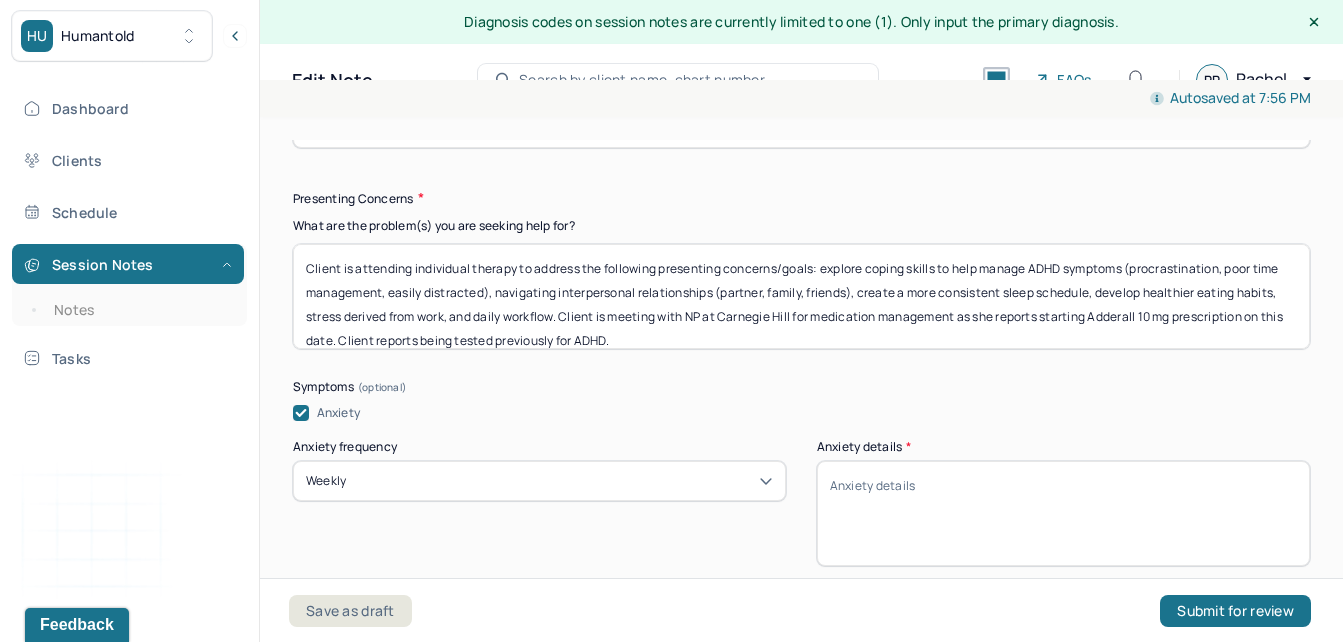 click on "Anxiety details *" at bounding box center (1063, 513) 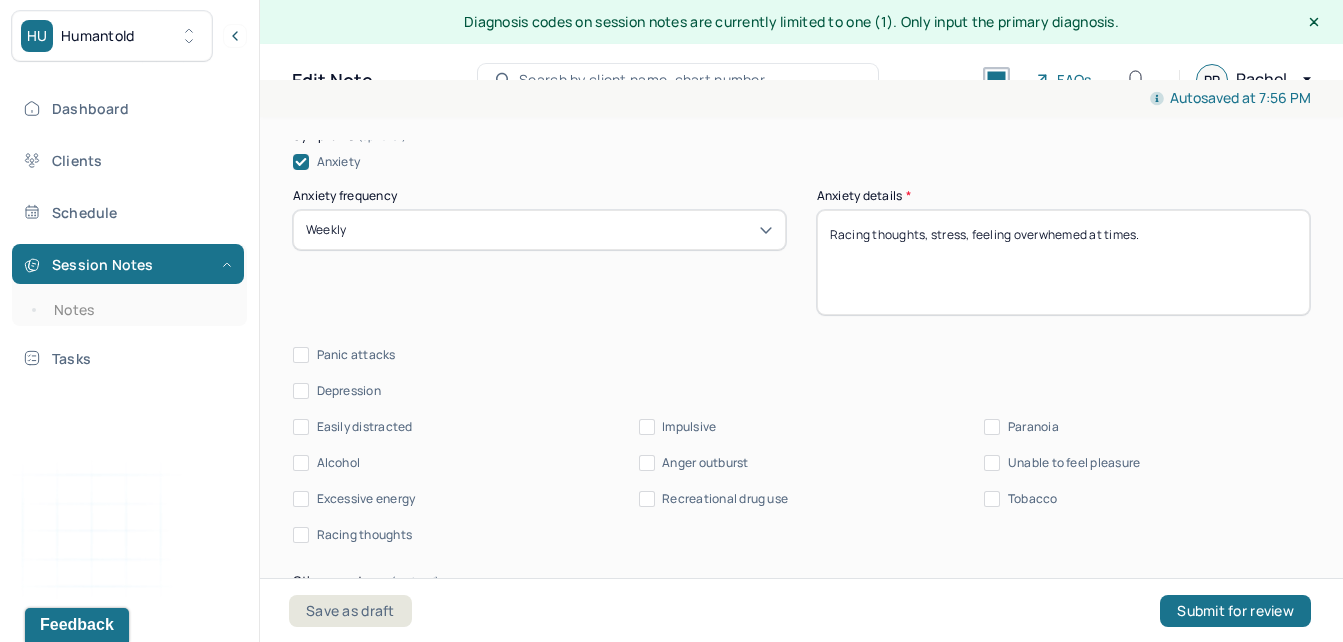 scroll, scrollTop: 2685, scrollLeft: 0, axis: vertical 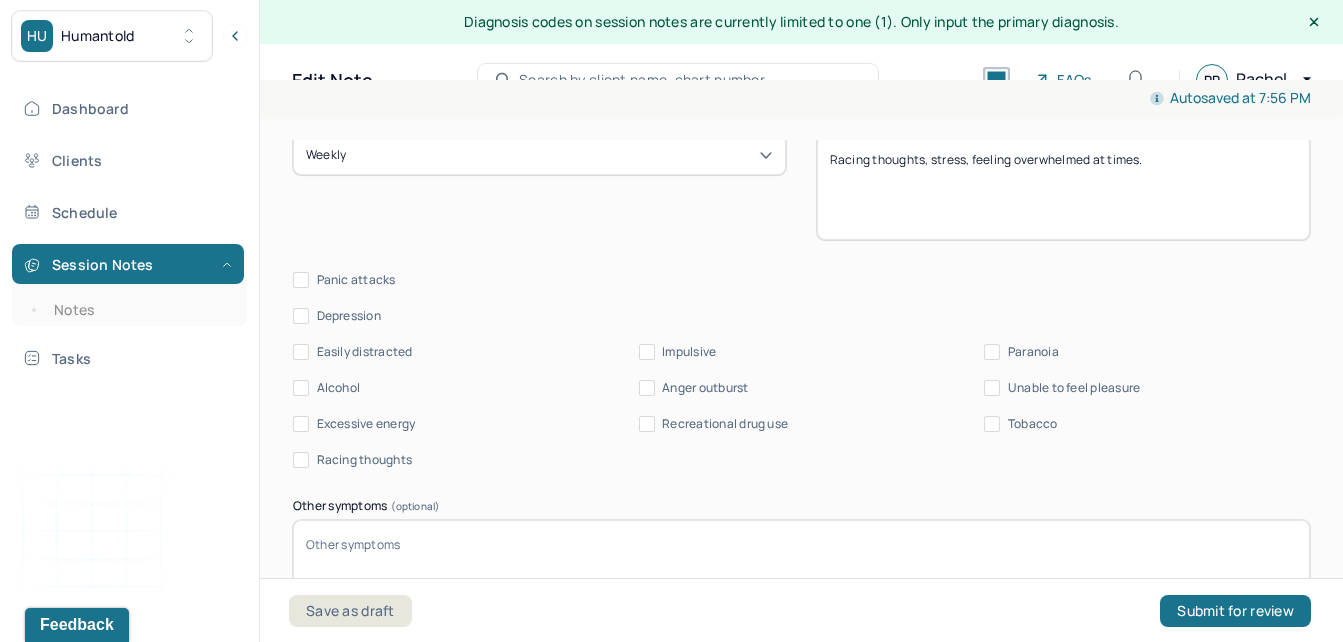 type on "Racing thoughts, stress, feeling overwhelmed at times." 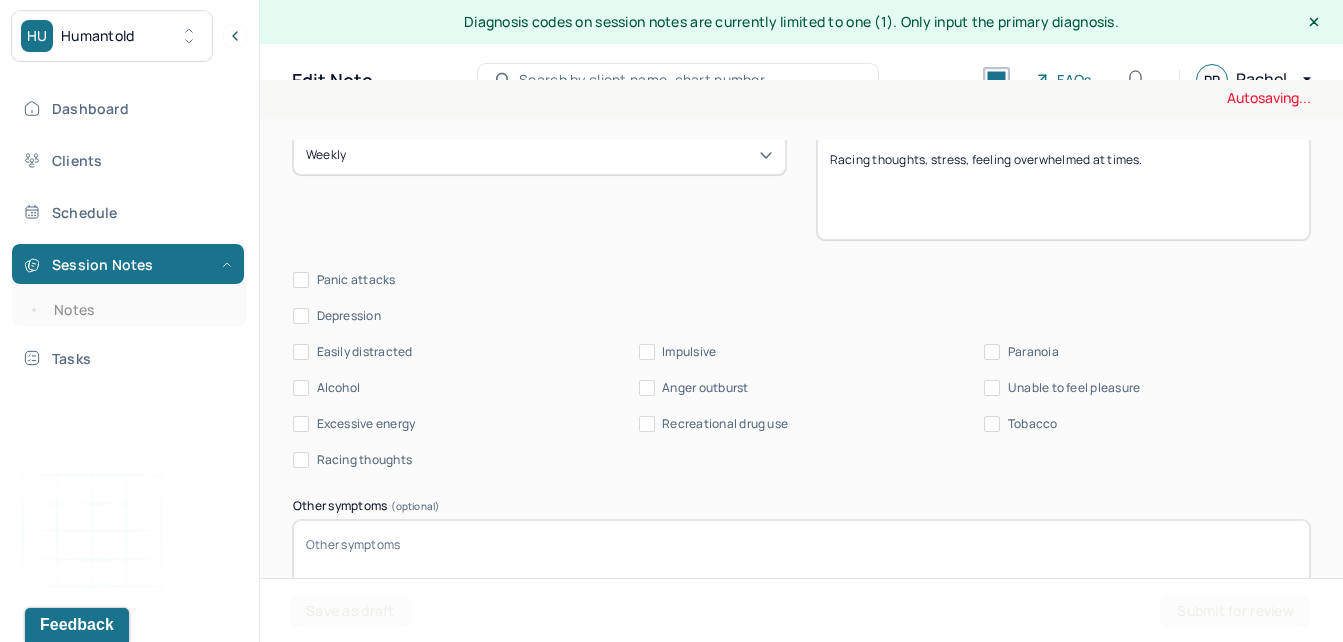 click on "Easily distracted" at bounding box center (365, 352) 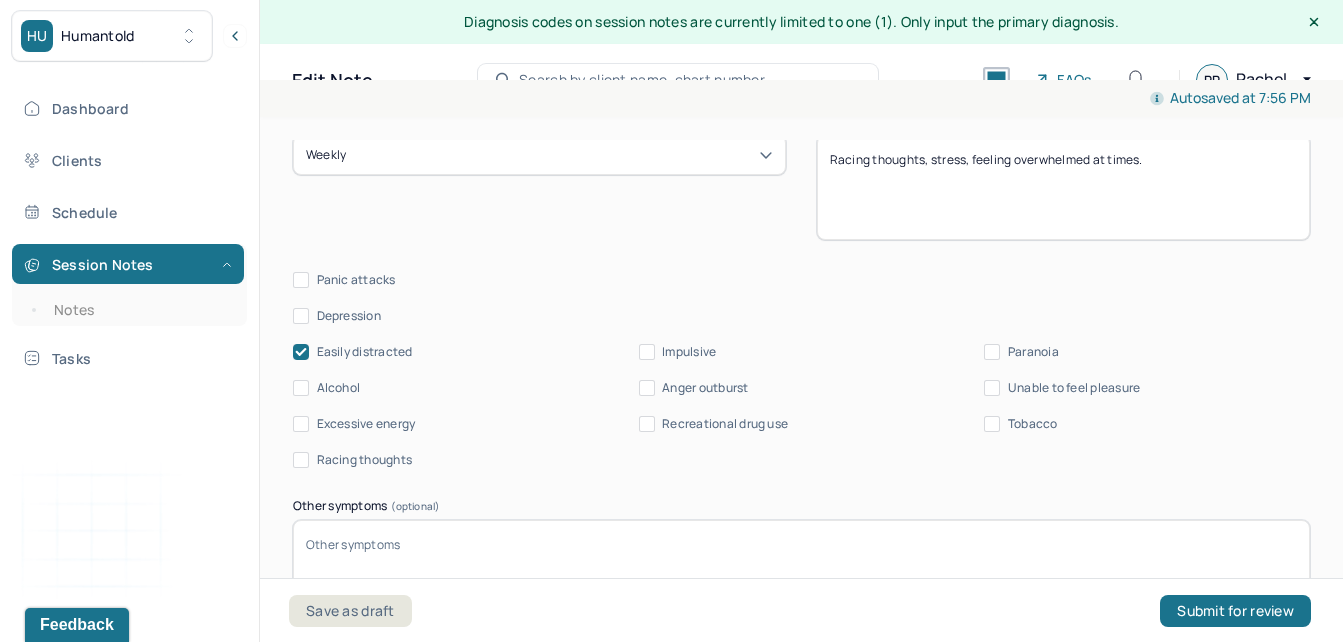 click on "Racing thoughts" at bounding box center (365, 460) 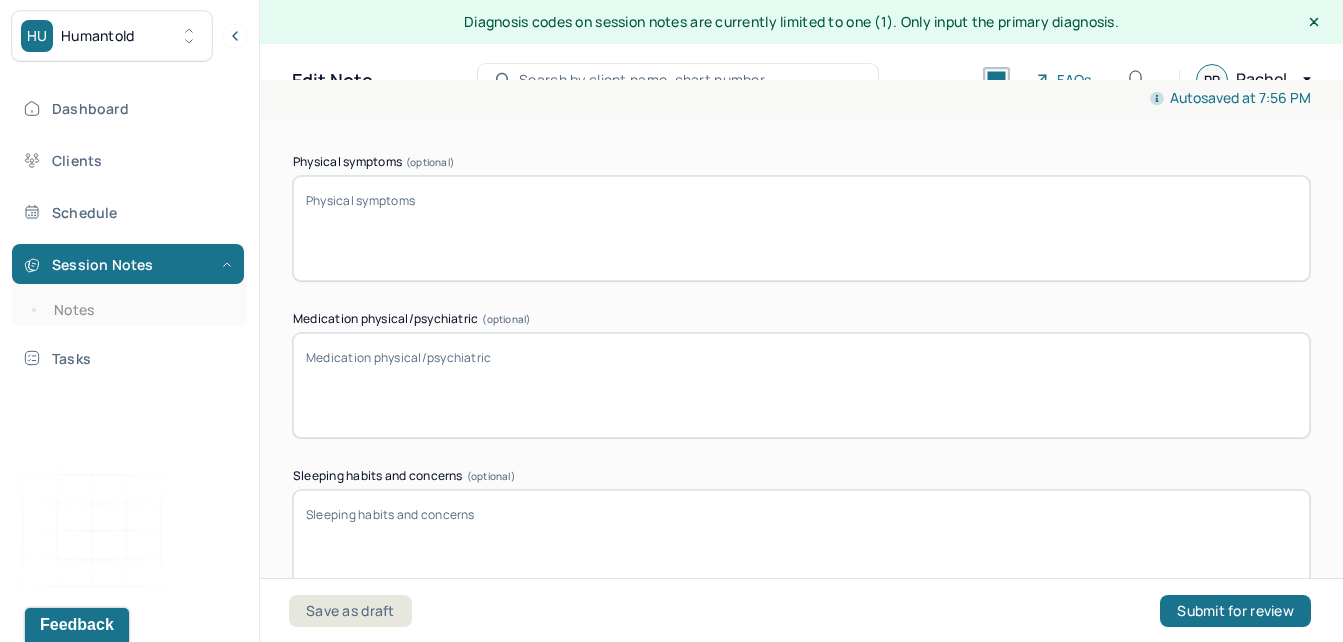 scroll, scrollTop: 3211, scrollLeft: 0, axis: vertical 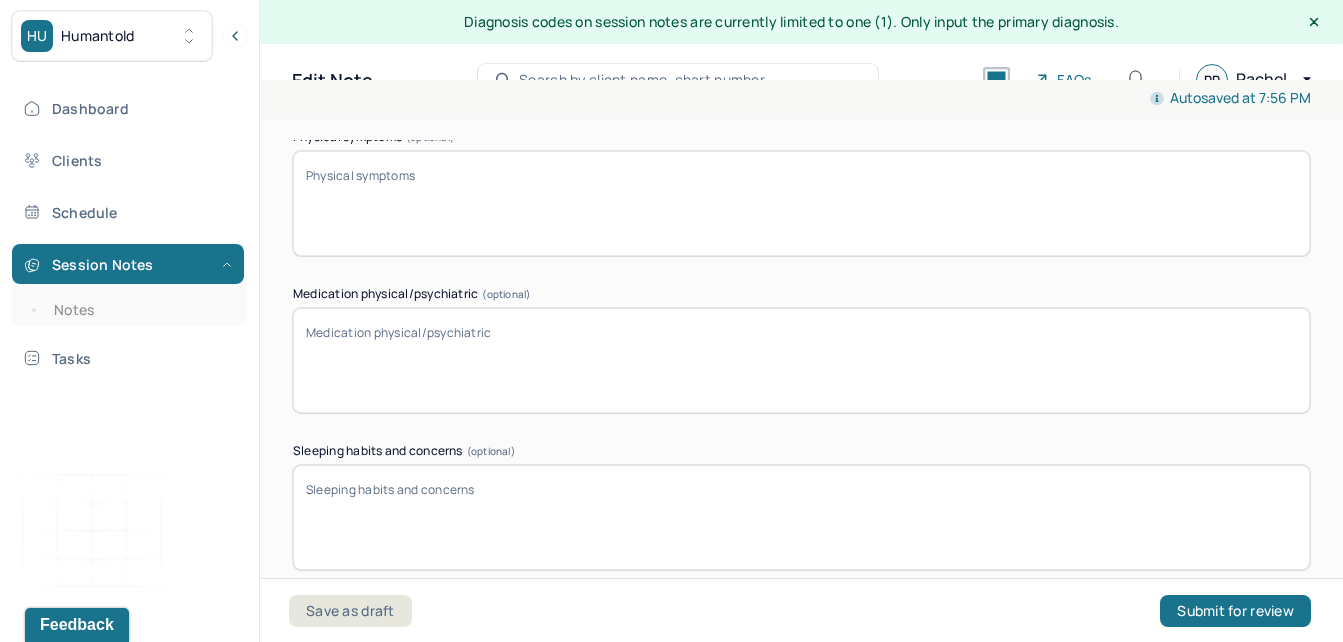 click on "Physical symptoms (optional)" at bounding box center [801, 203] 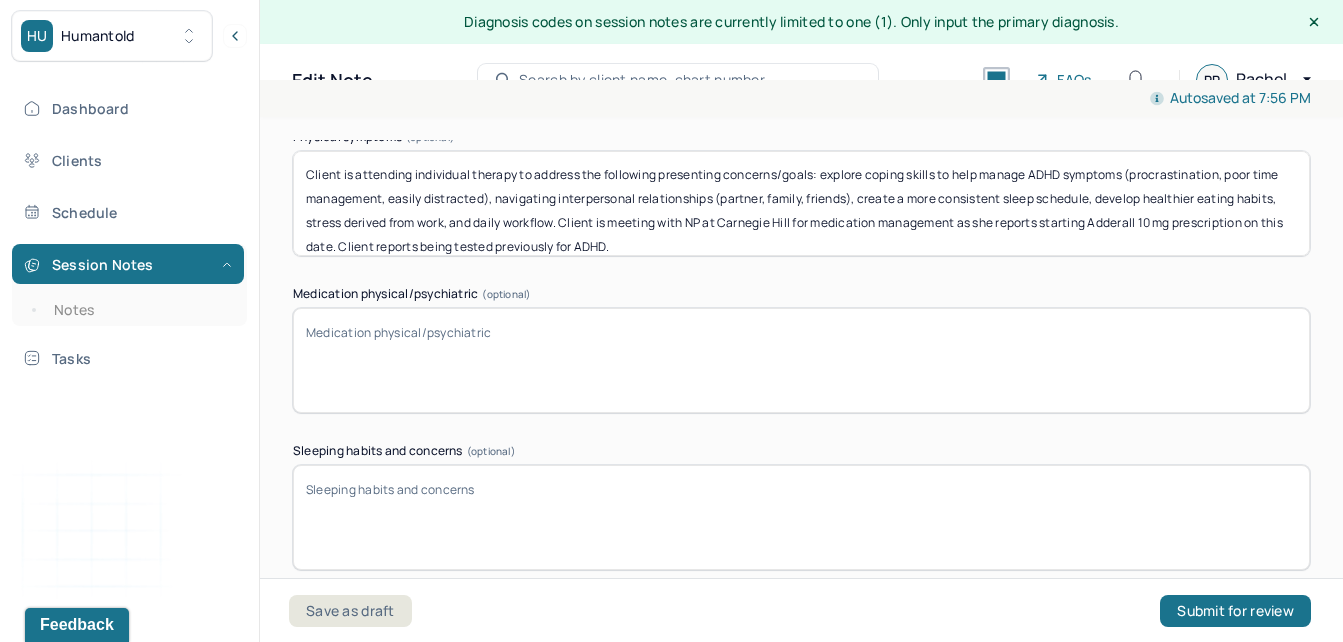 scroll, scrollTop: 0, scrollLeft: 0, axis: both 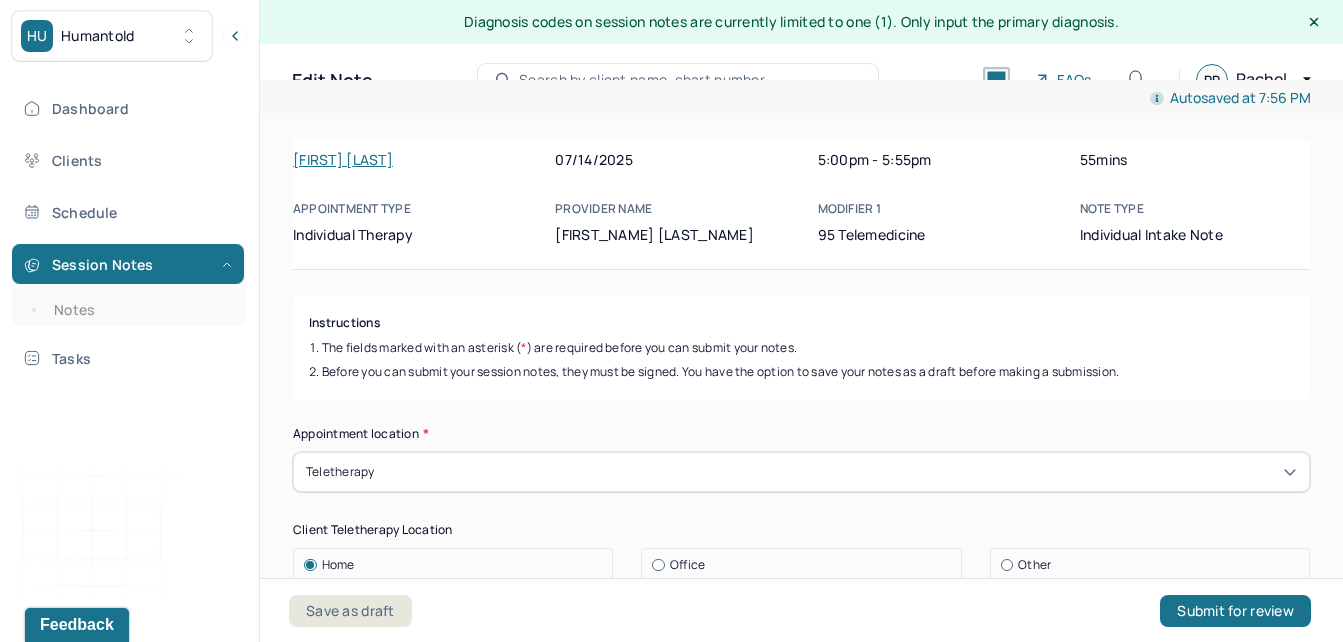 drag, startPoint x: 775, startPoint y: 242, endPoint x: 109, endPoint y: 30, distance: 698.92773 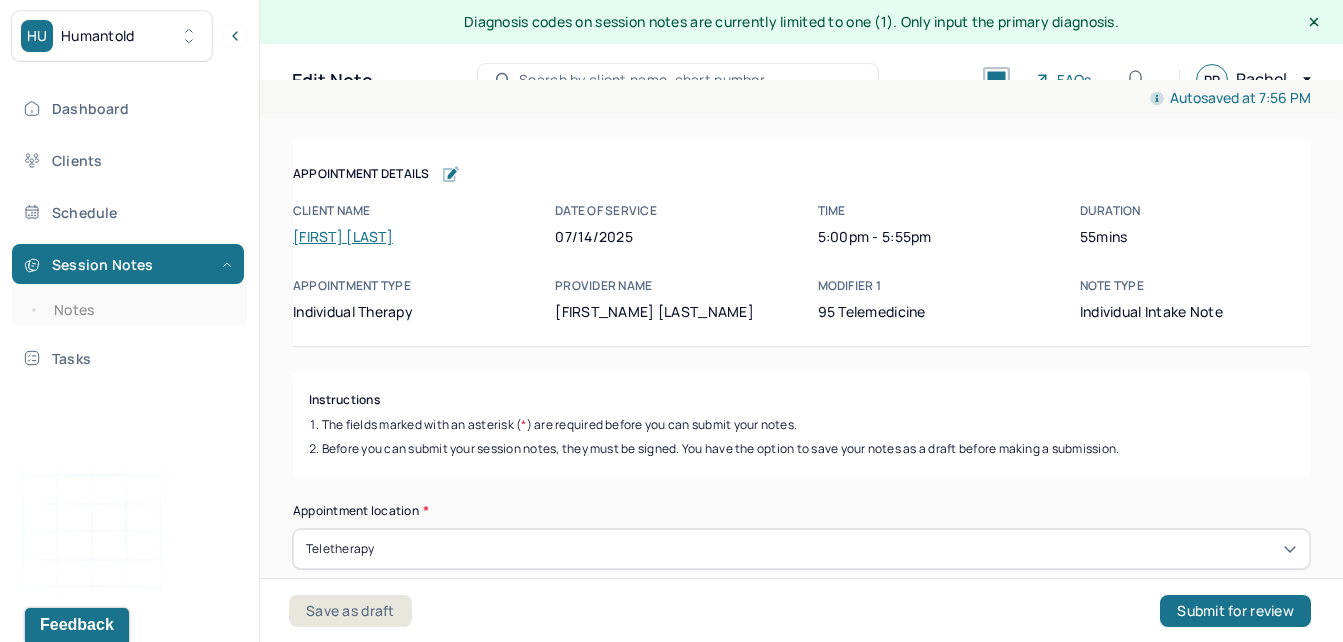 type 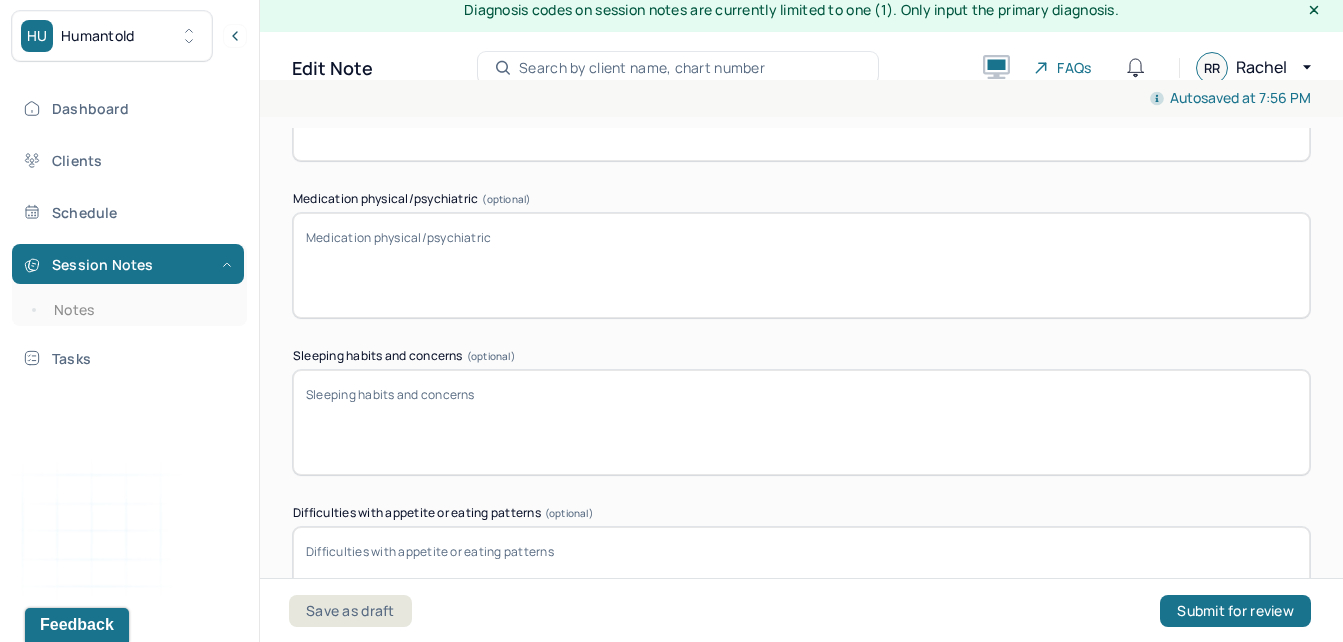 scroll, scrollTop: 3319, scrollLeft: 0, axis: vertical 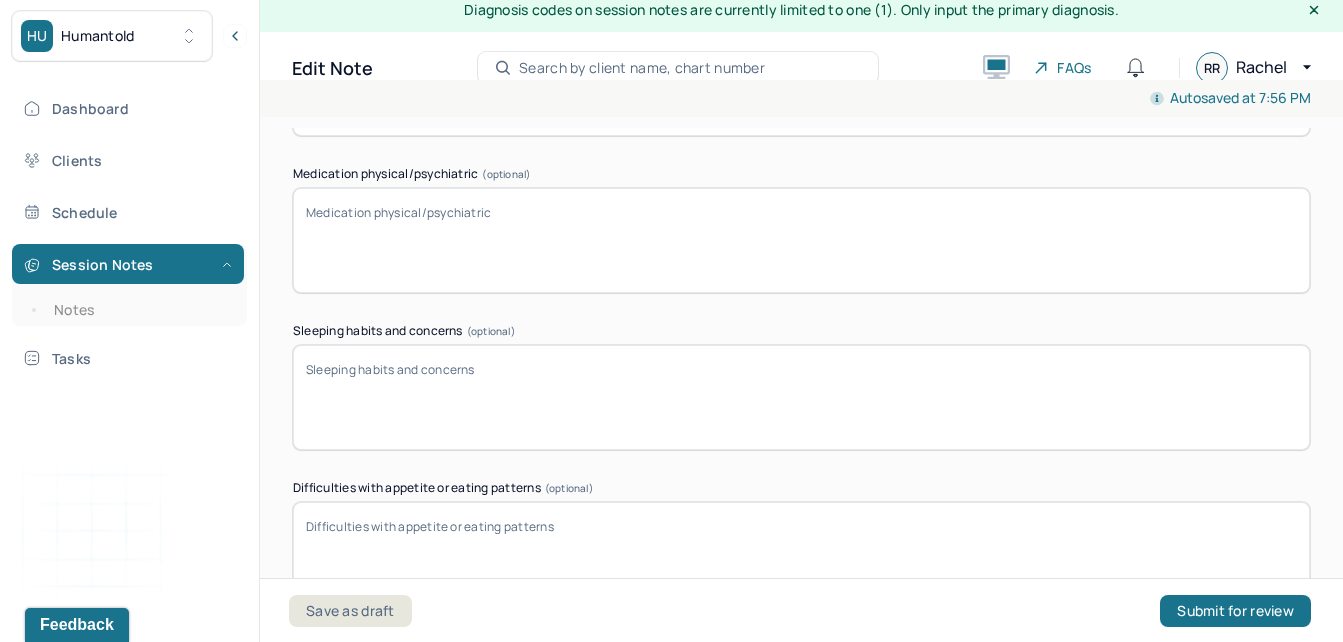 click on "Medication physical/psychiatric (optional)" at bounding box center (801, 240) 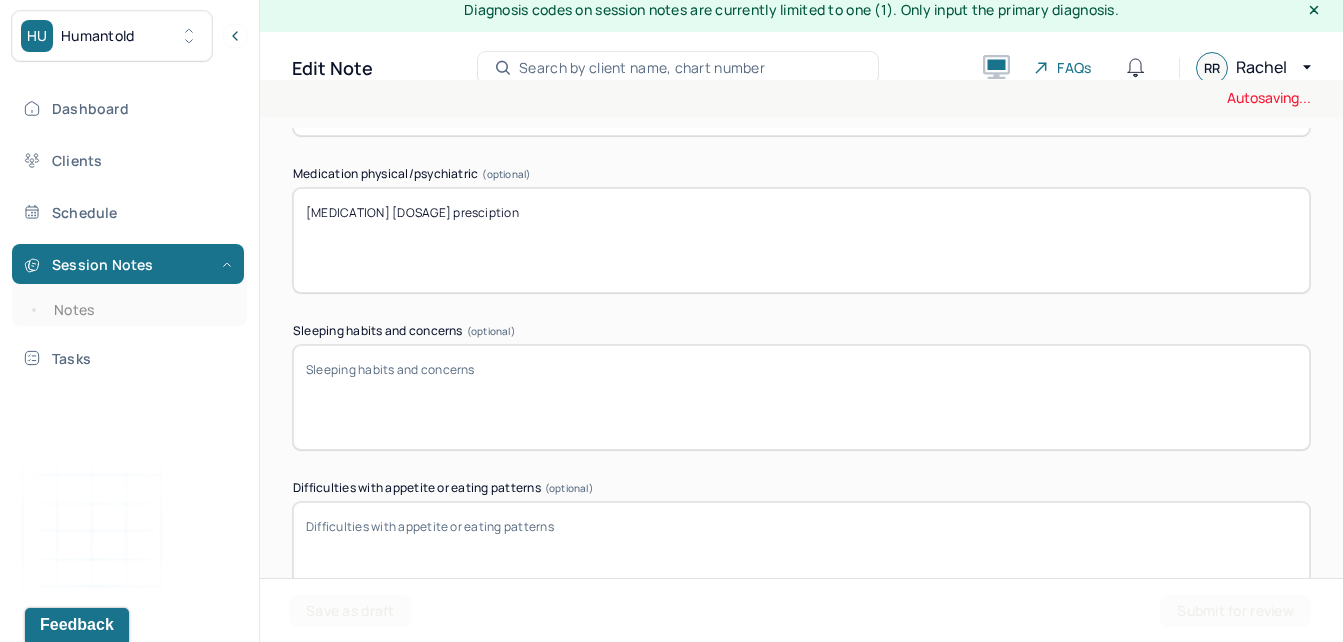 click on "Sleeping habits and concerns (optional)" at bounding box center (801, 397) 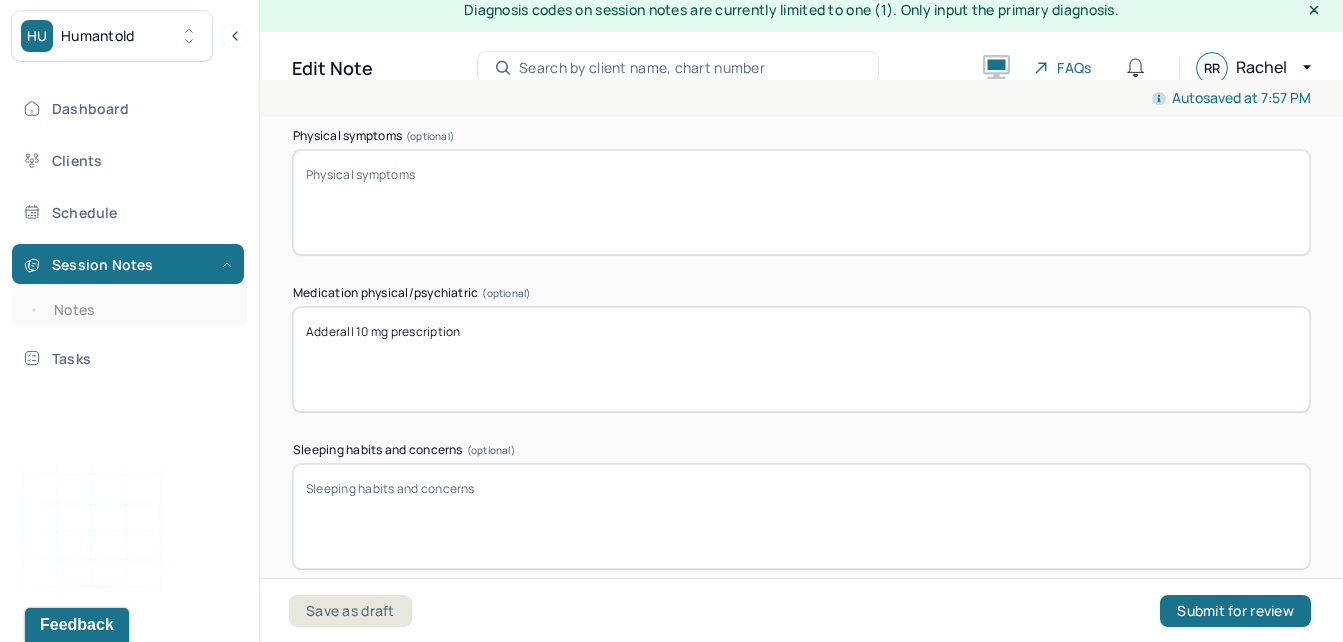 scroll, scrollTop: 3199, scrollLeft: 0, axis: vertical 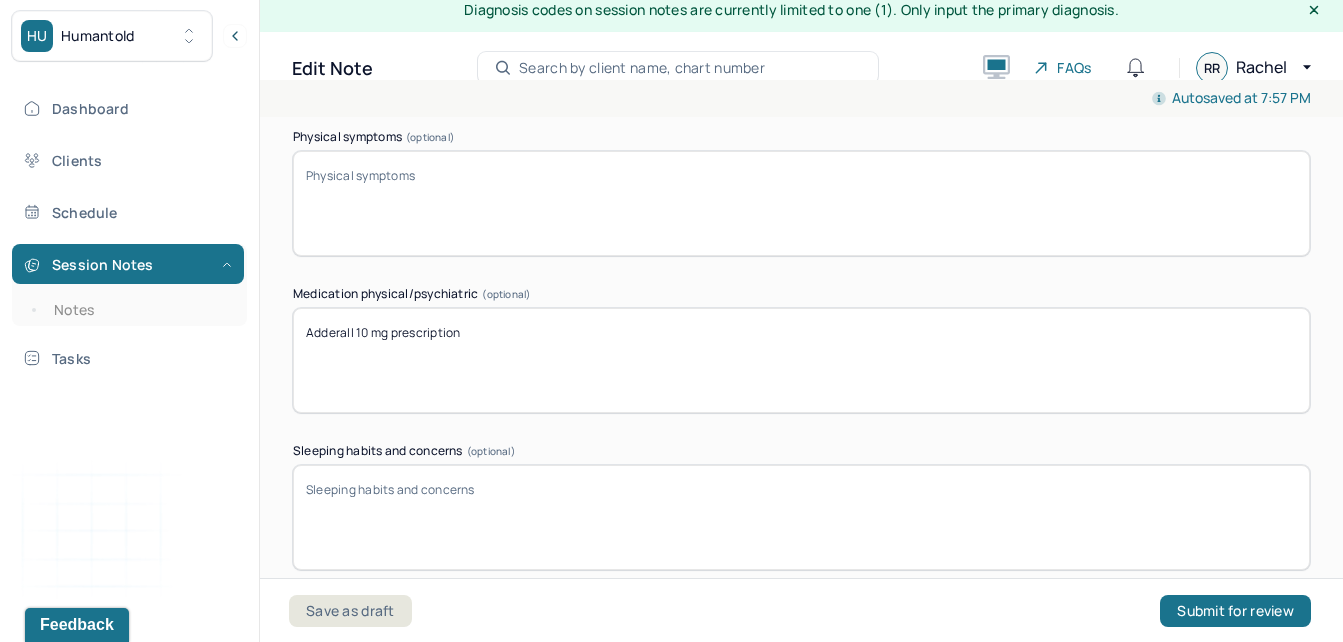type on "Adderall 10 mg prescription" 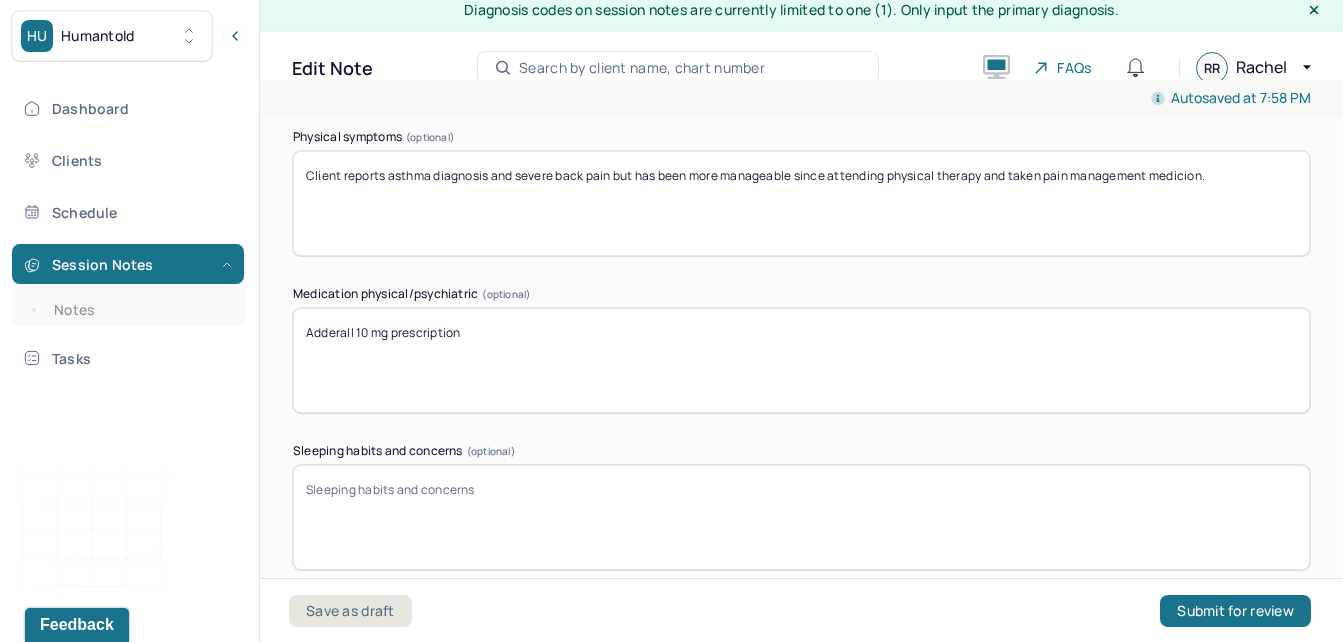 drag, startPoint x: 1190, startPoint y: 174, endPoint x: 847, endPoint y: 230, distance: 347.54135 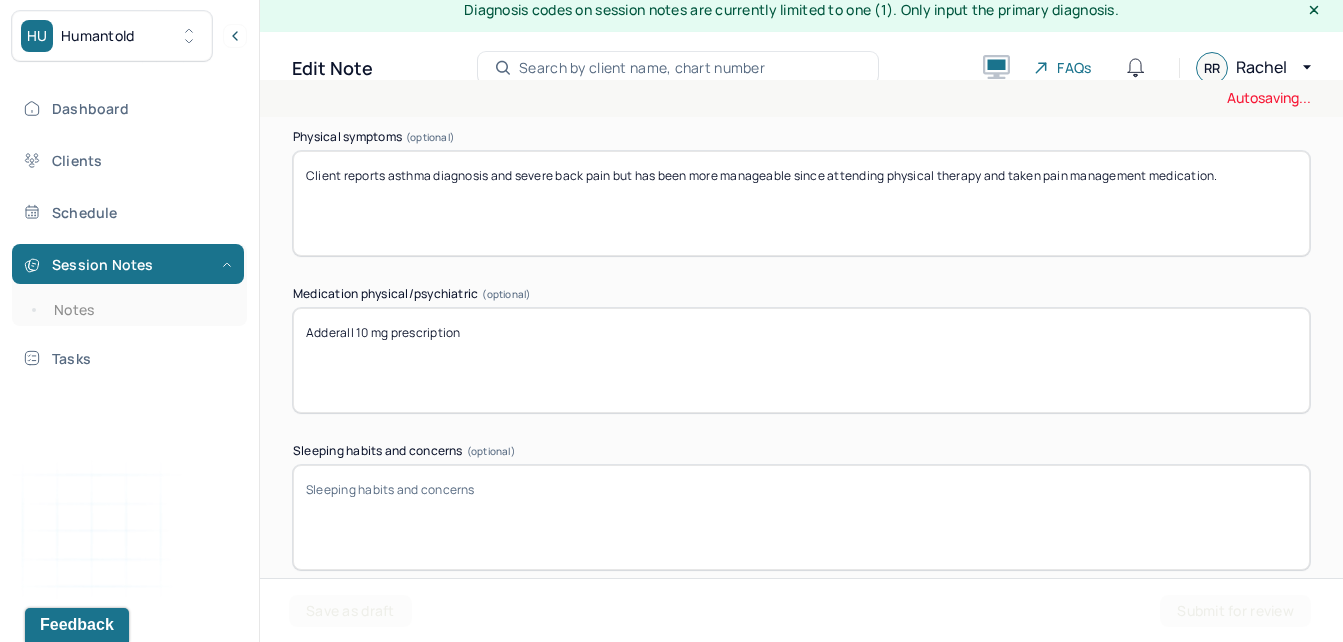 type on "Client reports asthma diagnosis and severe back pain but has been more manageable since attending physical therapy and taken pain management medication." 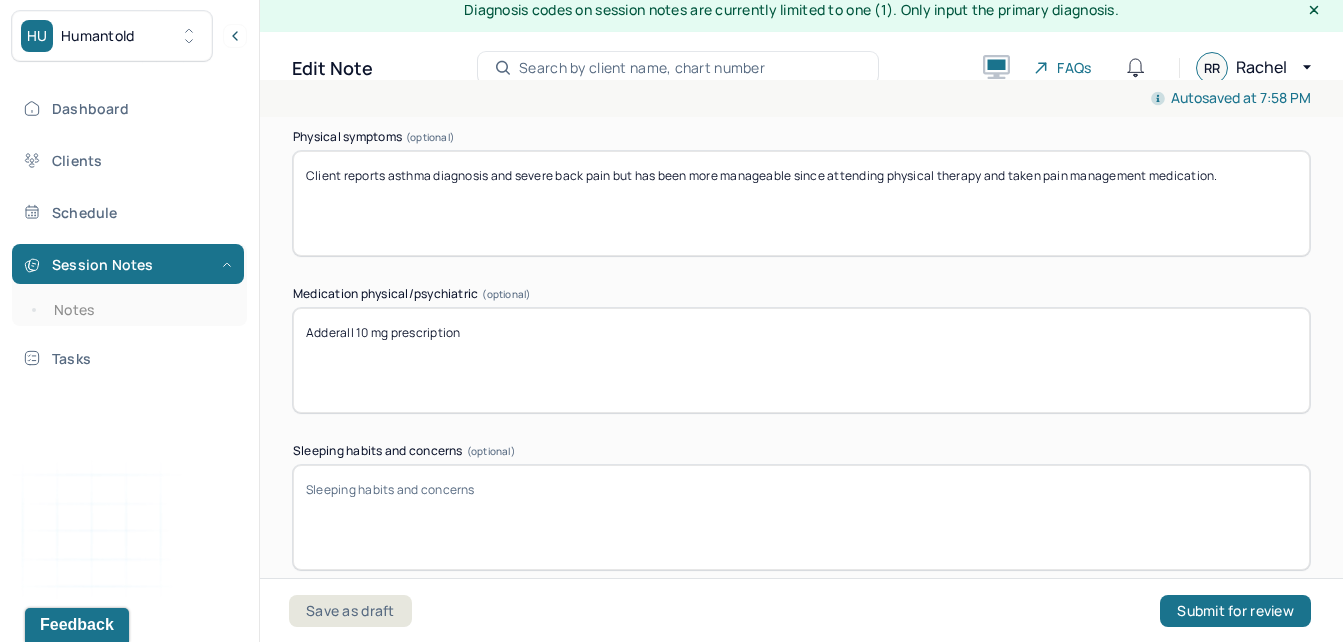 click on "Sleeping habits and concerns (optional)" at bounding box center (801, 517) 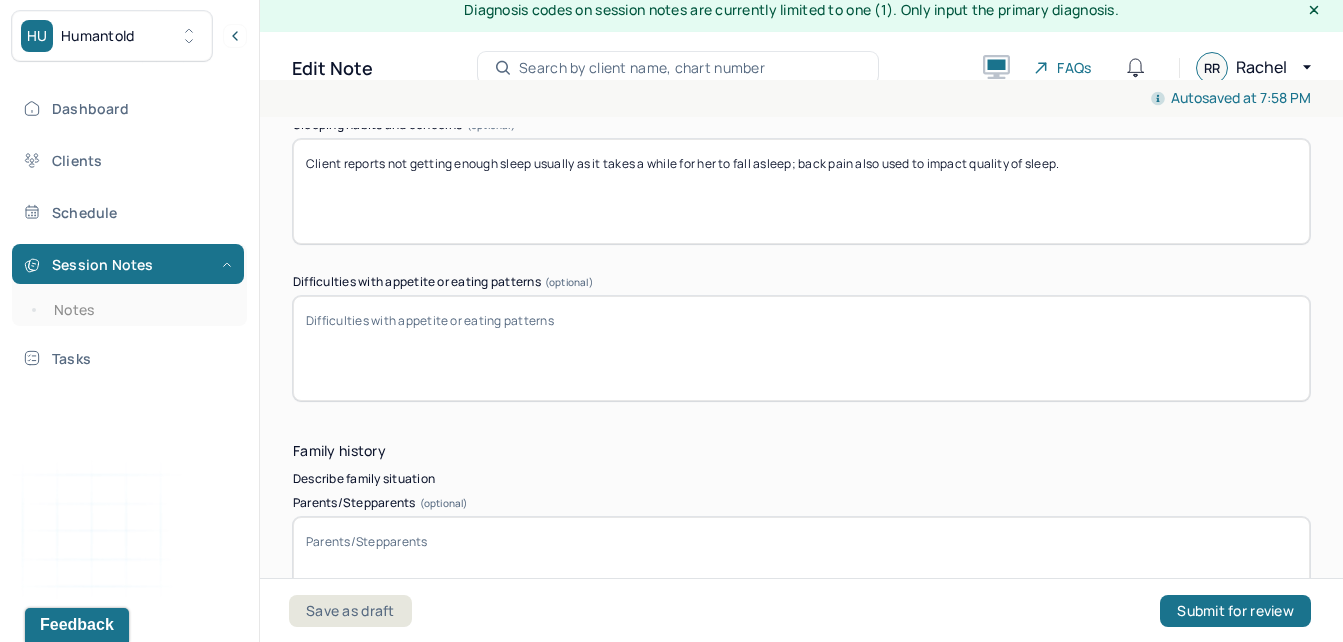 scroll, scrollTop: 3550, scrollLeft: 0, axis: vertical 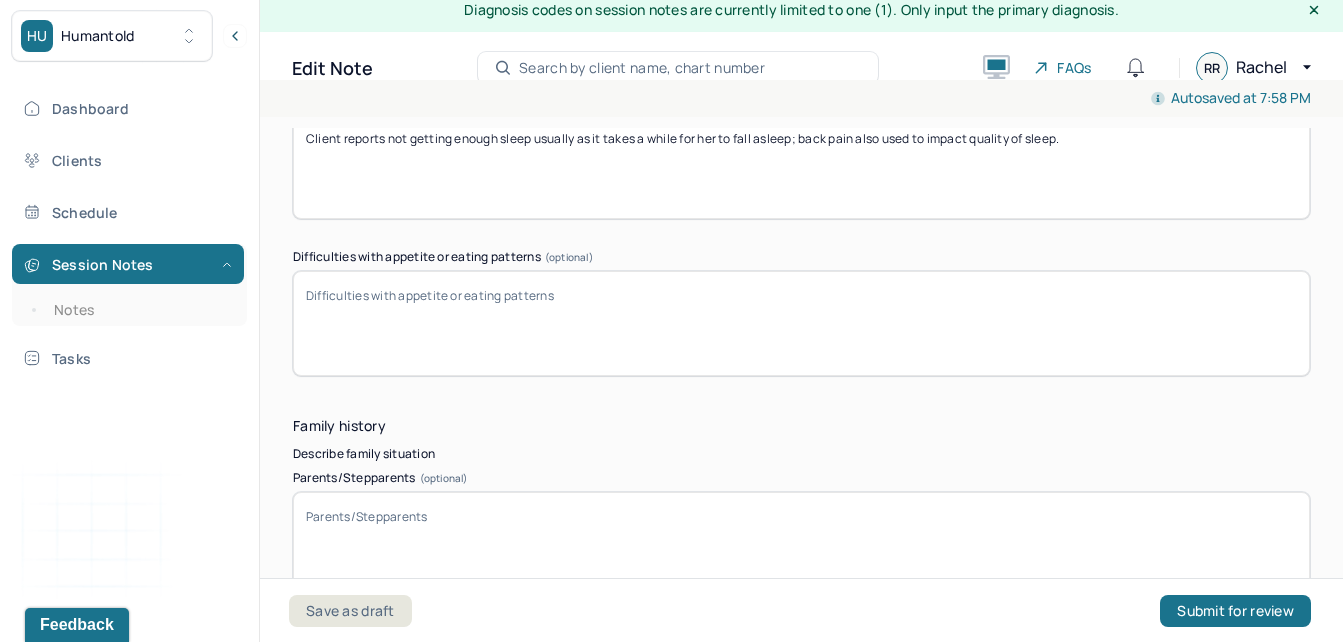 type on "Client reports not getting enough sleep usually as it takes a while for her to fall asleep; back pain also used to impact quality of sleep." 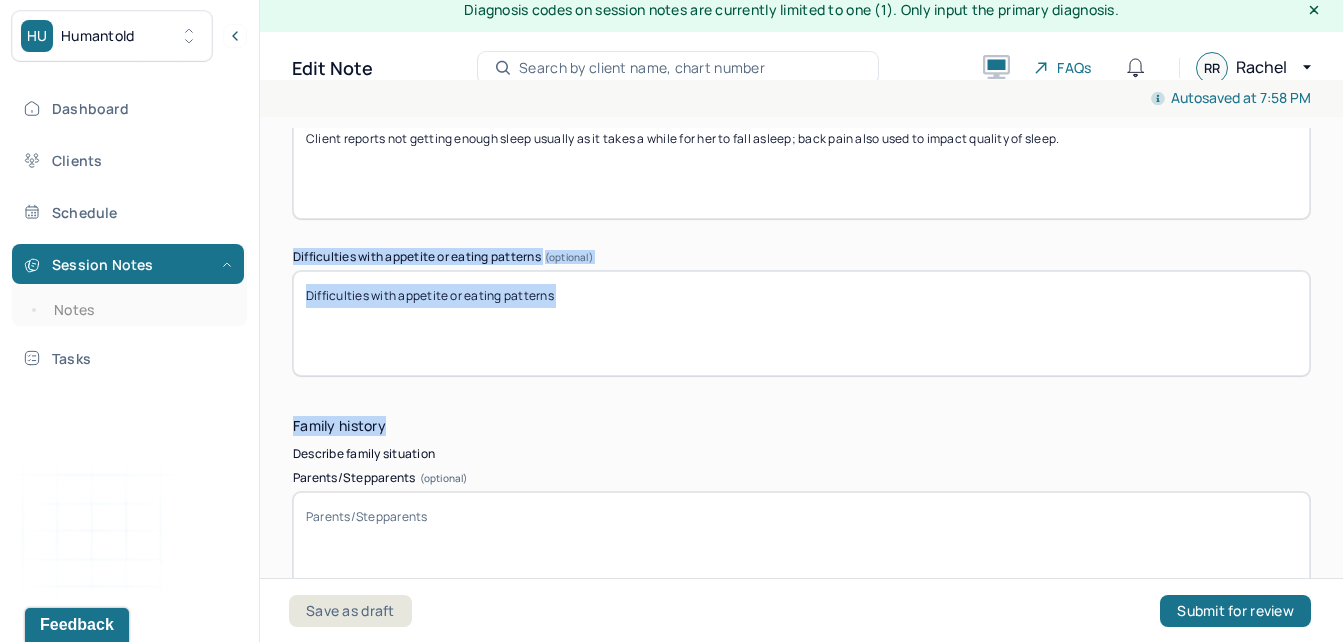 drag, startPoint x: 429, startPoint y: 383, endPoint x: 474, endPoint y: 325, distance: 73.409805 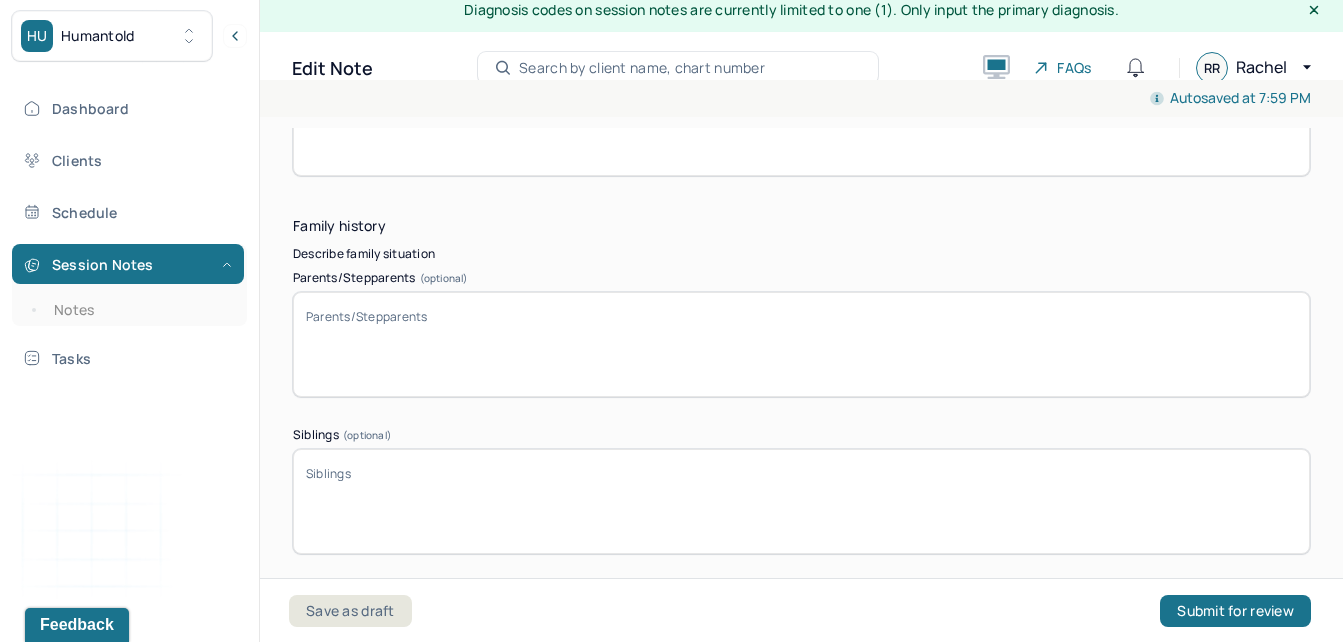 scroll, scrollTop: 3800, scrollLeft: 0, axis: vertical 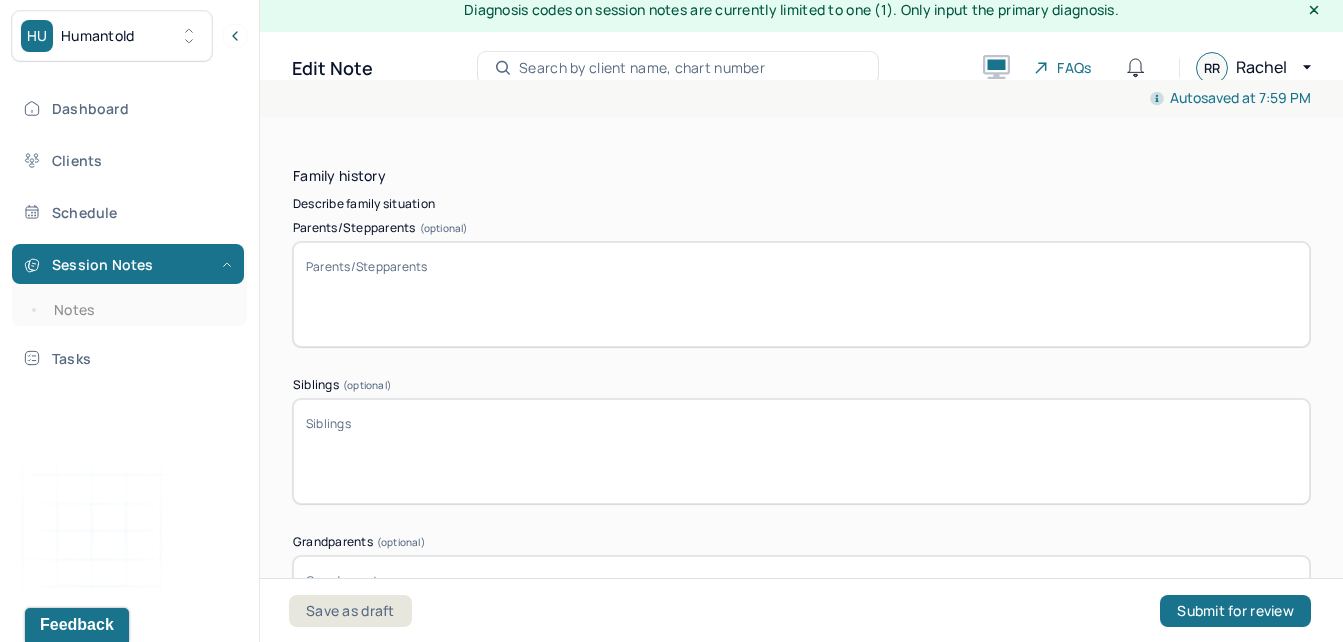 type on "Client expressed interest in creating healthier and more consistent eating habits." 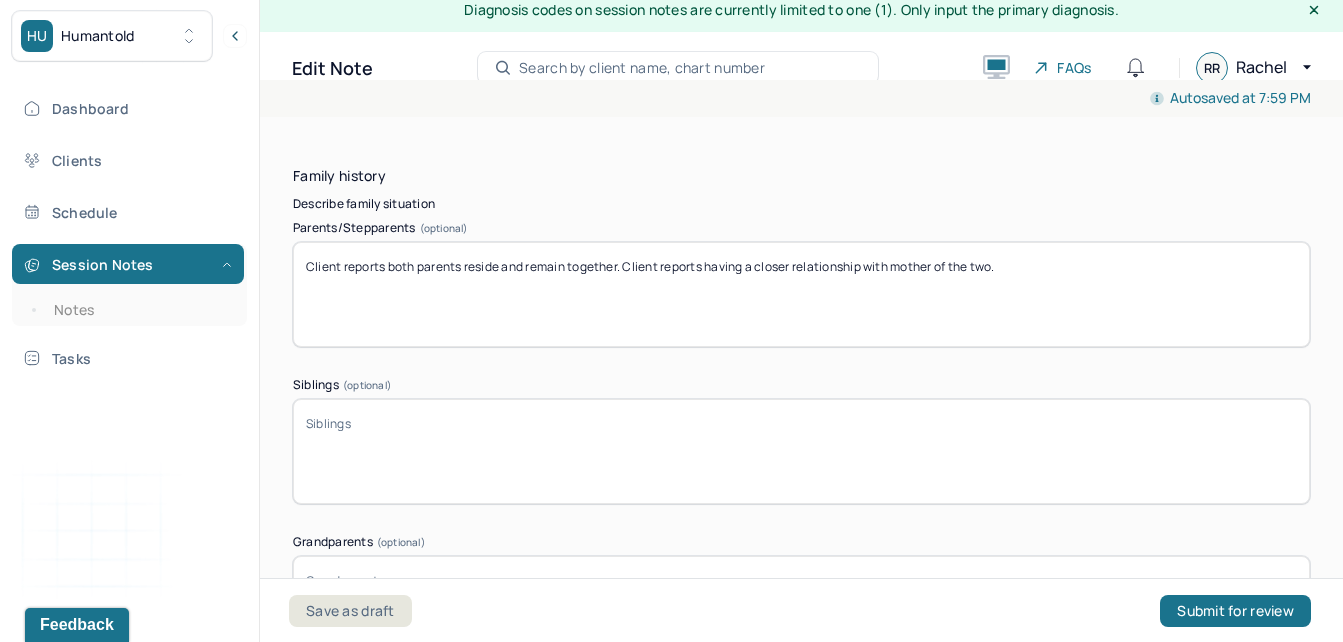 type on "Client reports both parents reside and remain together. Client reports having a closer relationship with mother of the two." 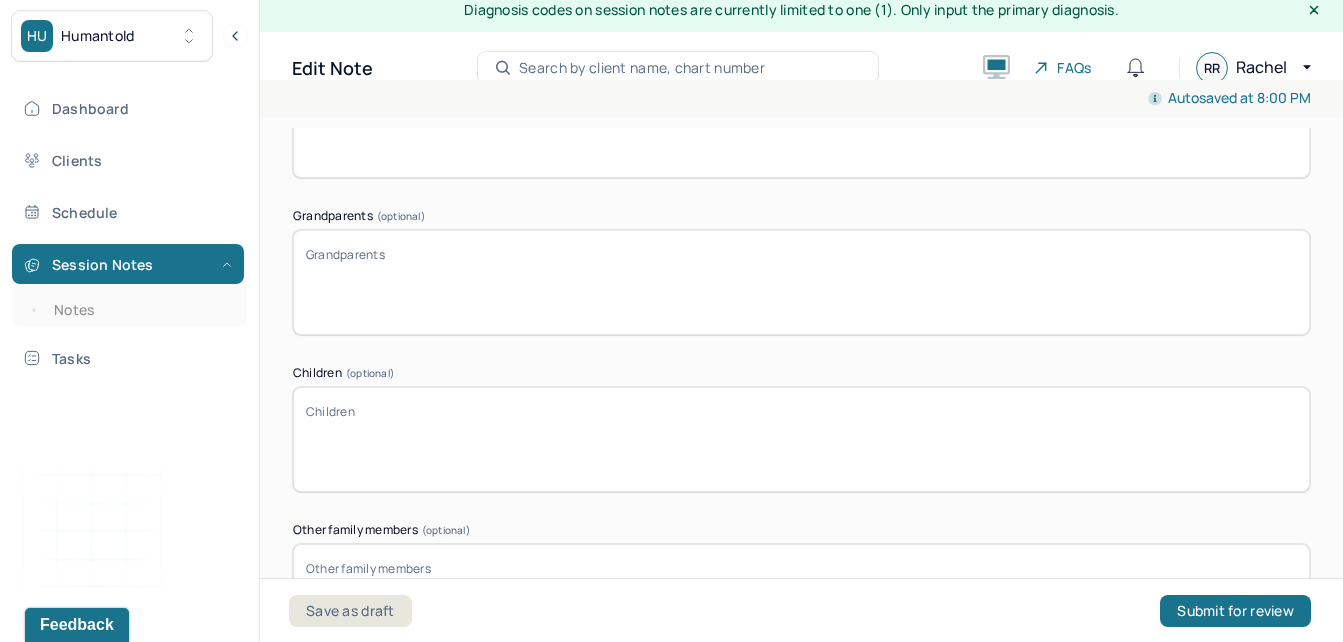 scroll, scrollTop: 4176, scrollLeft: 0, axis: vertical 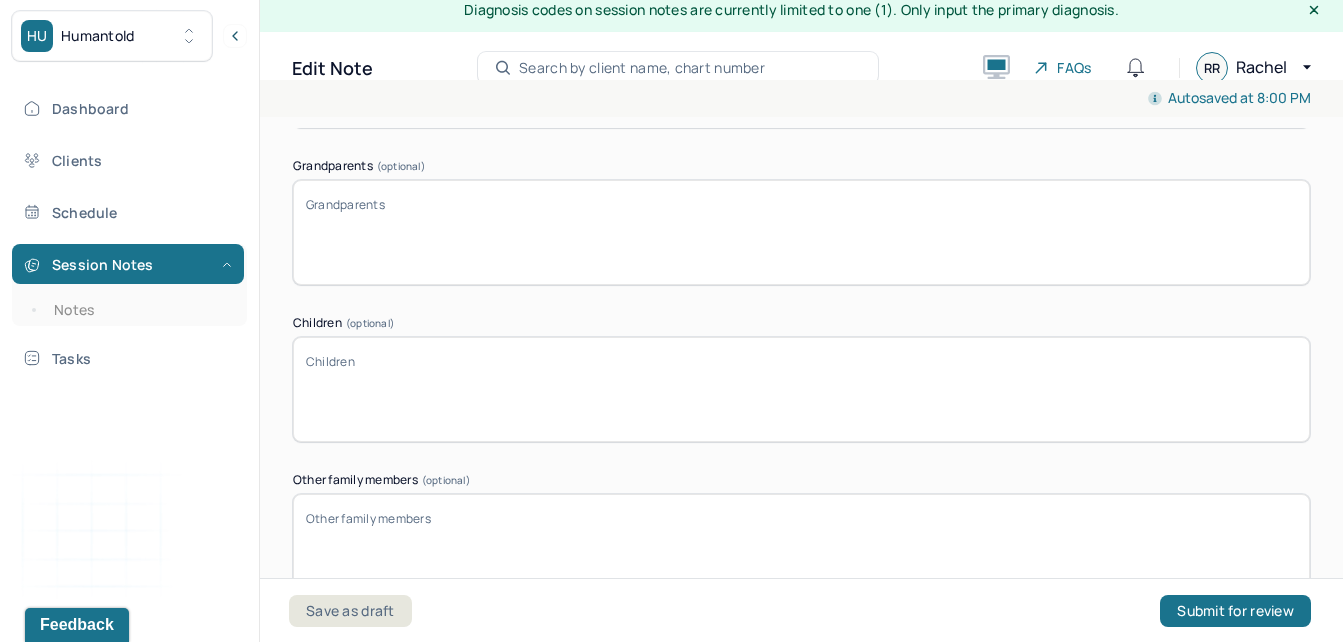 type on "Client reports she has one sister who she is relatively close with and two younger brothers not as close." 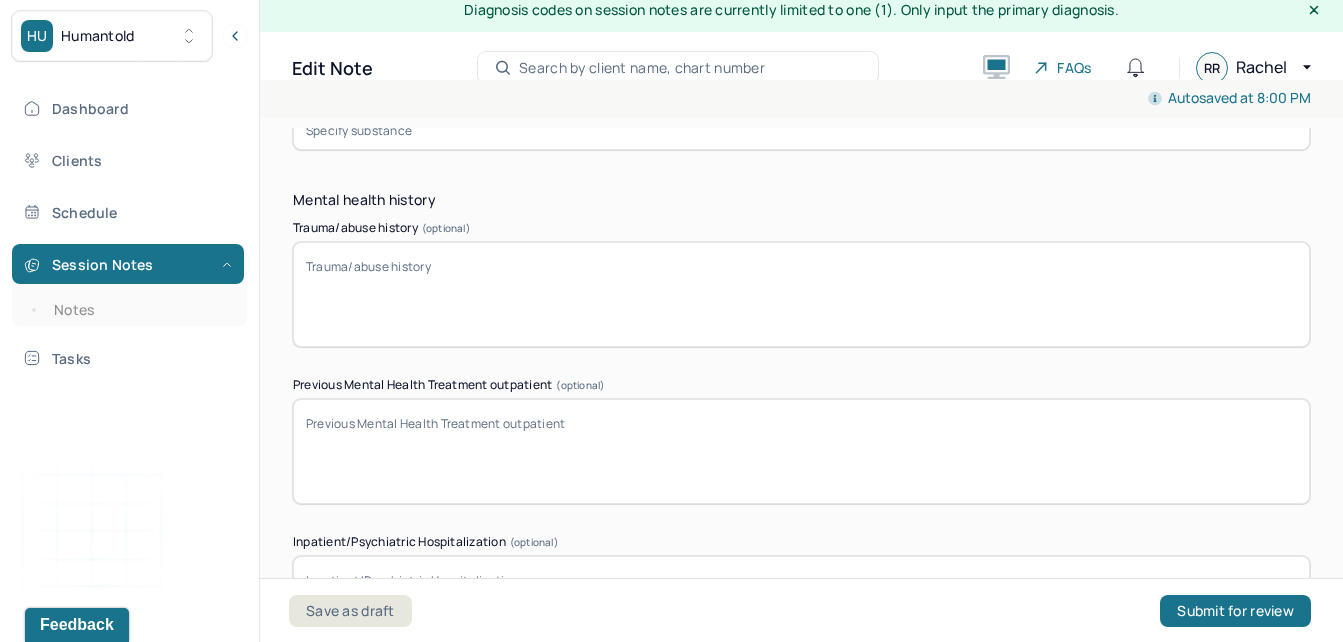 scroll, scrollTop: 5806, scrollLeft: 0, axis: vertical 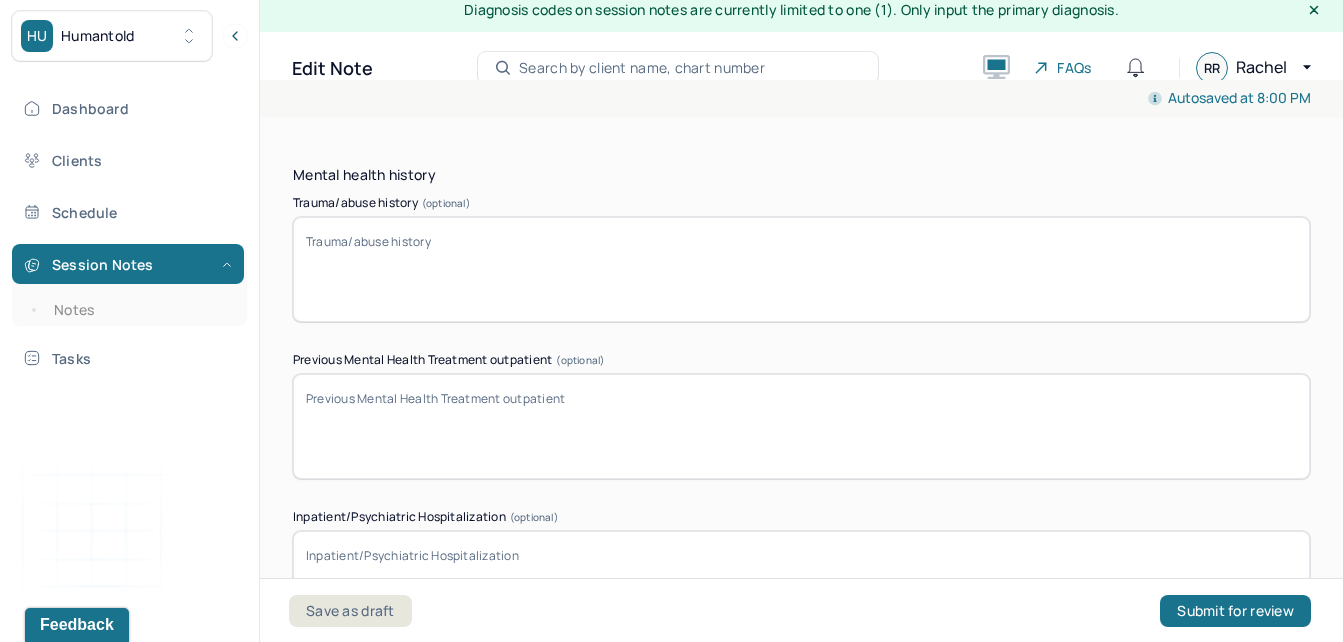 type on "Client denied." 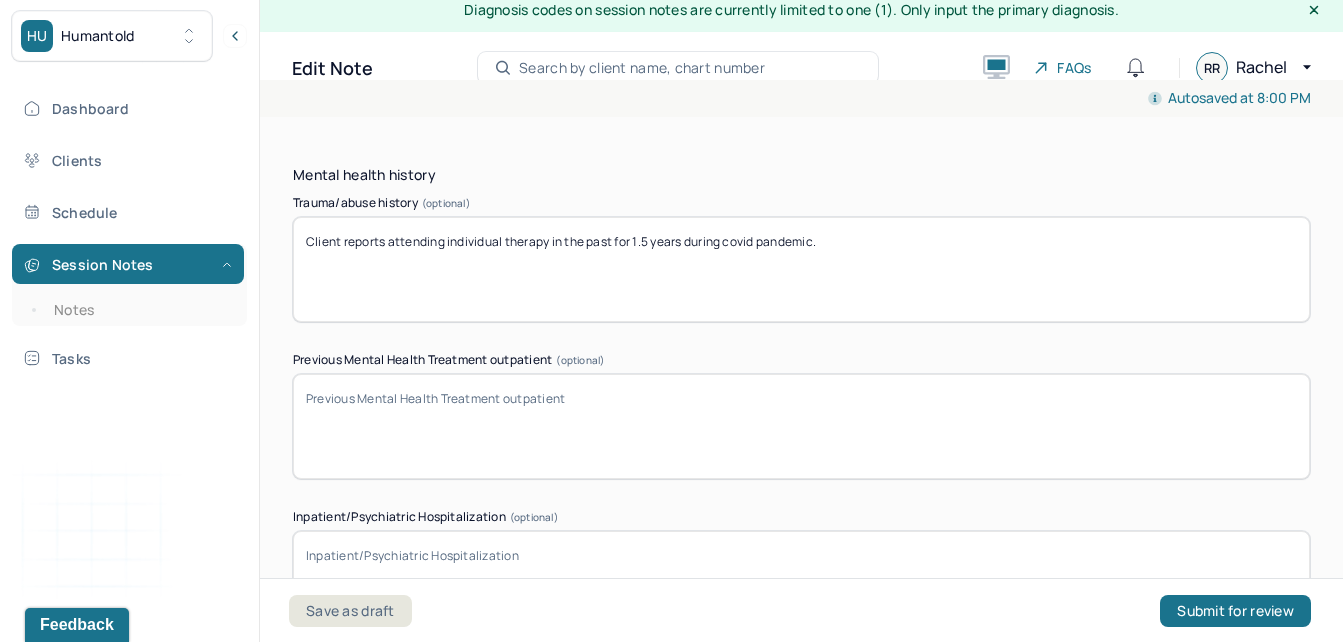 type on "Client reports attending individual therapy in the past for 1.5 years during covid pandemic." 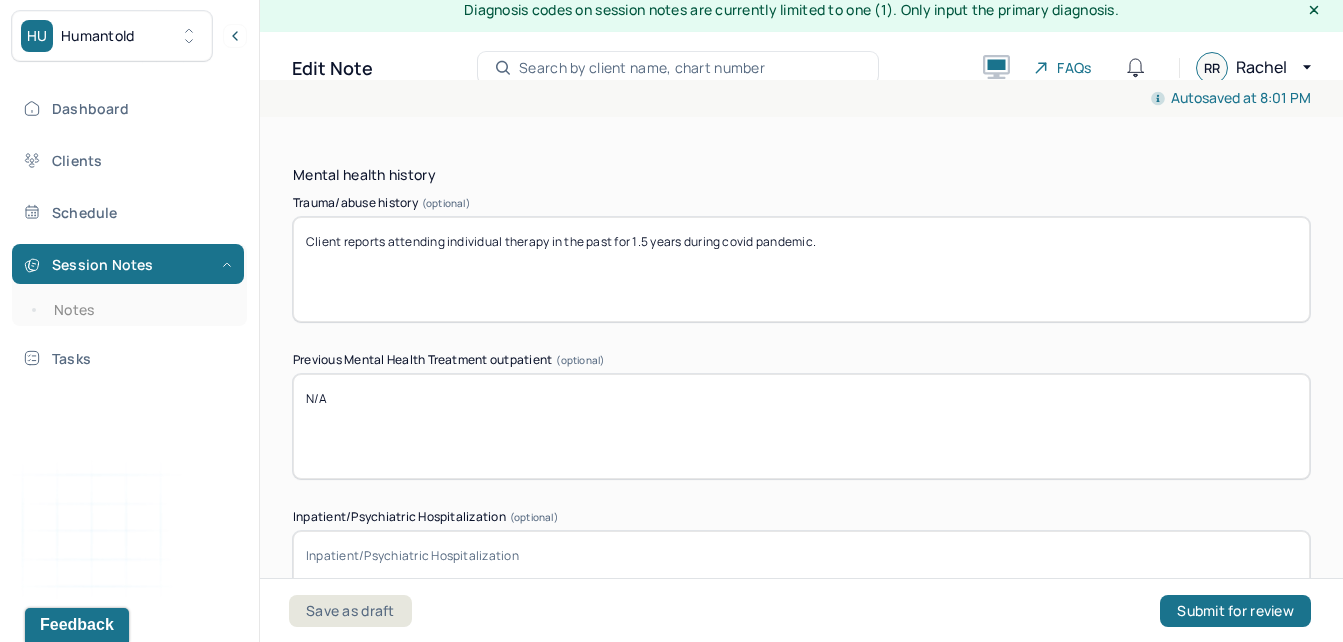 type on "N/A" 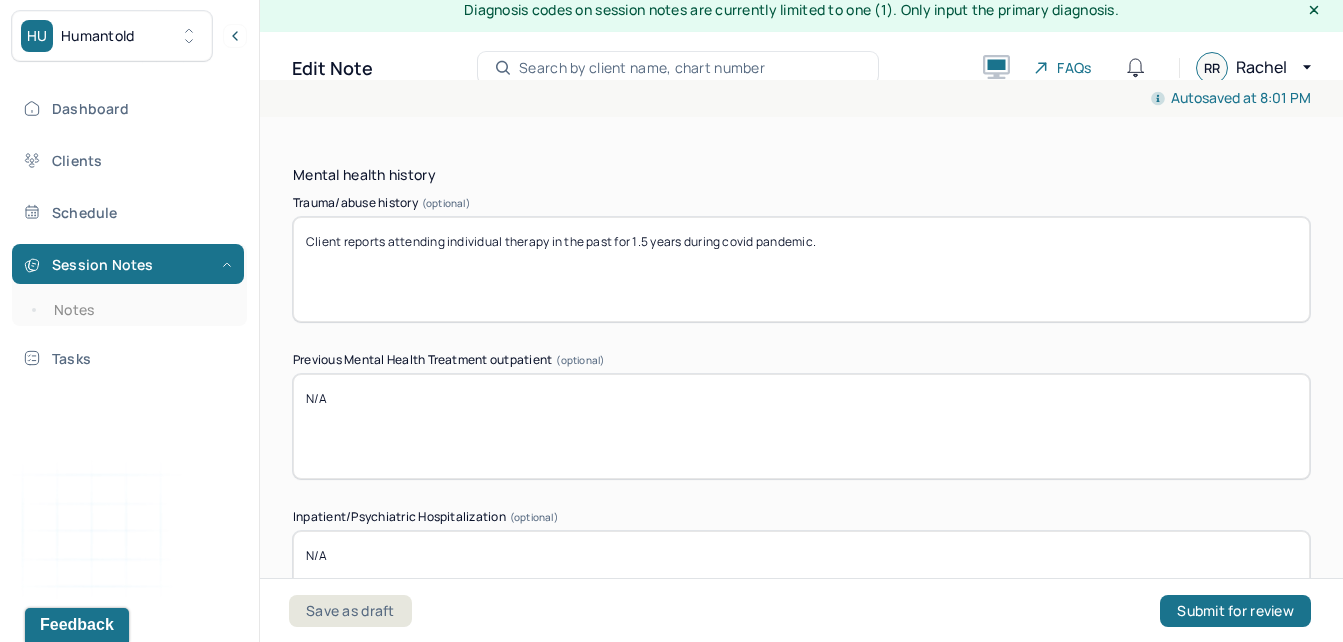 type on "N/A" 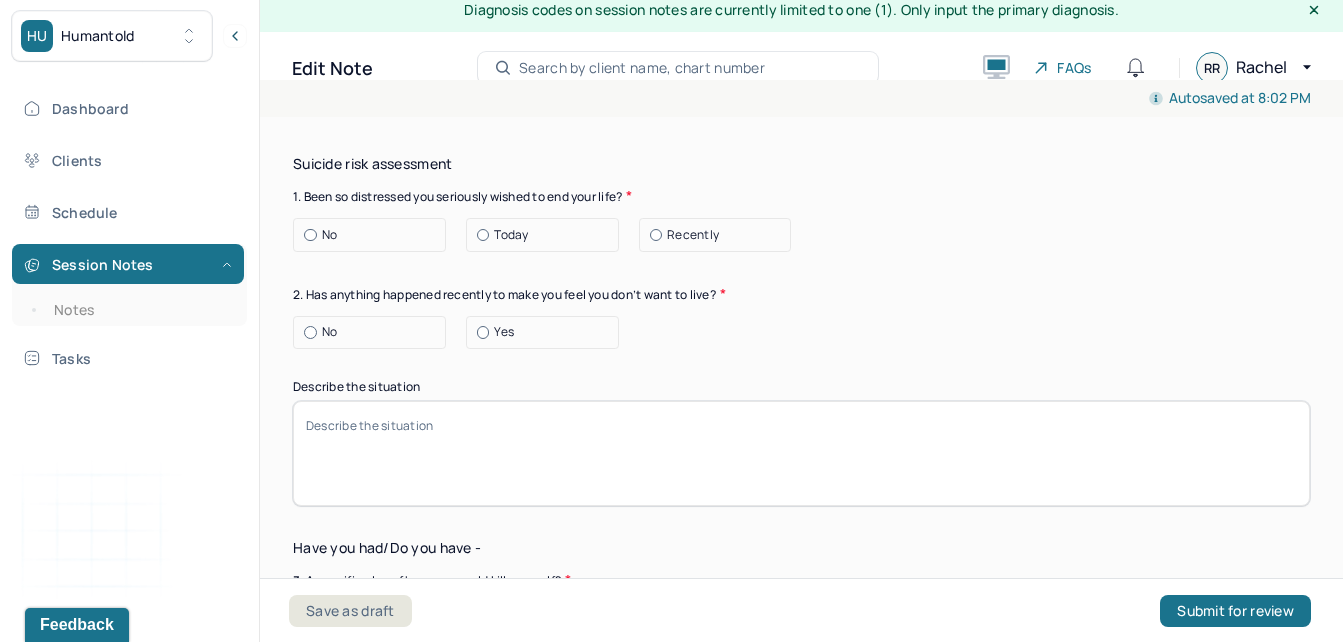 scroll, scrollTop: 6610, scrollLeft: 0, axis: vertical 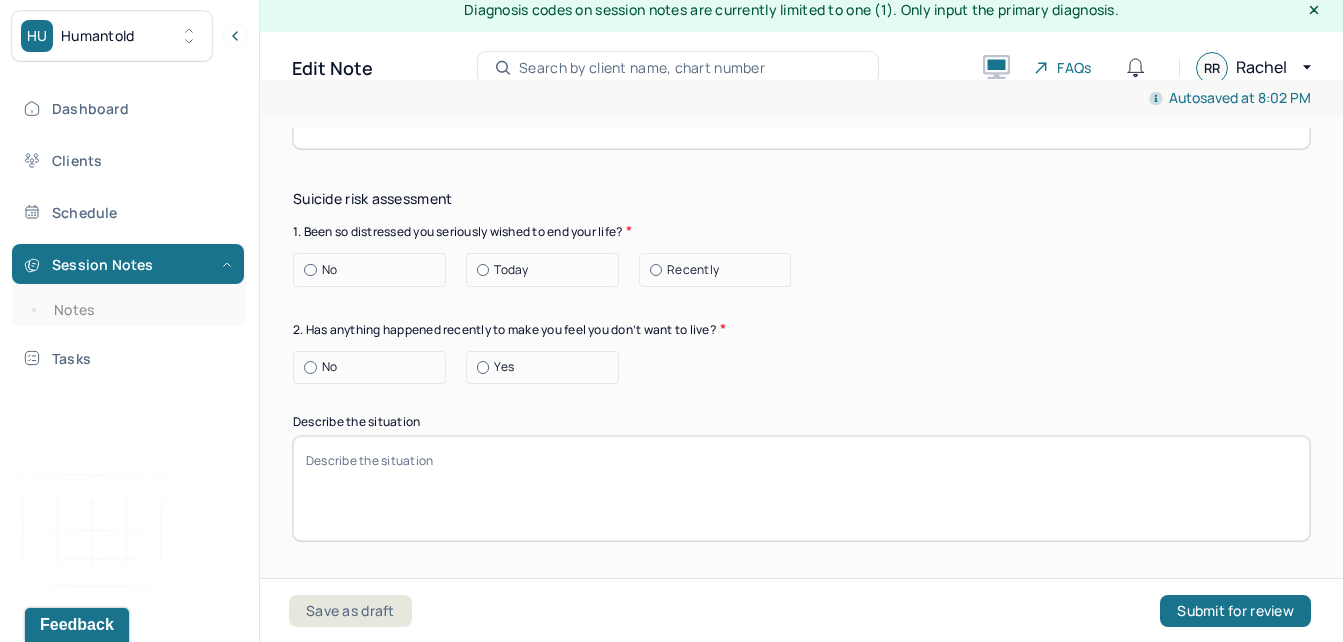 type on "Client has experienced severe back pain but it more manageable with physical therapy and medication. Client also has asthma." 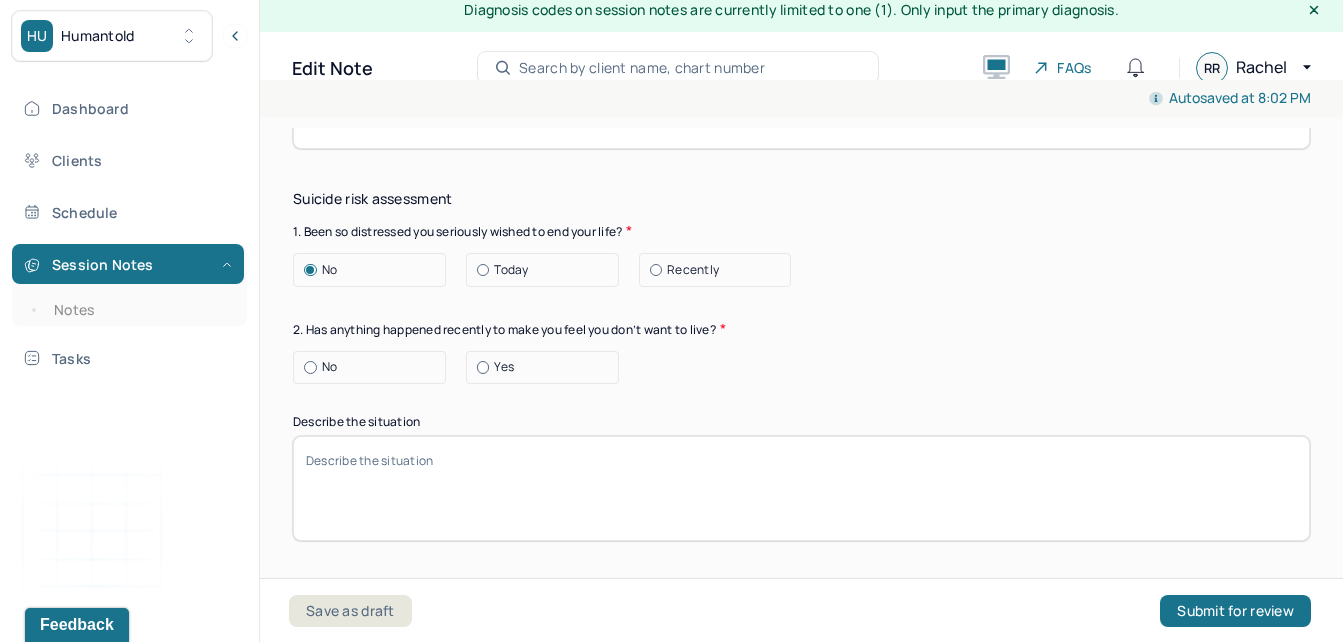 click at bounding box center (310, 367) 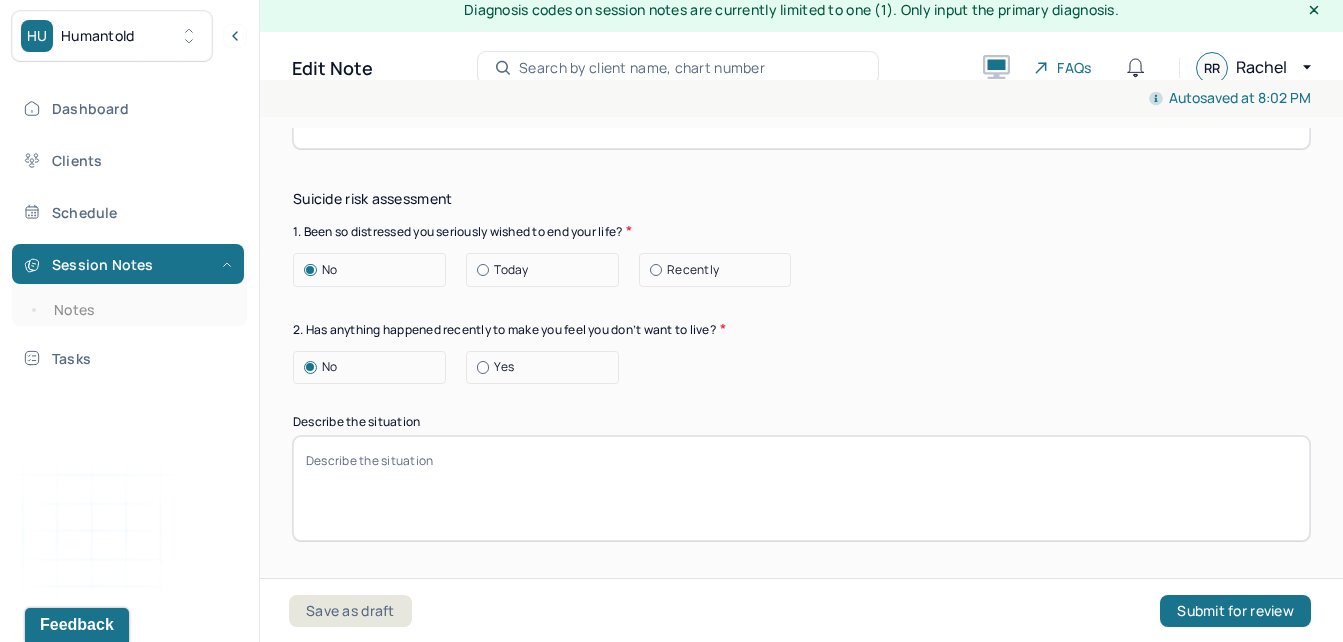 click on "Suicide risk assessment 1. Been so distressed you seriously wished to end your life? No Today Recently 2. Has anything happened recently to make you feel you don’t want to live? No Yes Describe the situation Have you had/Do you have - 3. A specific plan of how you would kill yourself? No Yes 4. Access to weapons or means of hurting self? No Yes 5. Made serious suicide attempts No Yes 6. Purposely done something to hurt yourself? No Yes Describe the situation 7. Heard voices telling you to hurt yourself? No Yes 8. Had relatives who attempted or commited sucide? No Yes 9. Had thoughts of killing or seriously hurting someone? No Yes 10. Heard voices telling you to hurt others? No Yes 11. Hurt someone or destroyed property on purpose? No Yes 12. Slapped, kicked, punched someone with intent to harm? No Yes 13. Been arrested or detained for violent behavior? No Yes 14. Been to jail for any reason? No Yes 15. Been on probation for any reason? No Yes 16. Do you have access to guns? No Yes" at bounding box center (801, 1142) 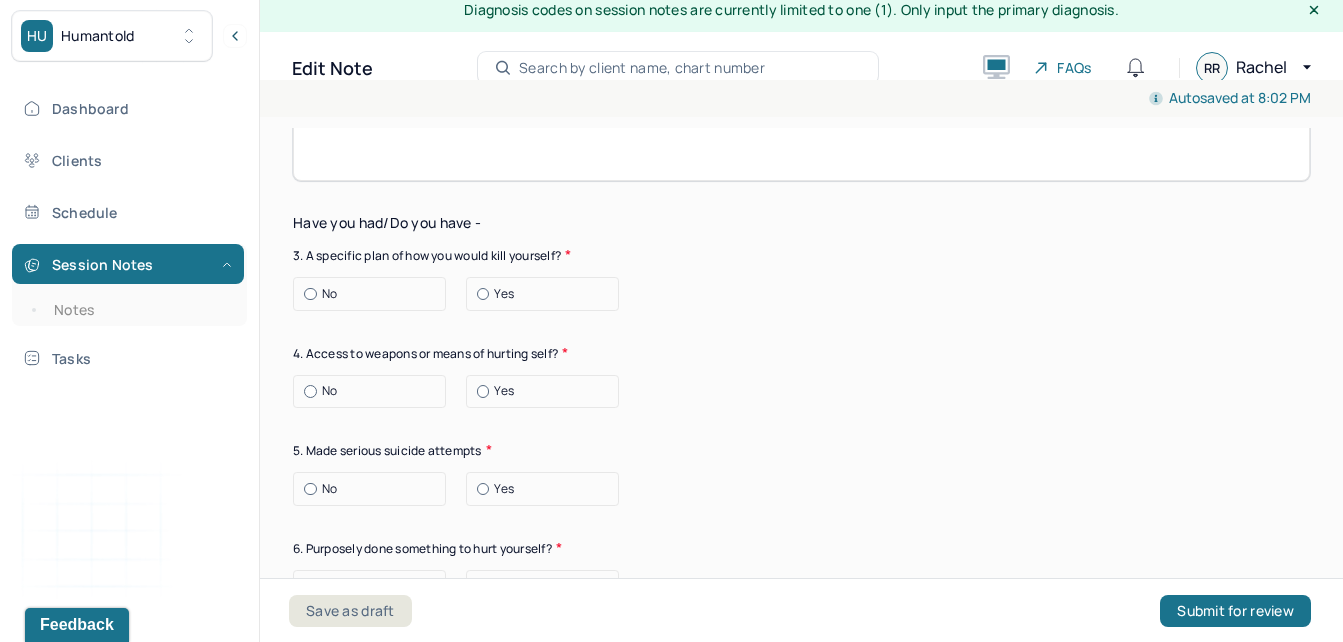 scroll, scrollTop: 6850, scrollLeft: 0, axis: vertical 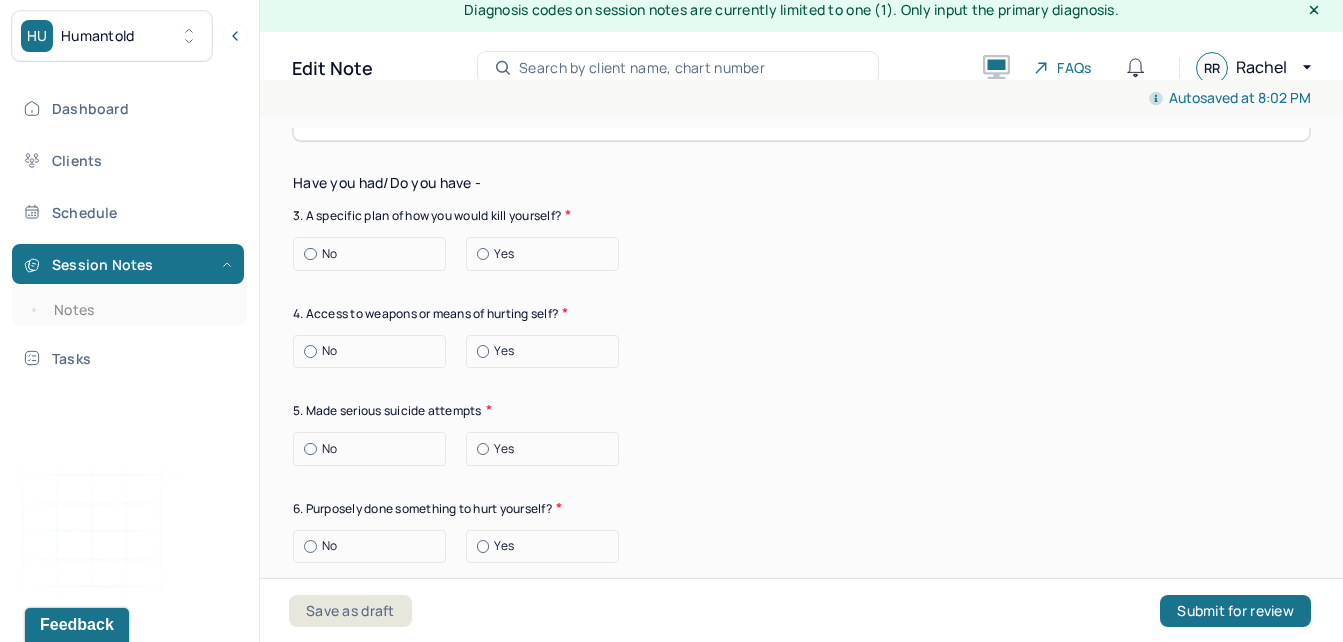 click at bounding box center [310, 546] 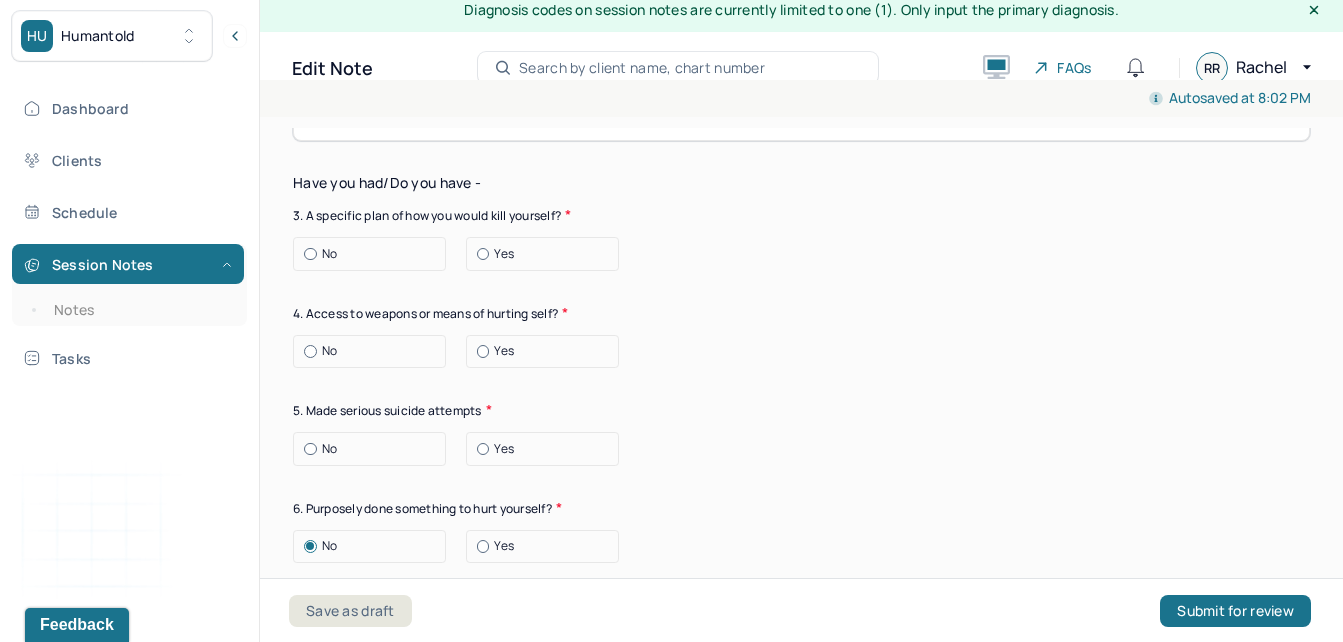 click at bounding box center [310, 449] 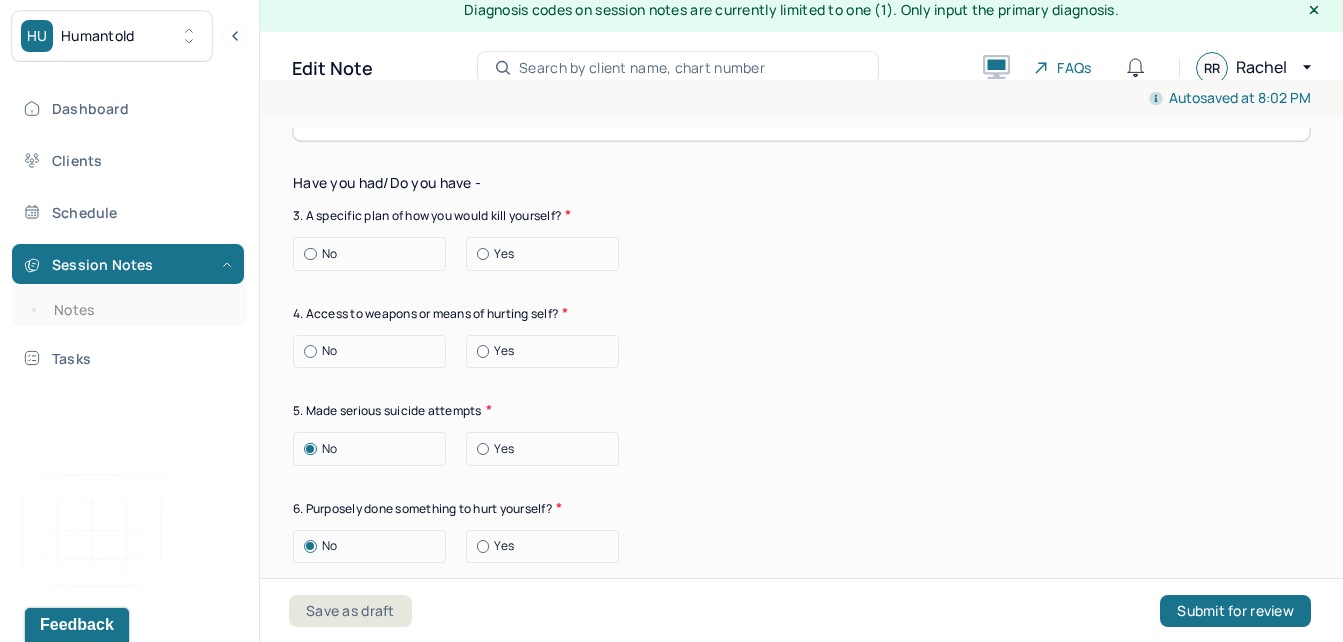 click at bounding box center (310, 351) 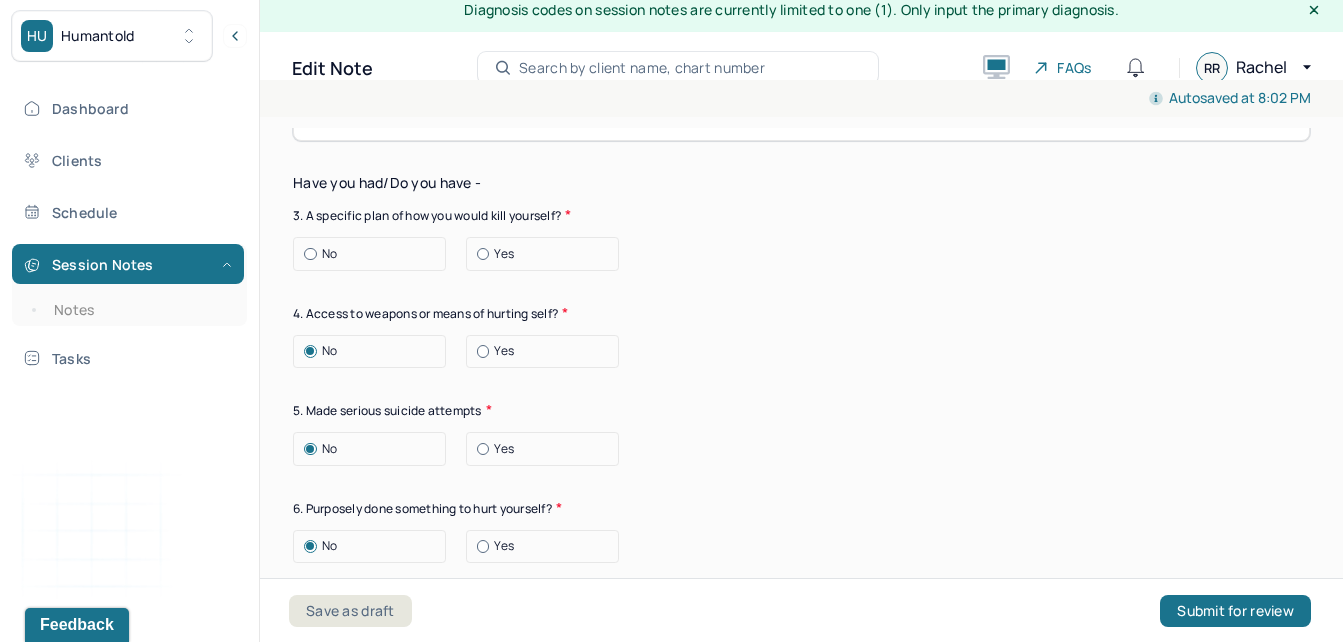 click at bounding box center (310, 254) 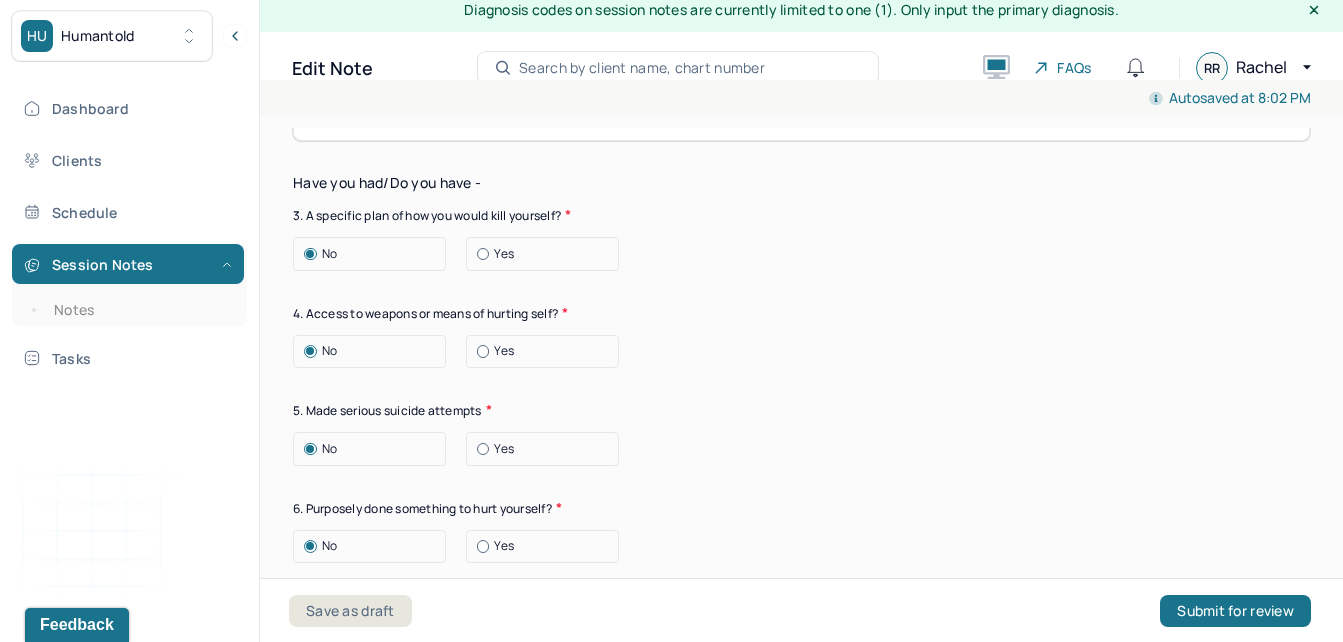 click on "No Yes" at bounding box center (801, 254) 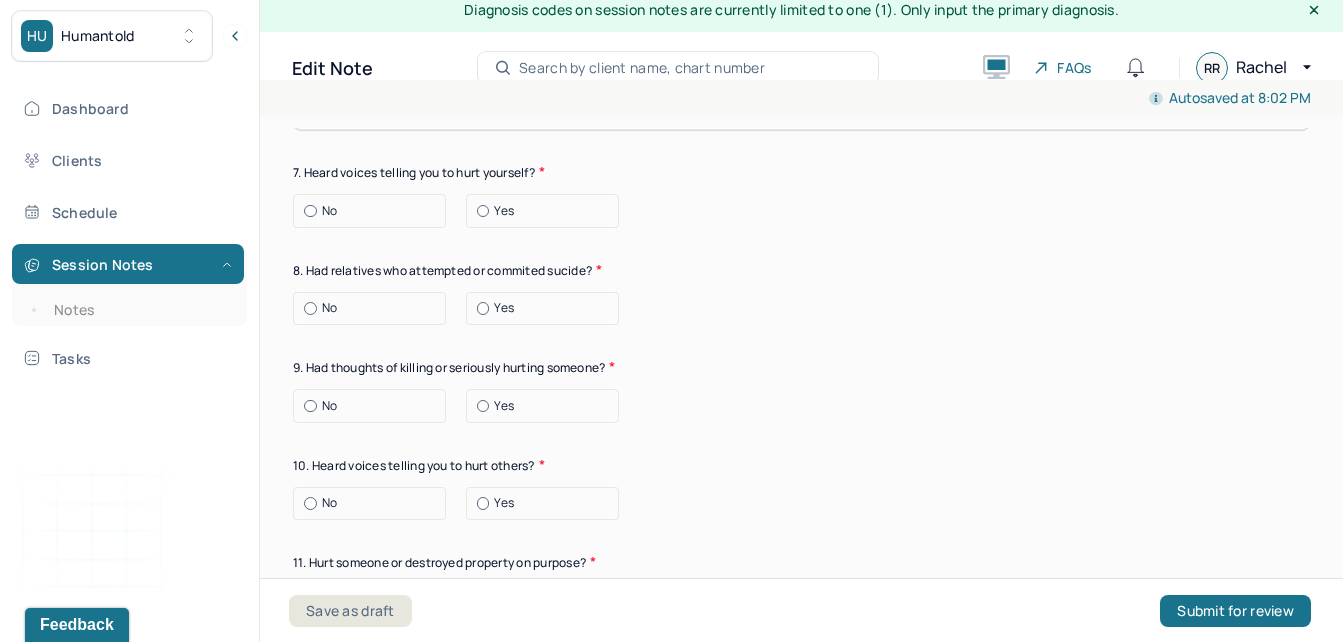 scroll, scrollTop: 7450, scrollLeft: 0, axis: vertical 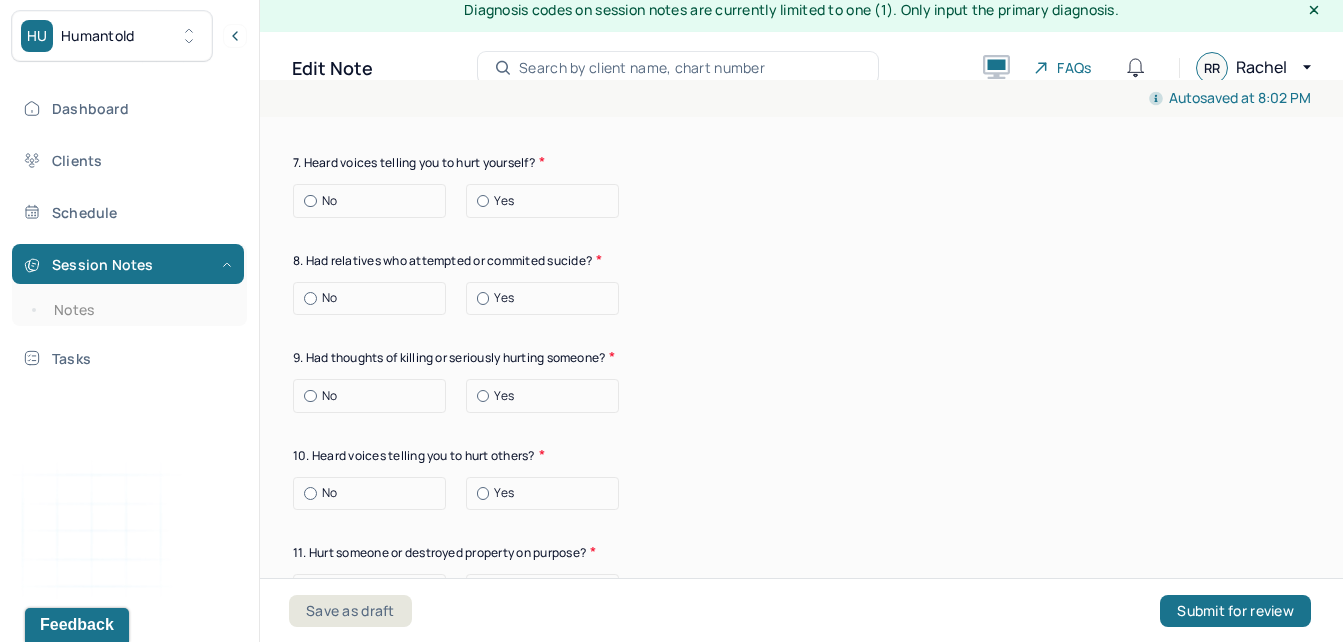 click on "No" at bounding box center (374, 493) 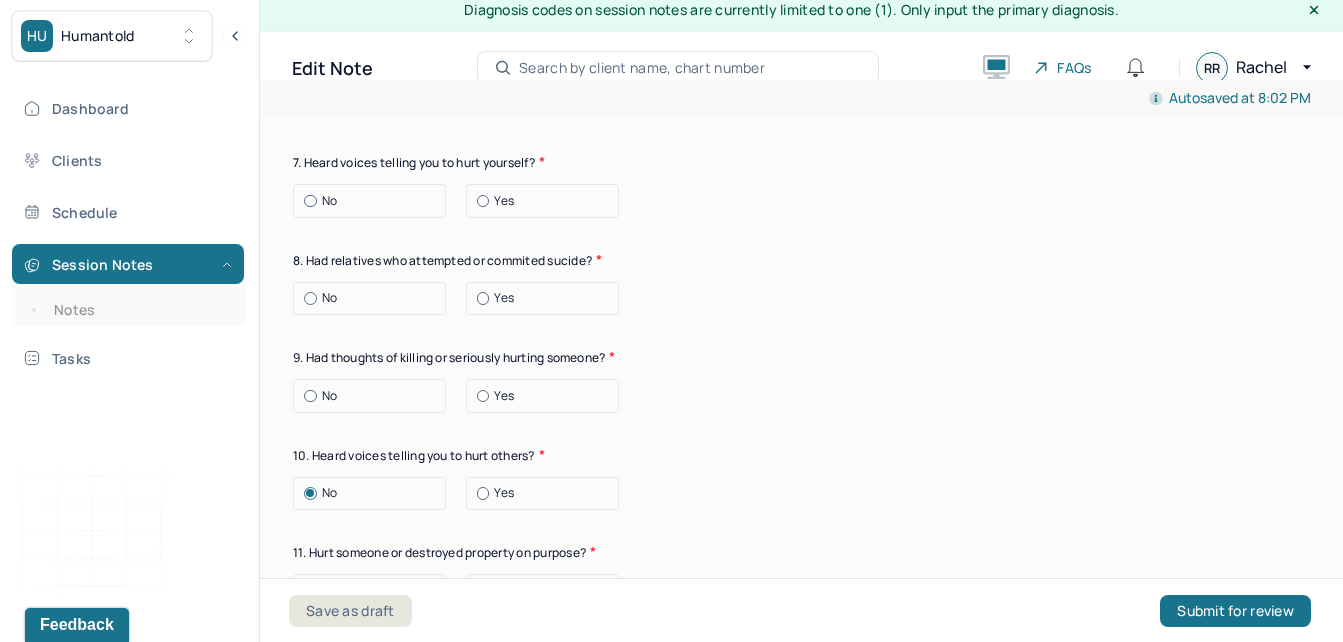 click at bounding box center [310, 396] 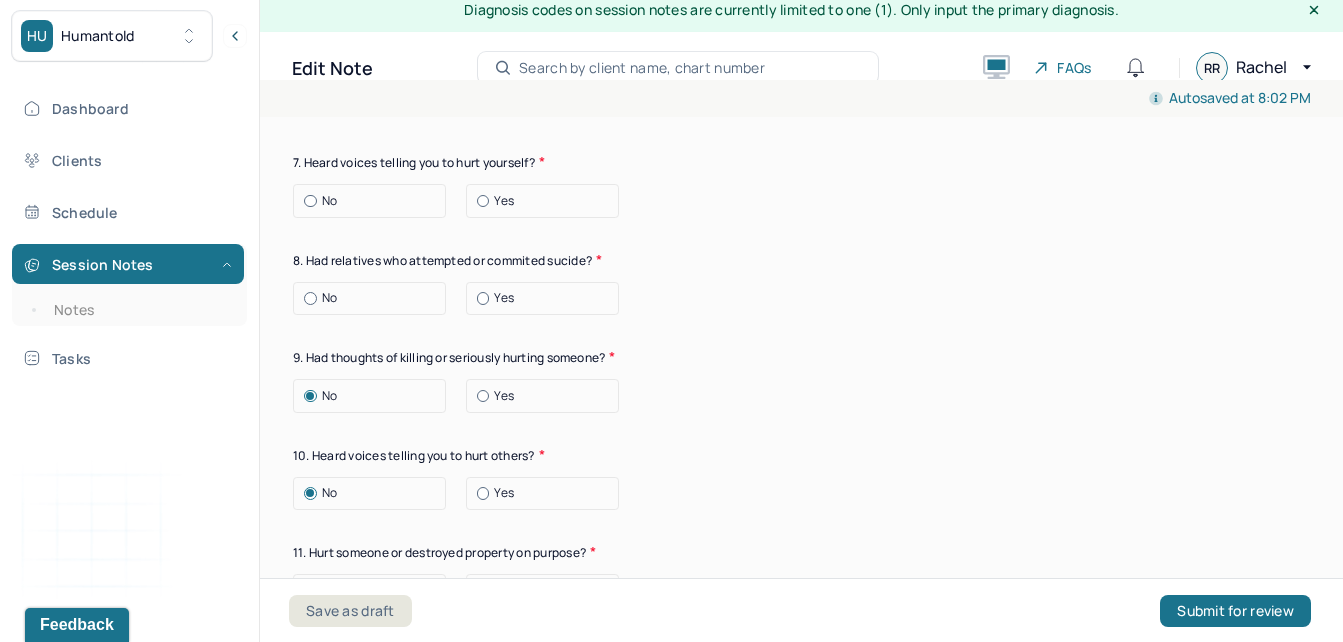 click at bounding box center [310, 298] 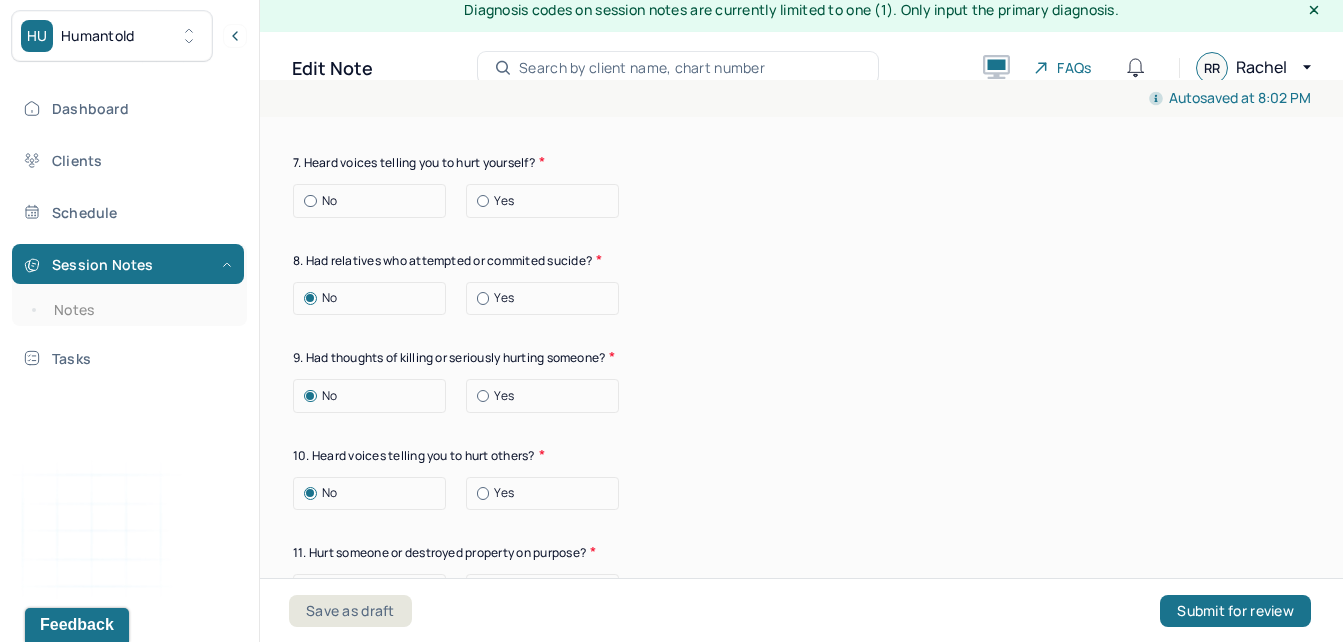 click at bounding box center (310, 201) 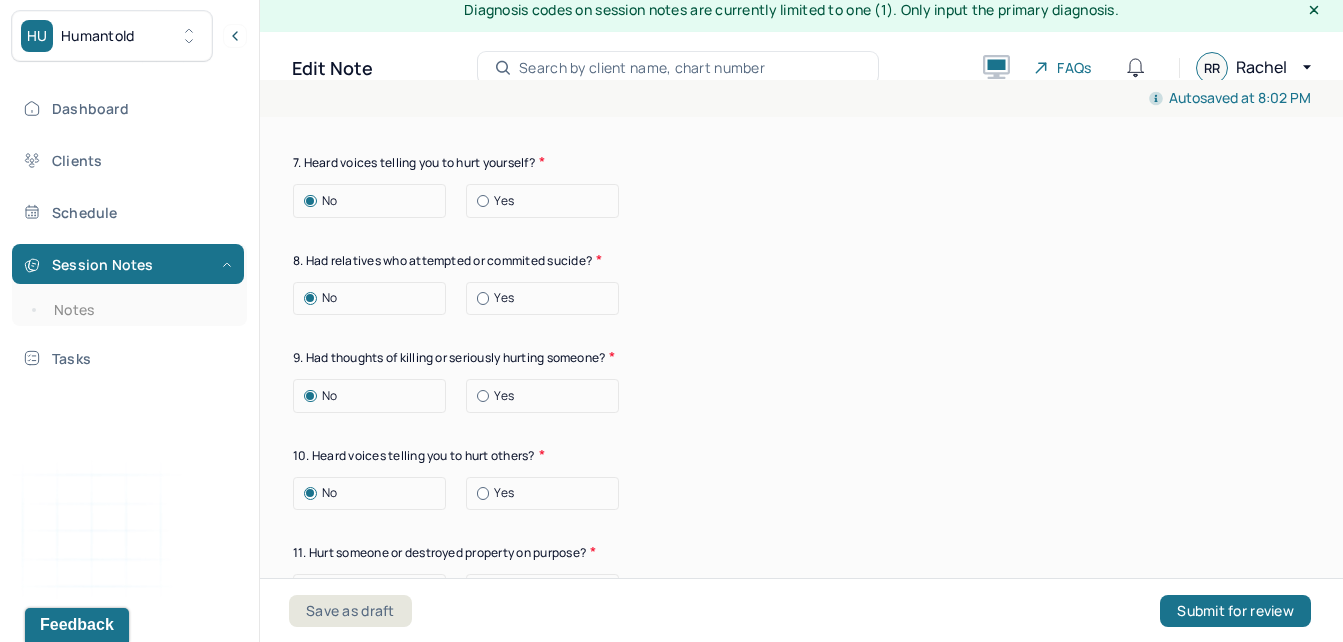 click on "Yes" at bounding box center (477, 201) 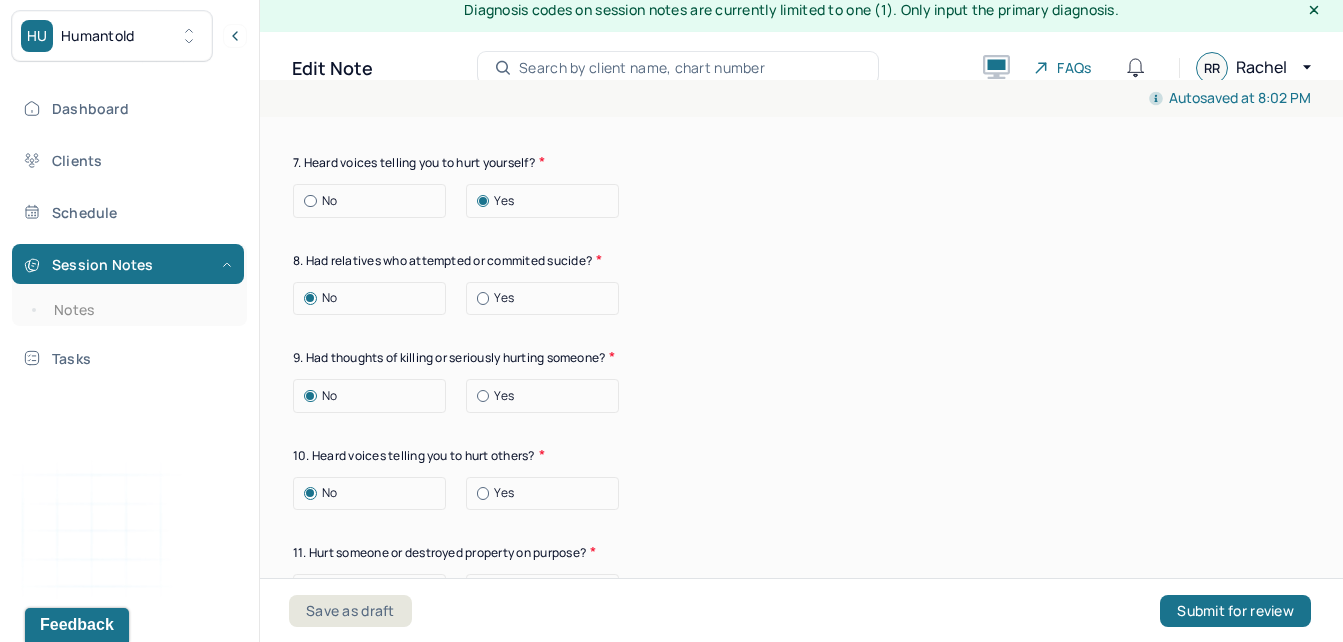 click on "No" at bounding box center [304, 201] 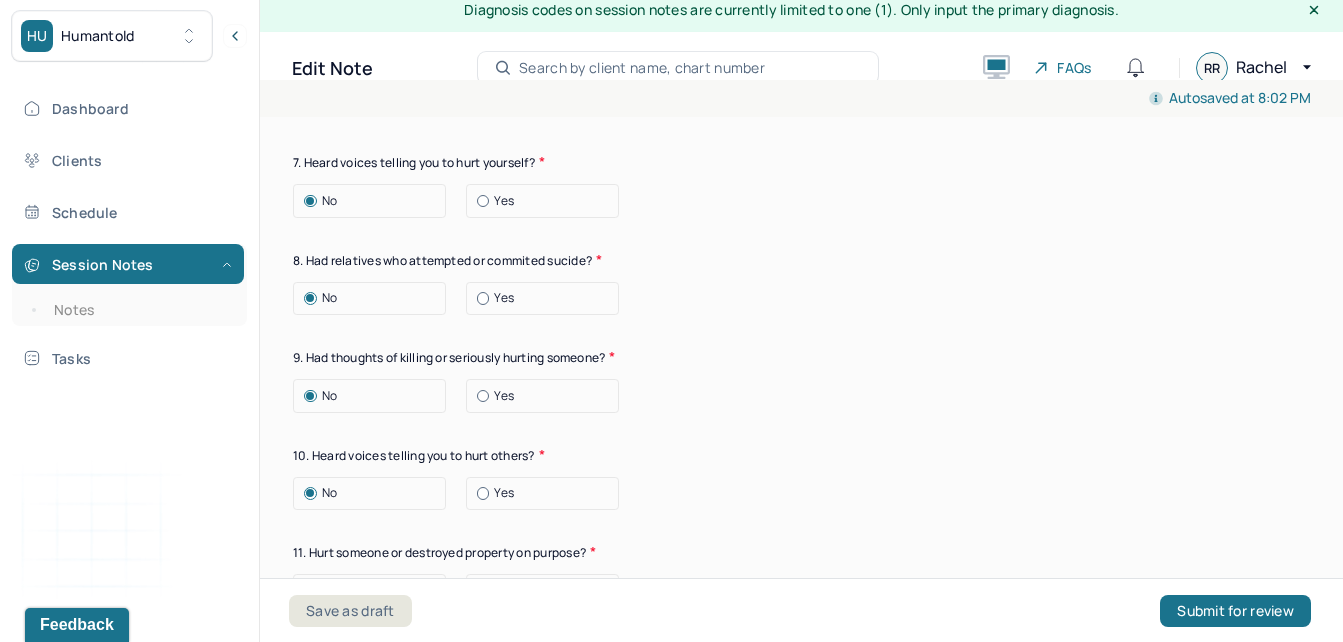 click on "Yes" at bounding box center (477, 201) 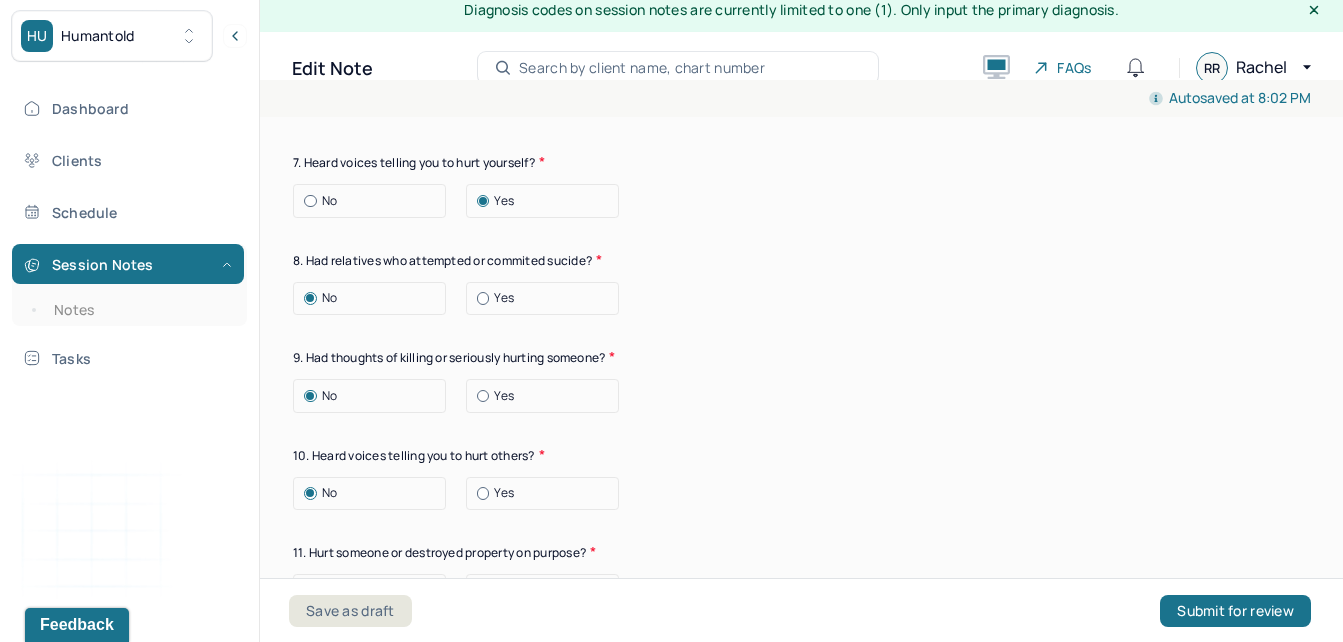 click on "No" at bounding box center (304, 201) 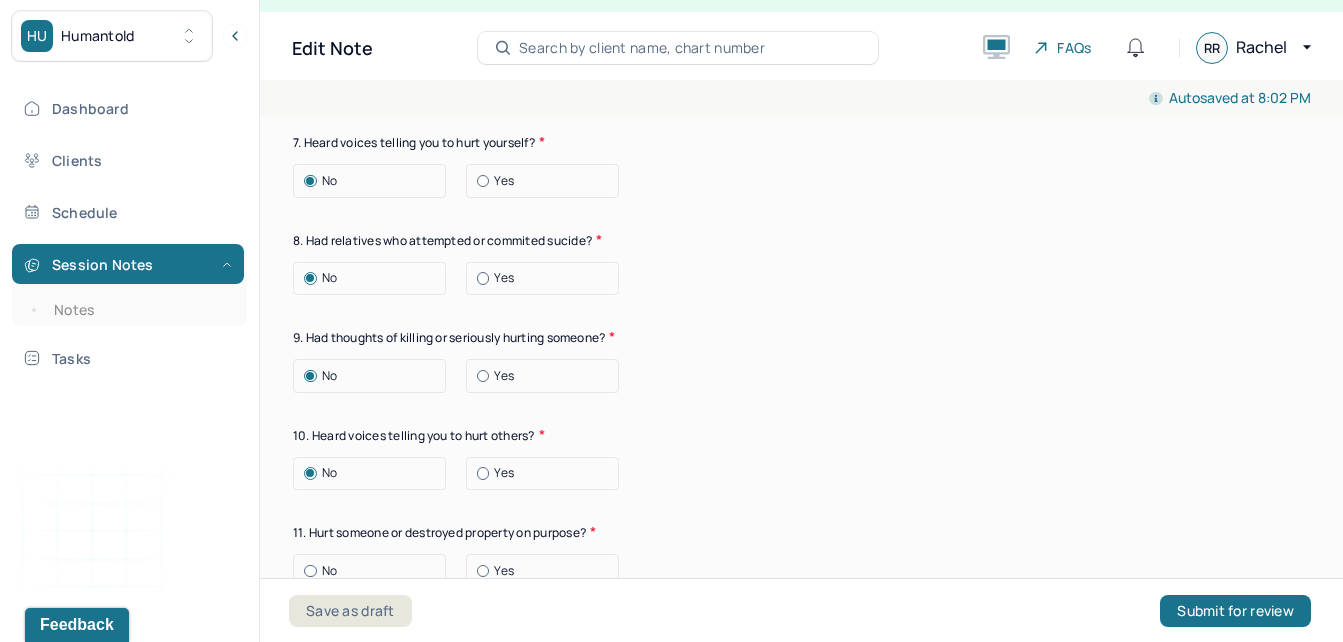 scroll, scrollTop: 36, scrollLeft: 0, axis: vertical 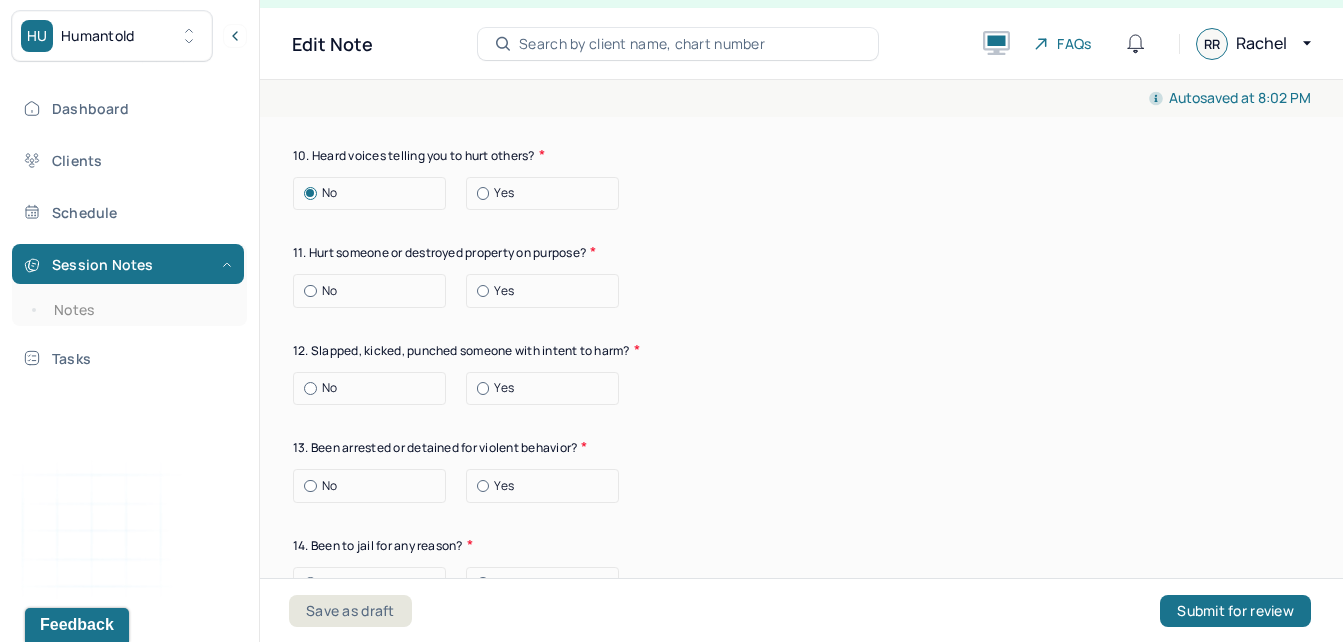 click at bounding box center [310, 291] 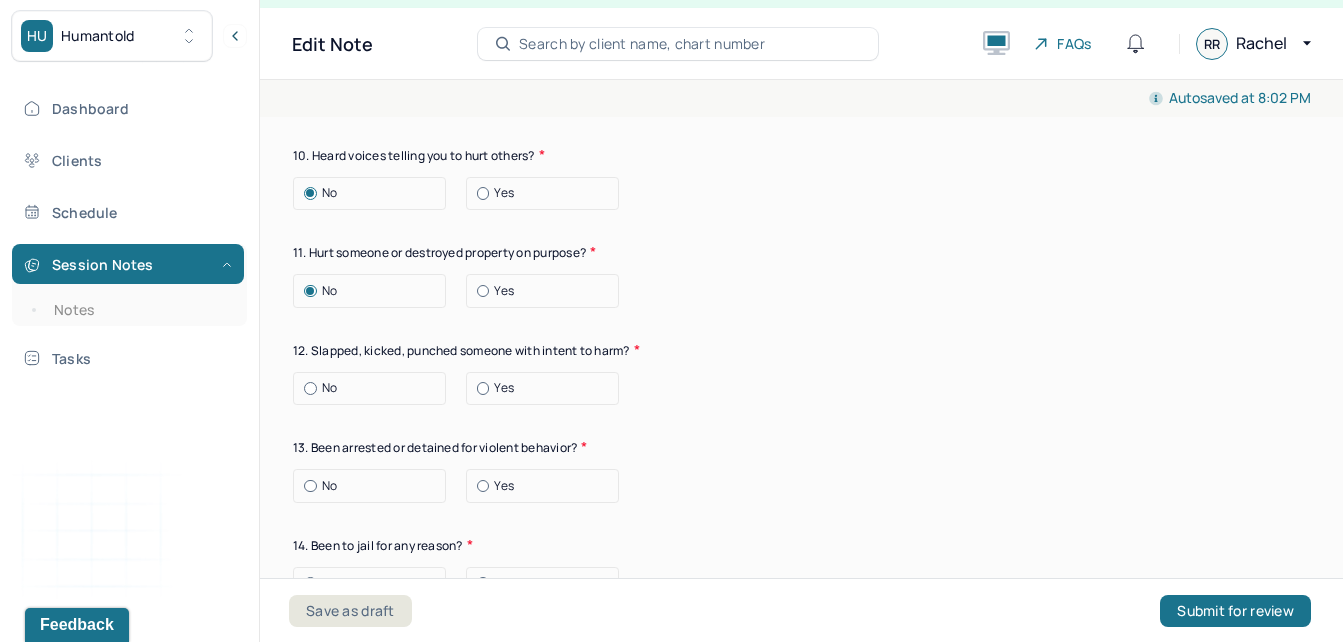 click at bounding box center [310, 388] 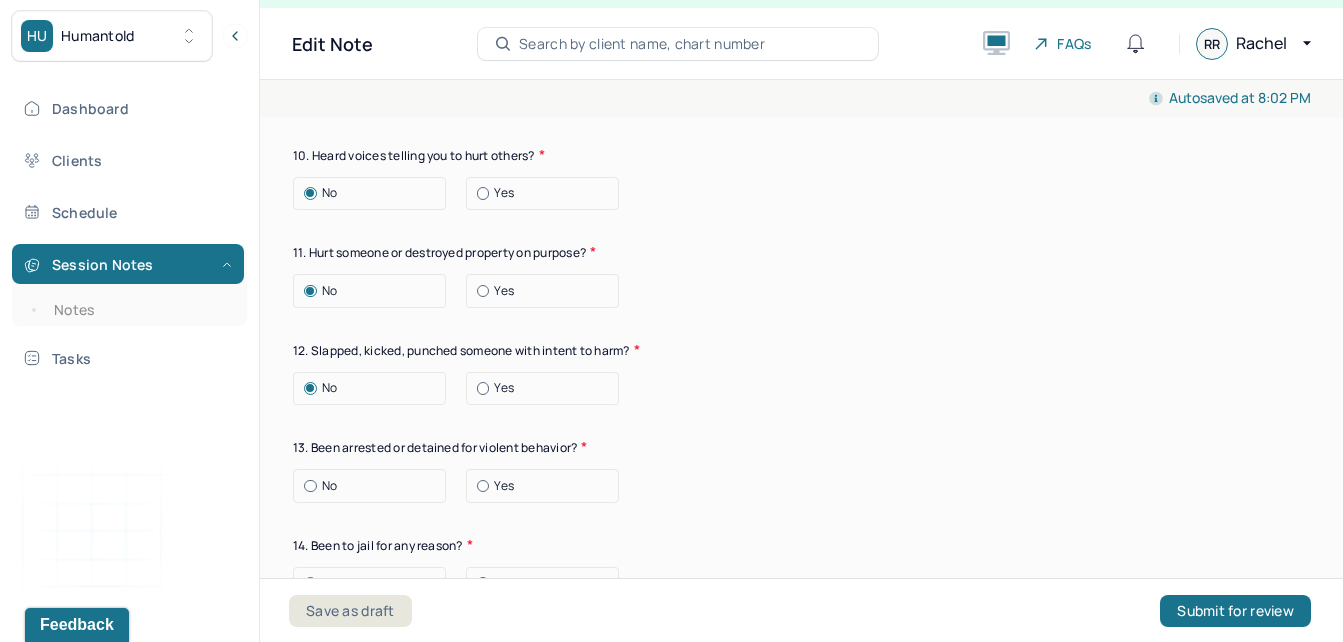 click at bounding box center (310, 486) 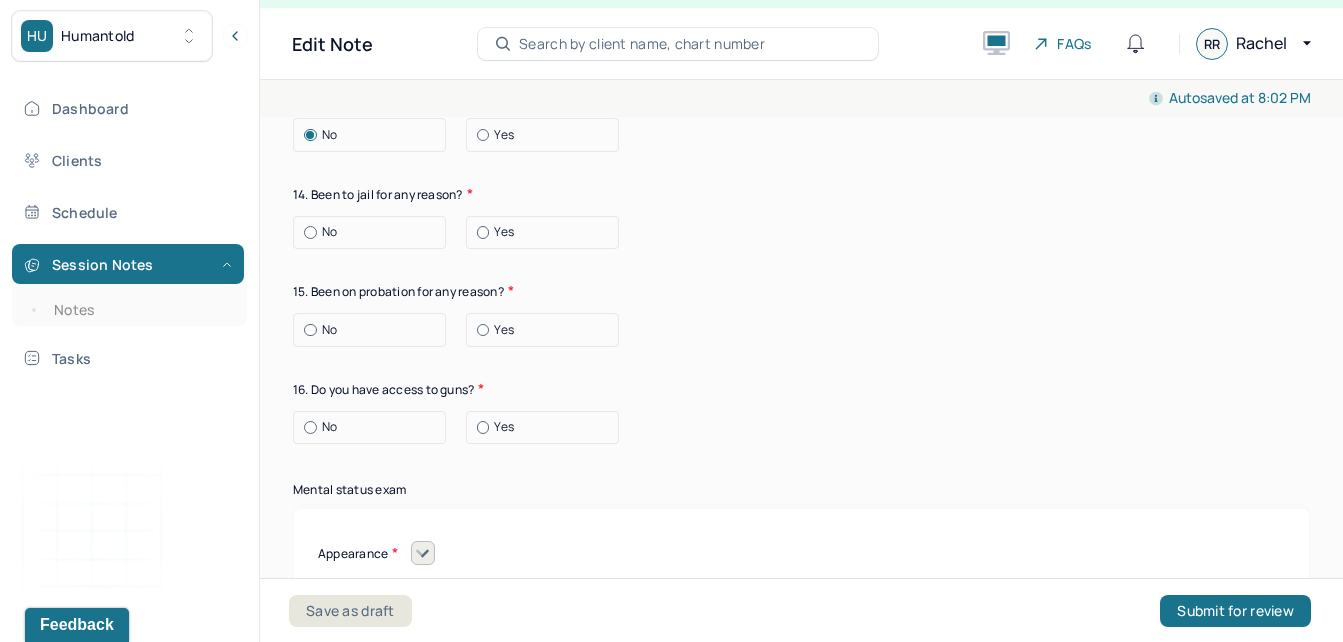 scroll, scrollTop: 8102, scrollLeft: 0, axis: vertical 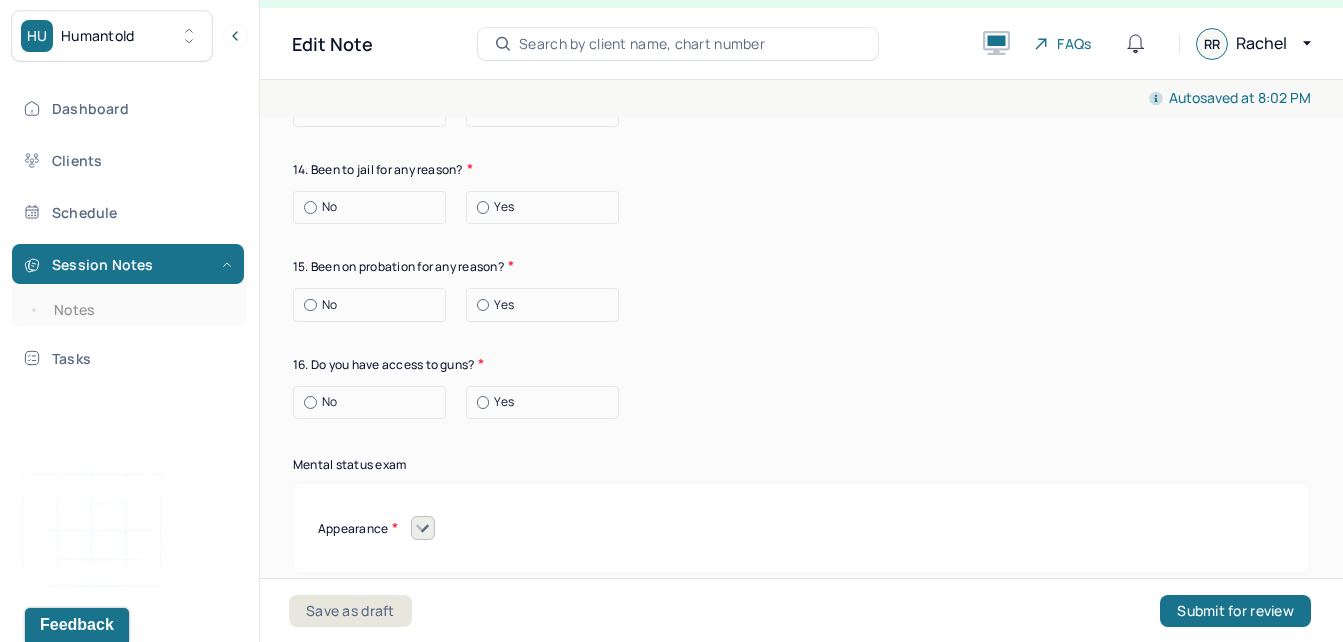 click at bounding box center (310, 402) 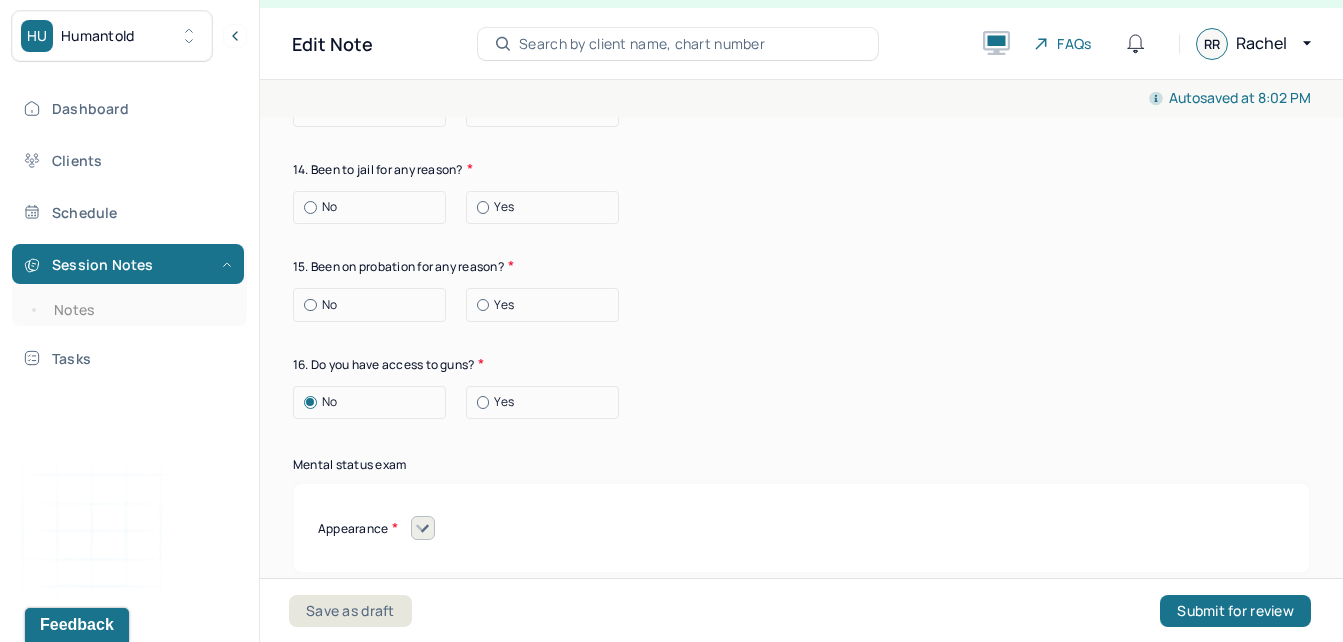 click at bounding box center (310, 305) 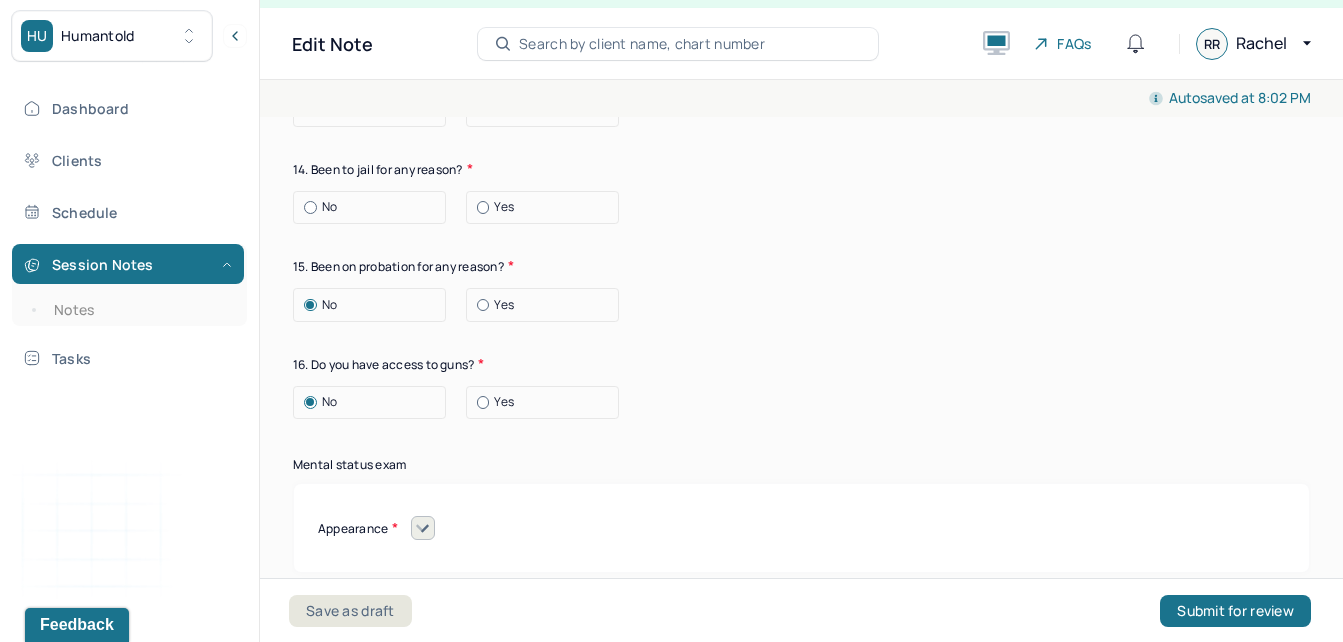 click at bounding box center (310, 207) 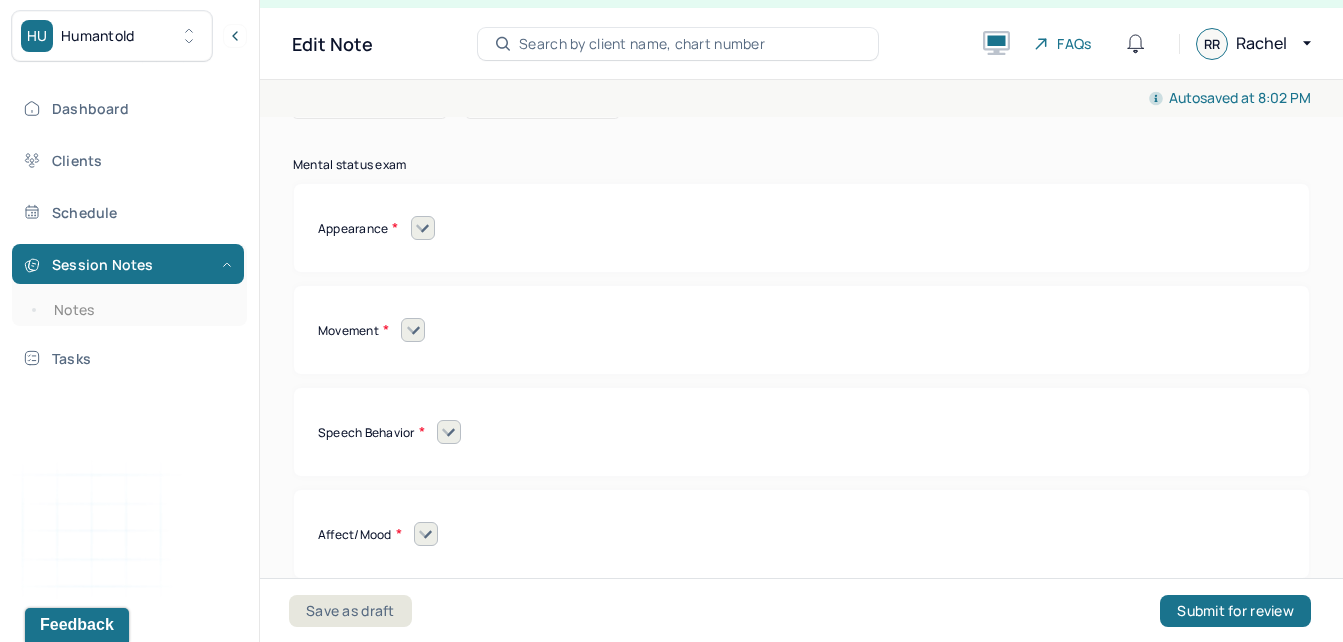 scroll, scrollTop: 8428, scrollLeft: 0, axis: vertical 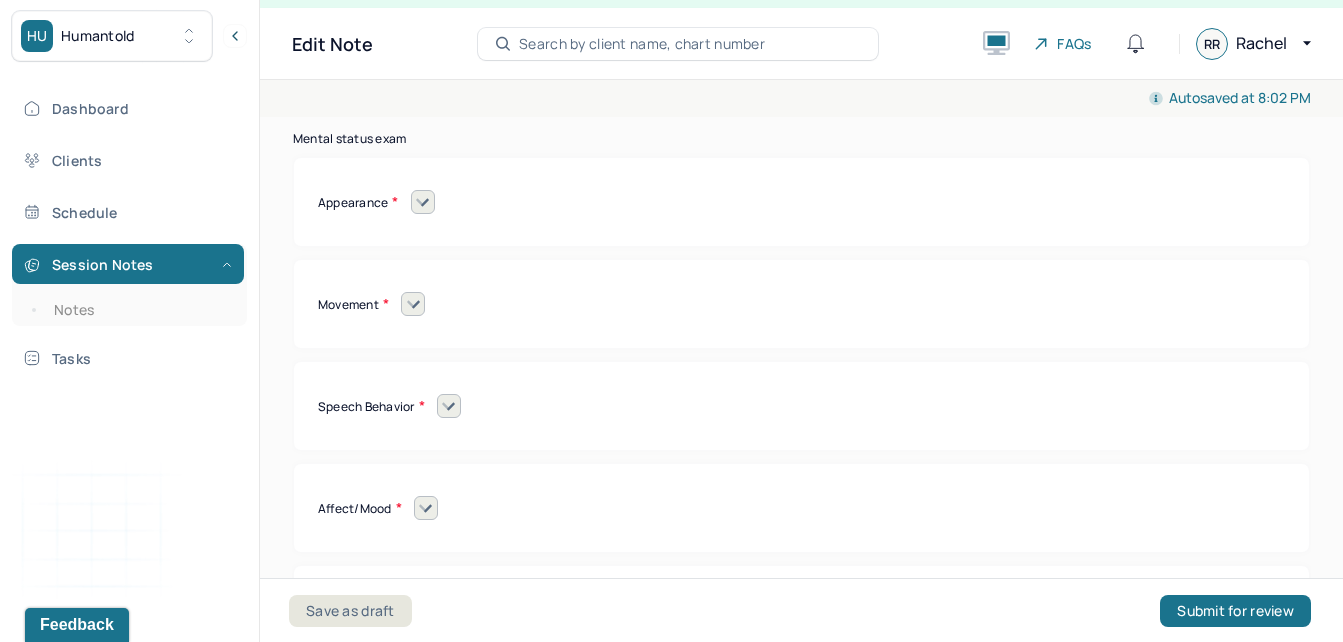 click at bounding box center [423, 202] 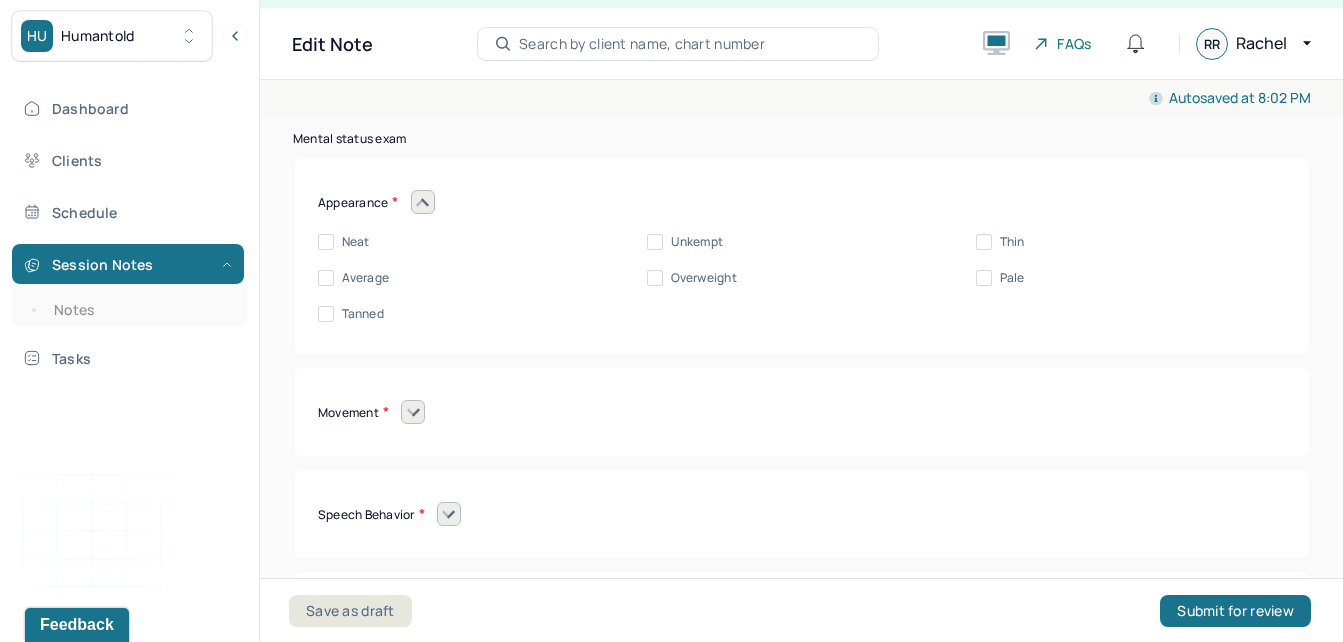 click on "Neat" at bounding box center (356, 242) 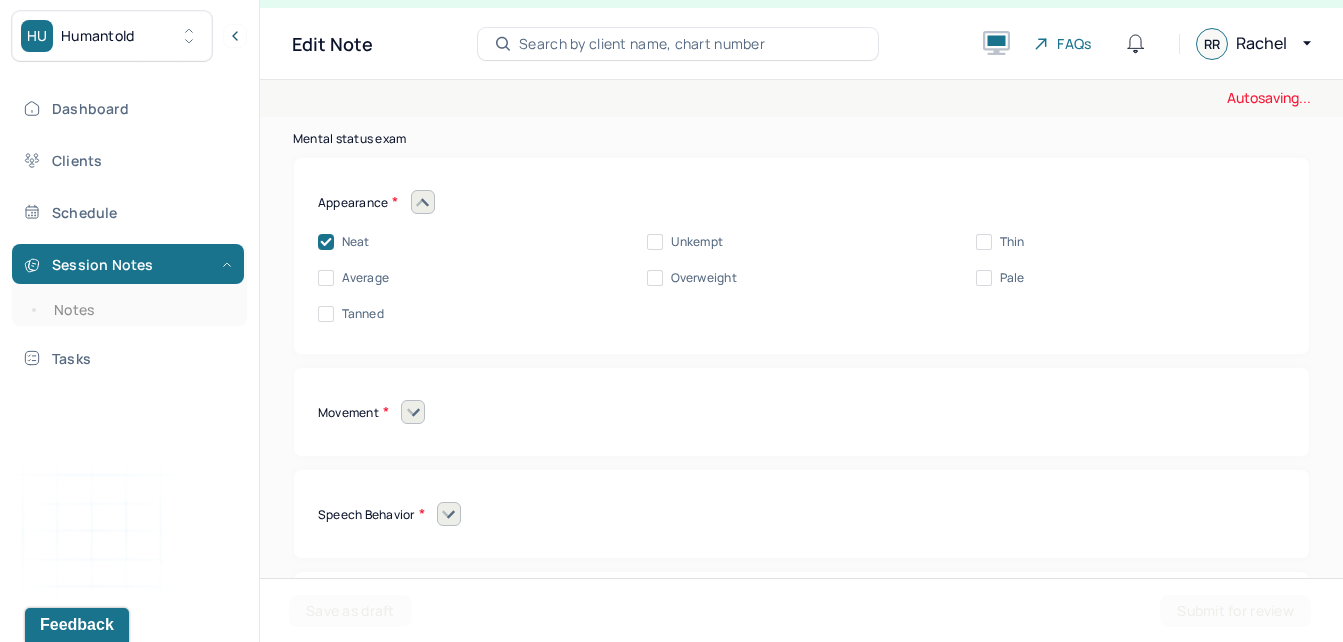 click on "Average" at bounding box center (326, 278) 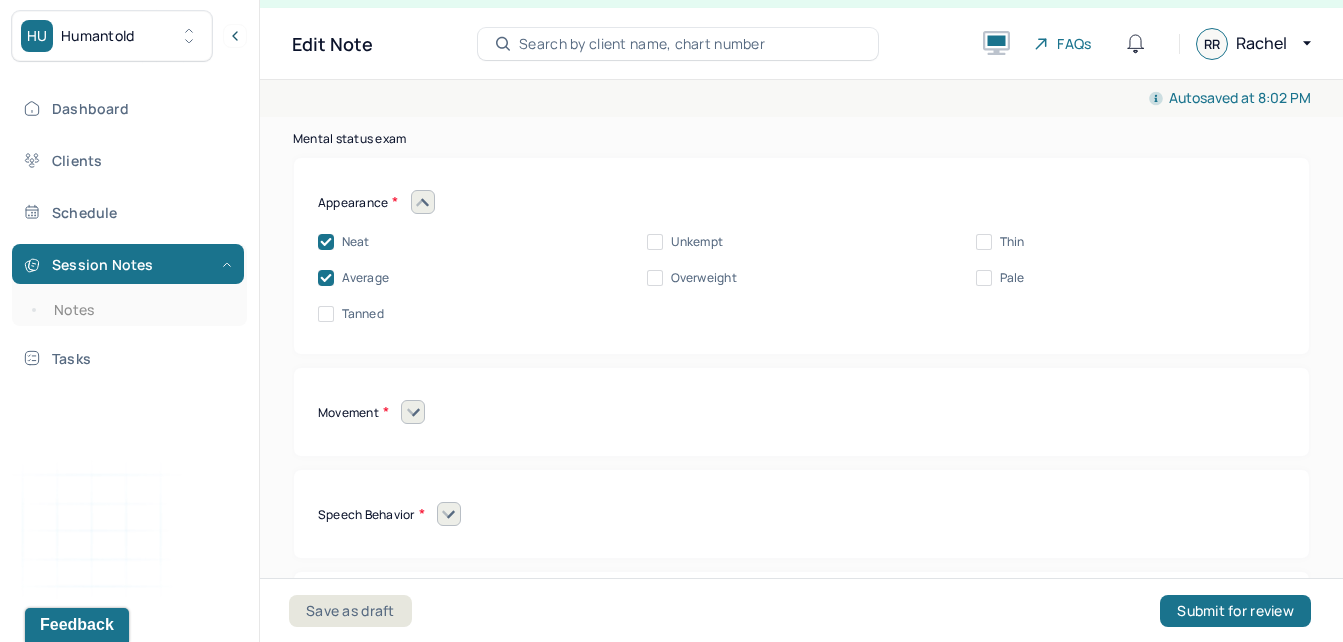 click 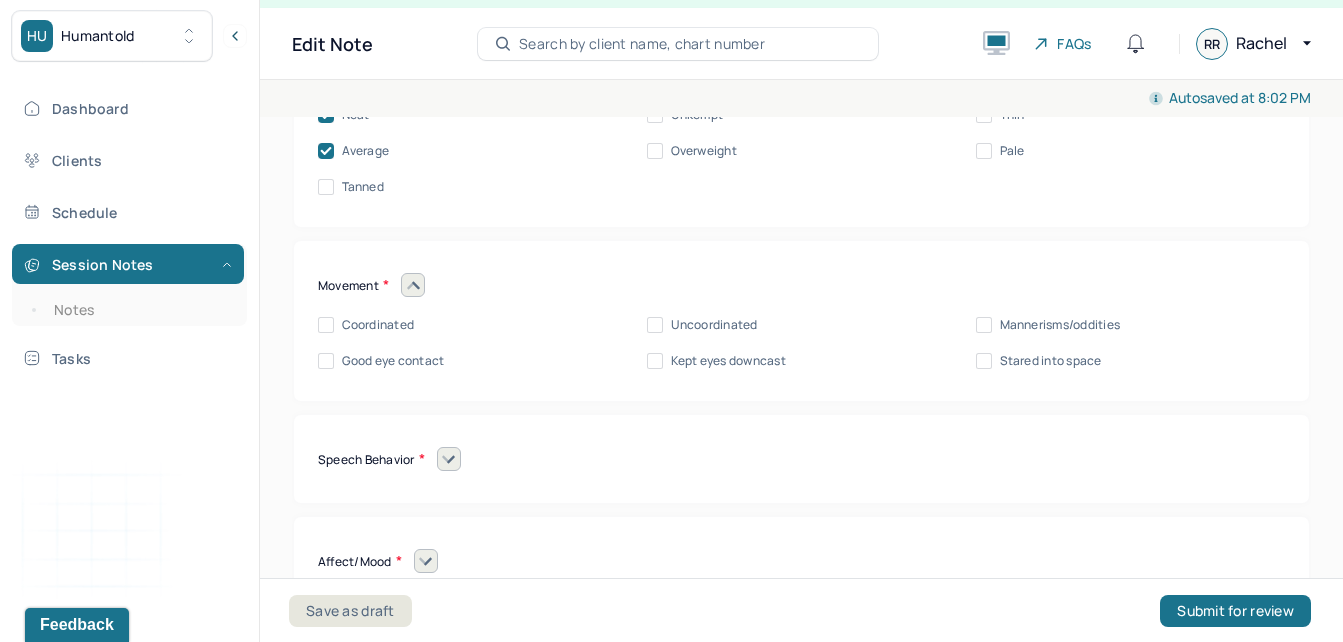 scroll, scrollTop: 8631, scrollLeft: 0, axis: vertical 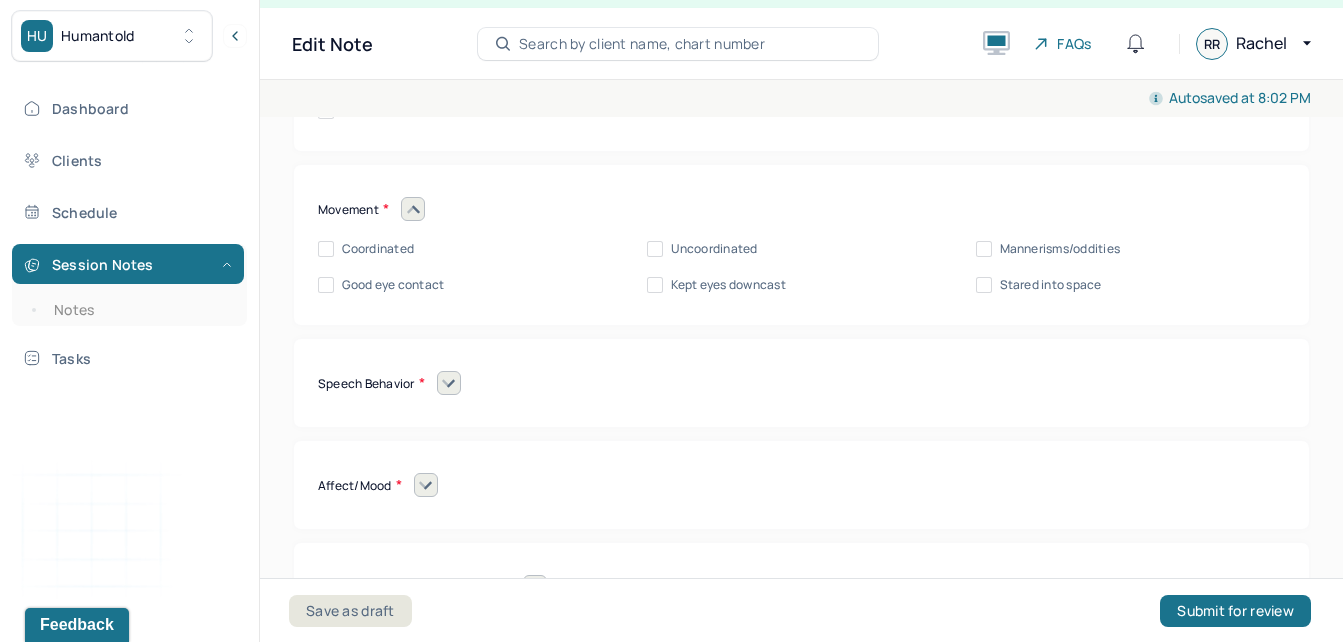 click on "Coordinated" at bounding box center (378, 249) 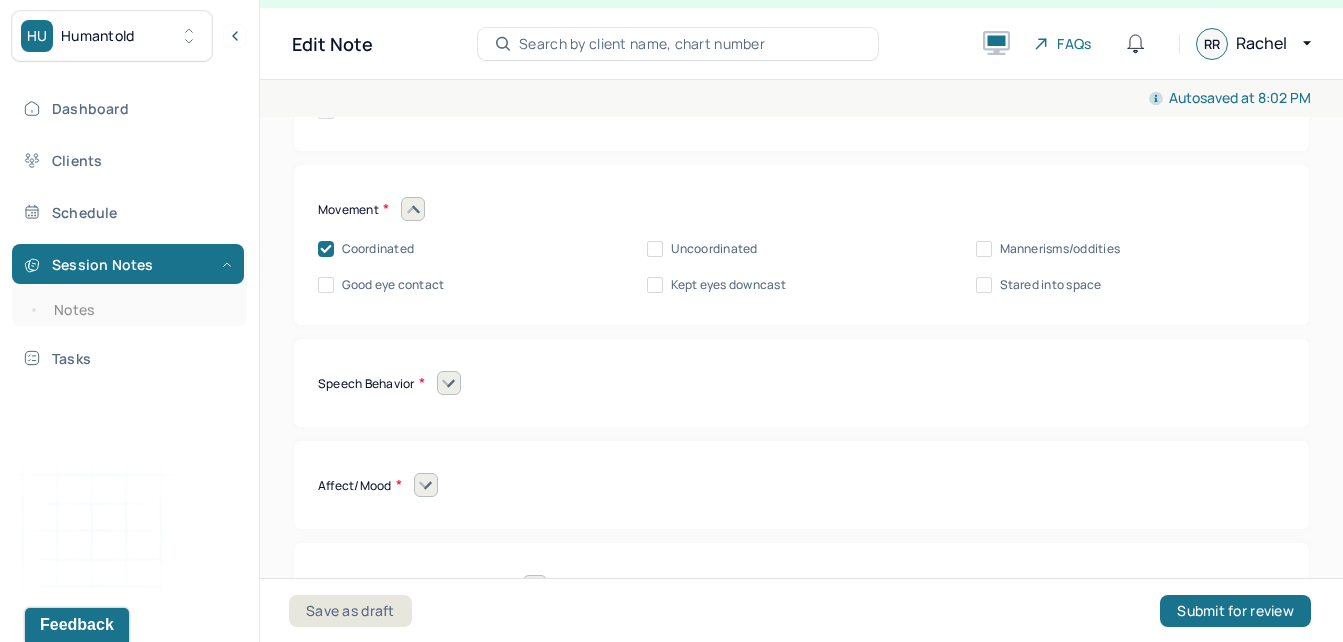 click on "Coordinated Uncoordinated Mannerisms/oddities Good eye contact Kept eyes downcast Stared into space" at bounding box center [801, 267] 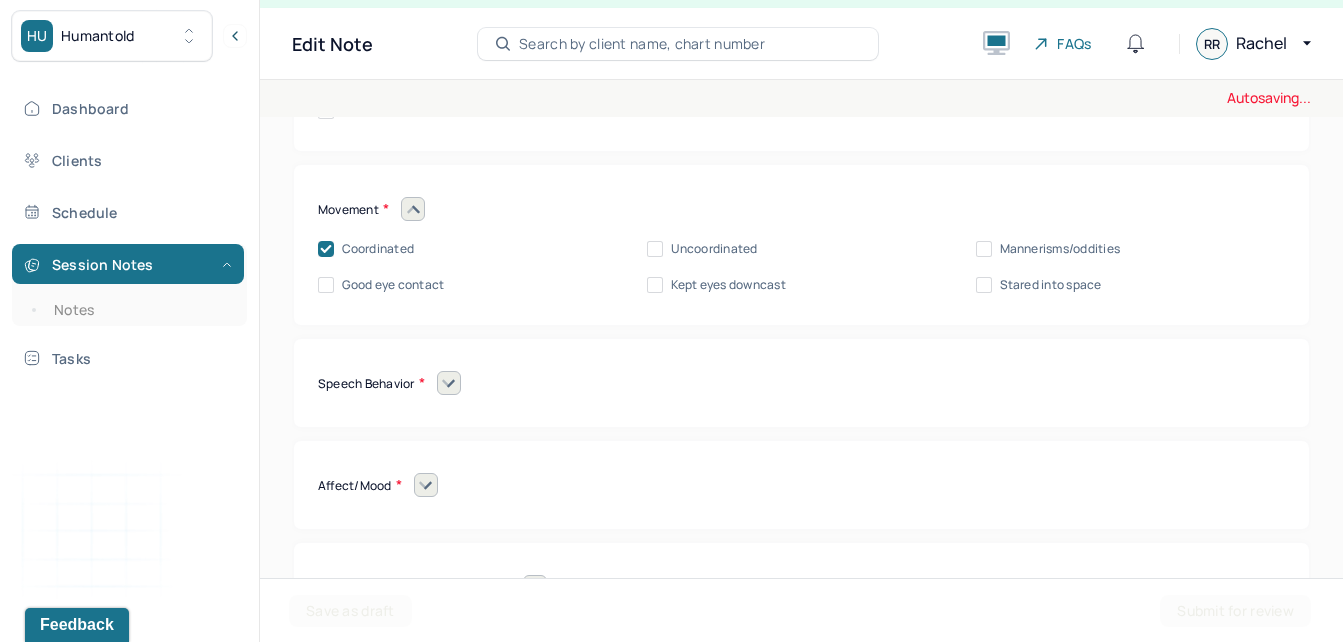 click on "Movement Coordinated Uncoordinated Mannerisms/oddities Good eye contact Kept eyes downcast Stared into space" at bounding box center [801, 245] 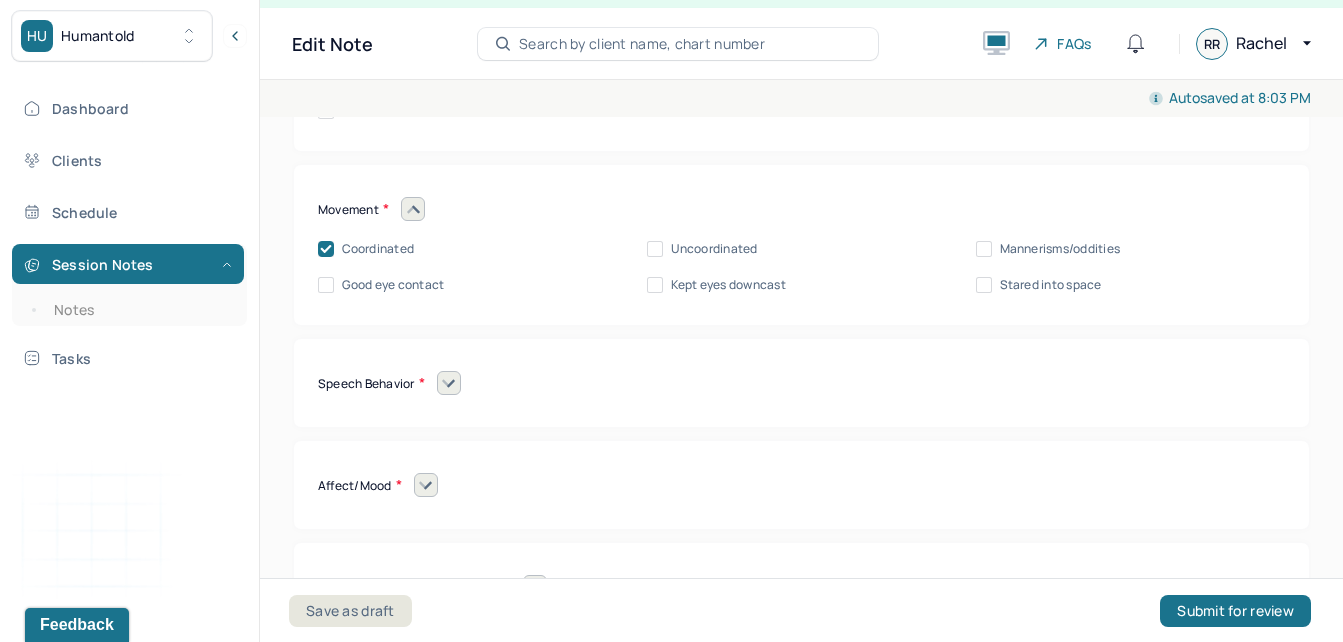 click on "Good eye contact" at bounding box center [326, 285] 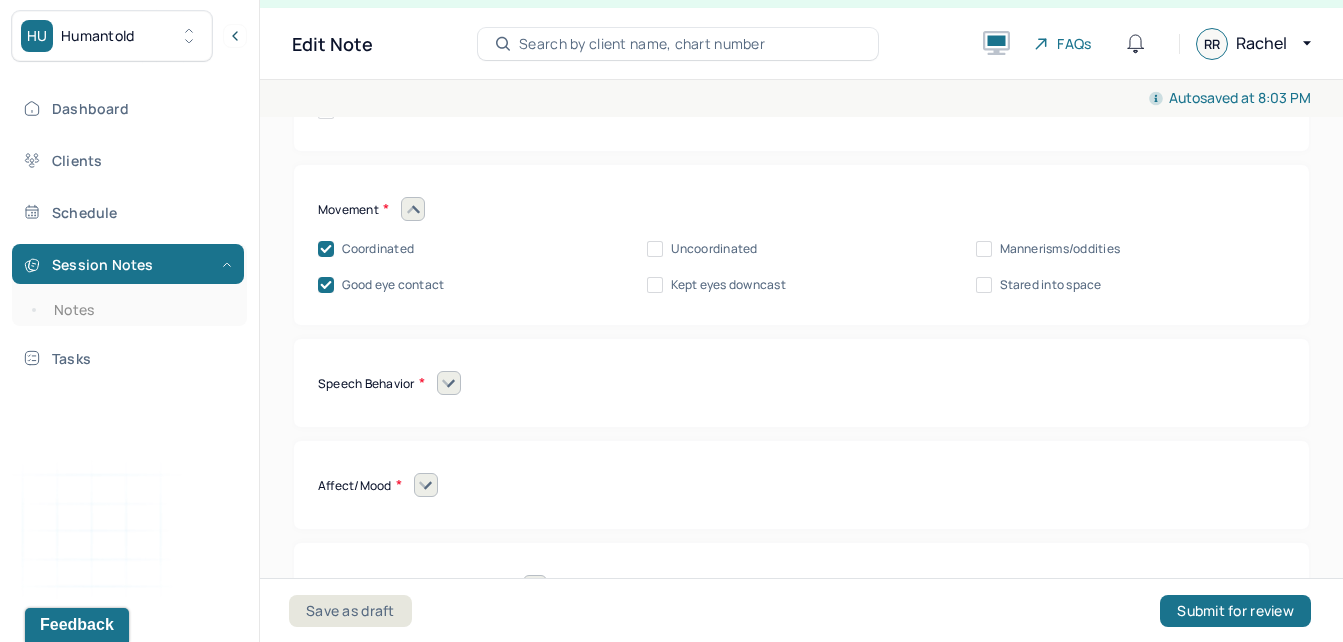 click at bounding box center [449, 383] 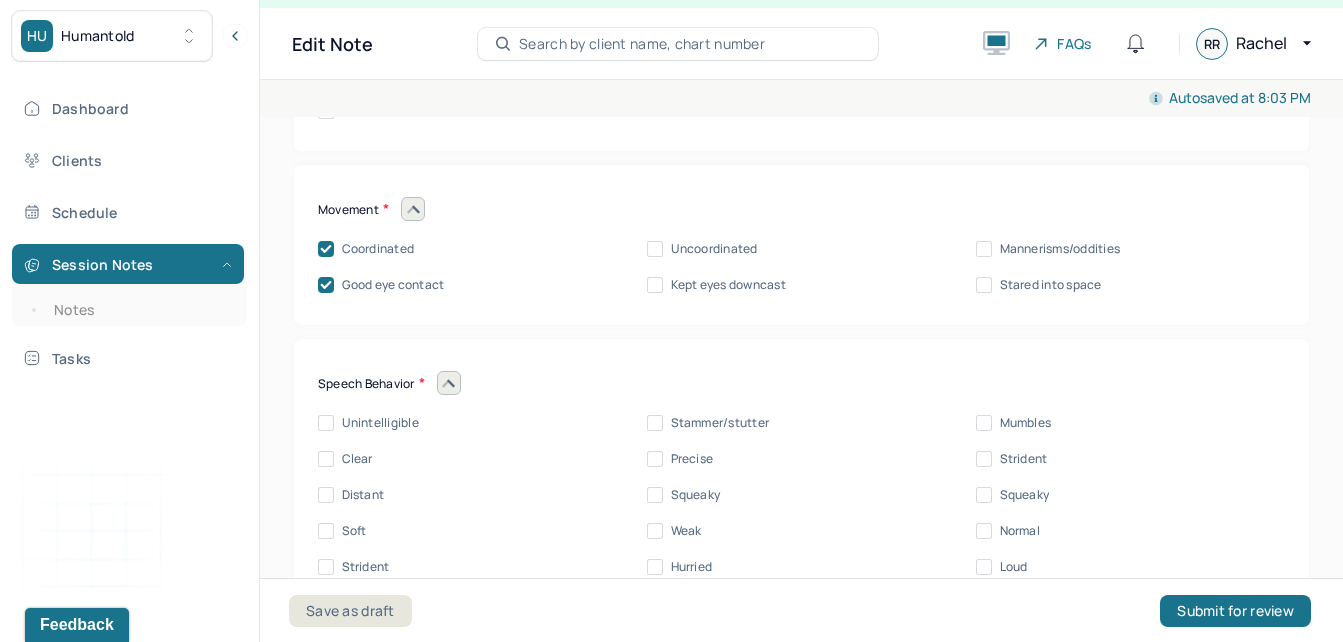 click on "Unintelligible Stammer/stutter Mumbles Clear Precise Strident Distant Squeaky Squeaky Soft Weak Normal Strident Hurried Loud" at bounding box center (801, 495) 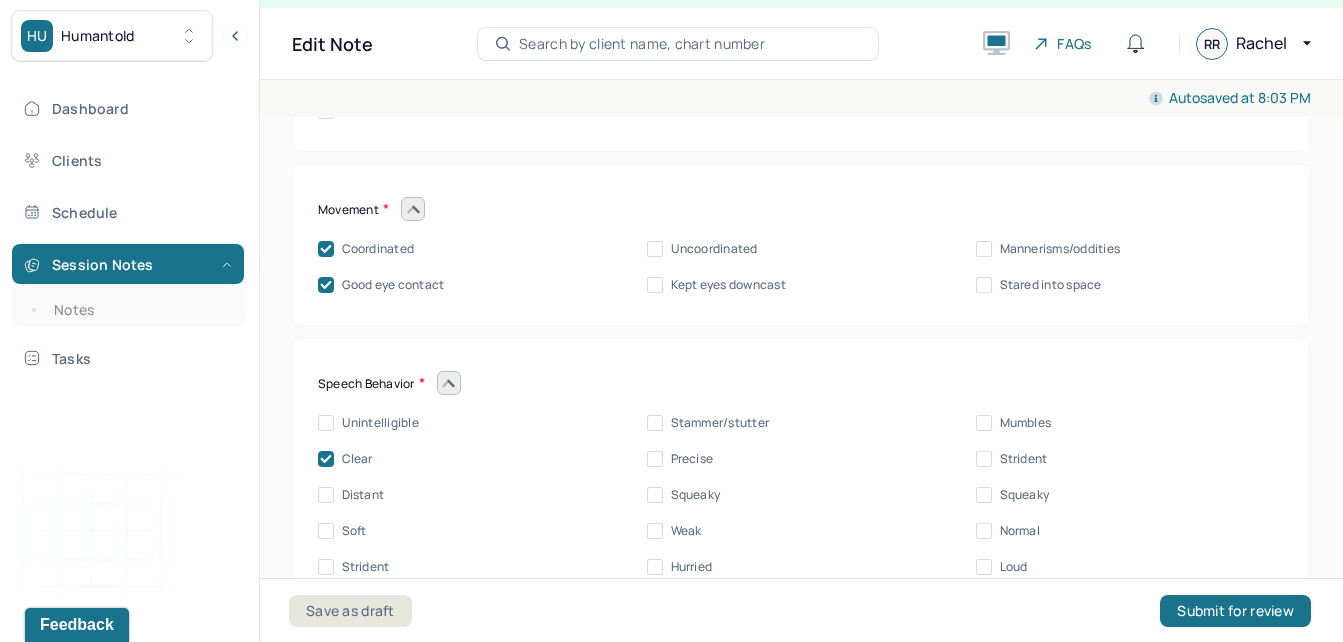 click on "Normal" at bounding box center (1020, 531) 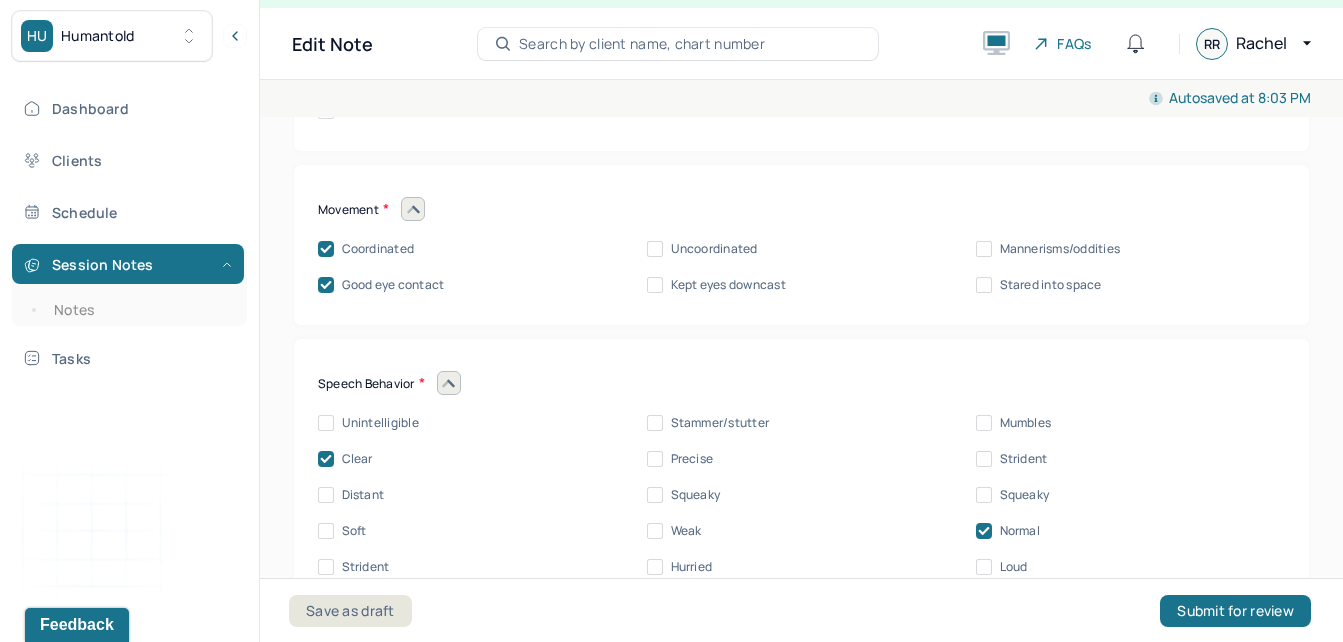 click on "Speech Behavior Unintelligible Stammer/stutter Mumbles Clear Precise Strident Distant Squeaky Squeaky Soft Weak Normal Strident Hurried Loud" at bounding box center [801, 473] 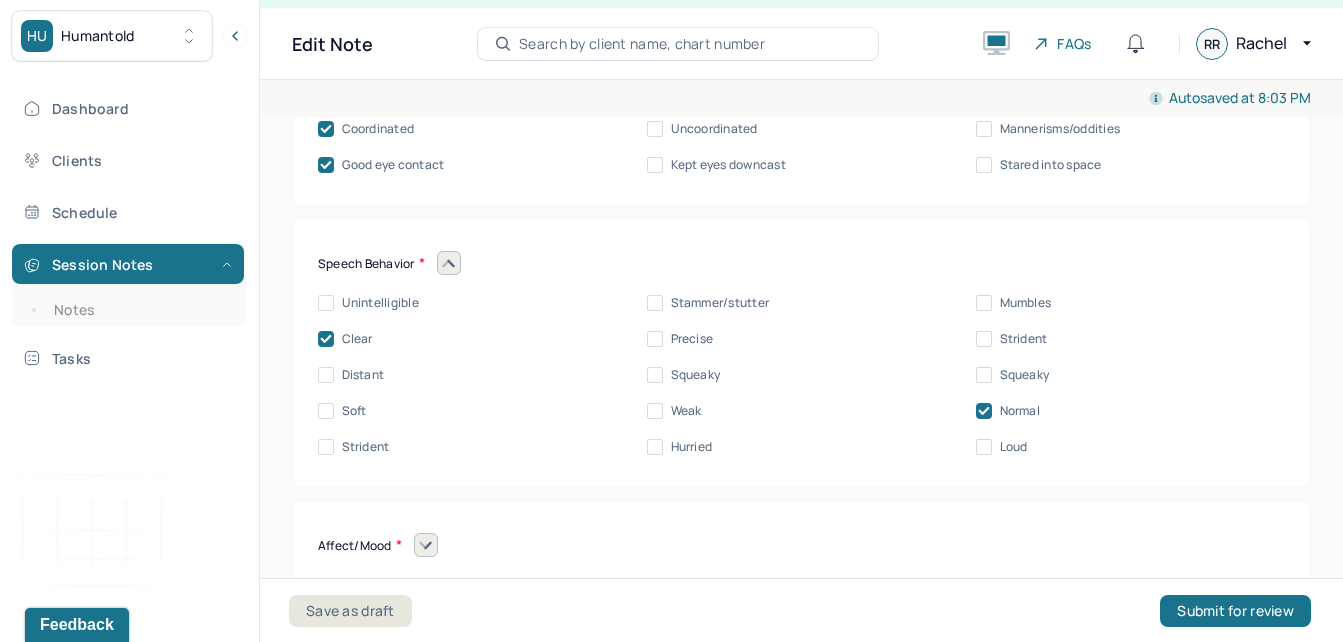 scroll, scrollTop: 8791, scrollLeft: 0, axis: vertical 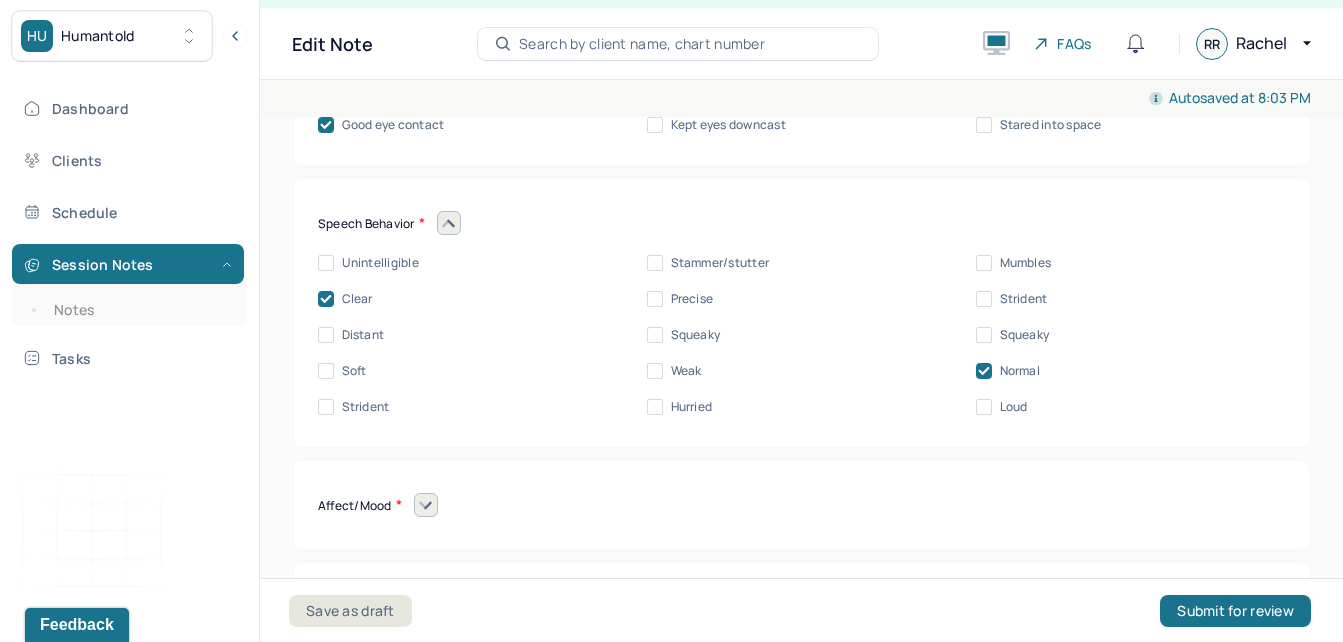 click on "Precise" at bounding box center (692, 299) 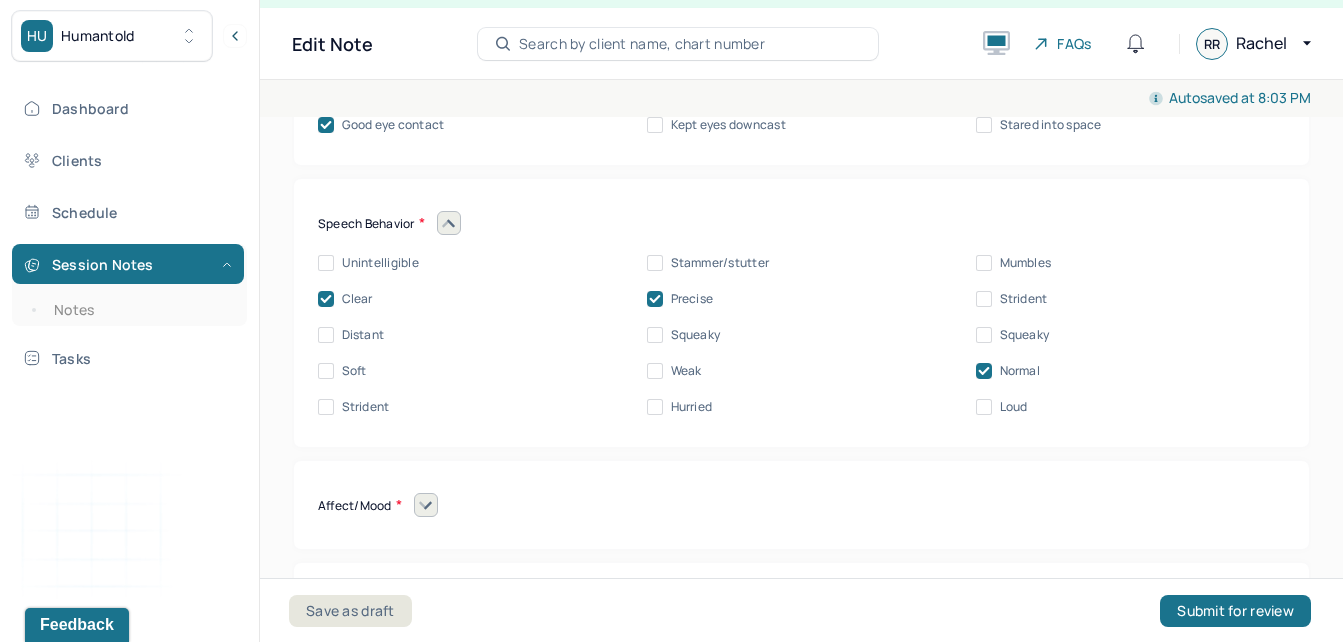 click 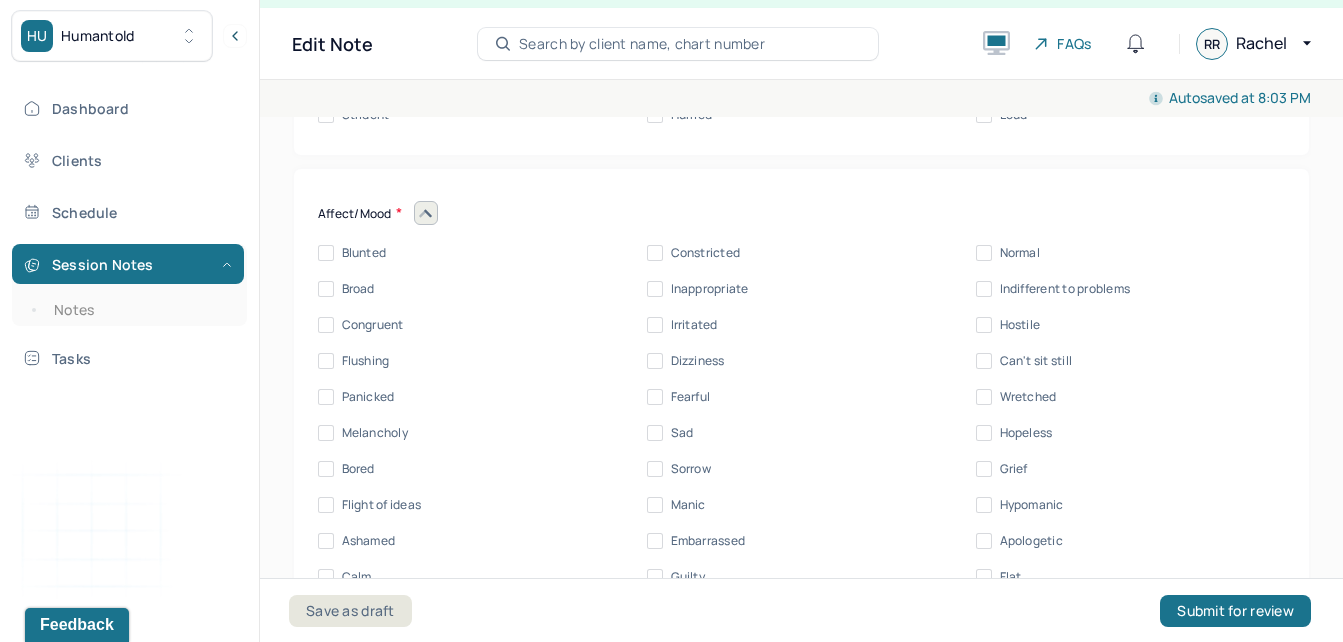 scroll, scrollTop: 9136, scrollLeft: 0, axis: vertical 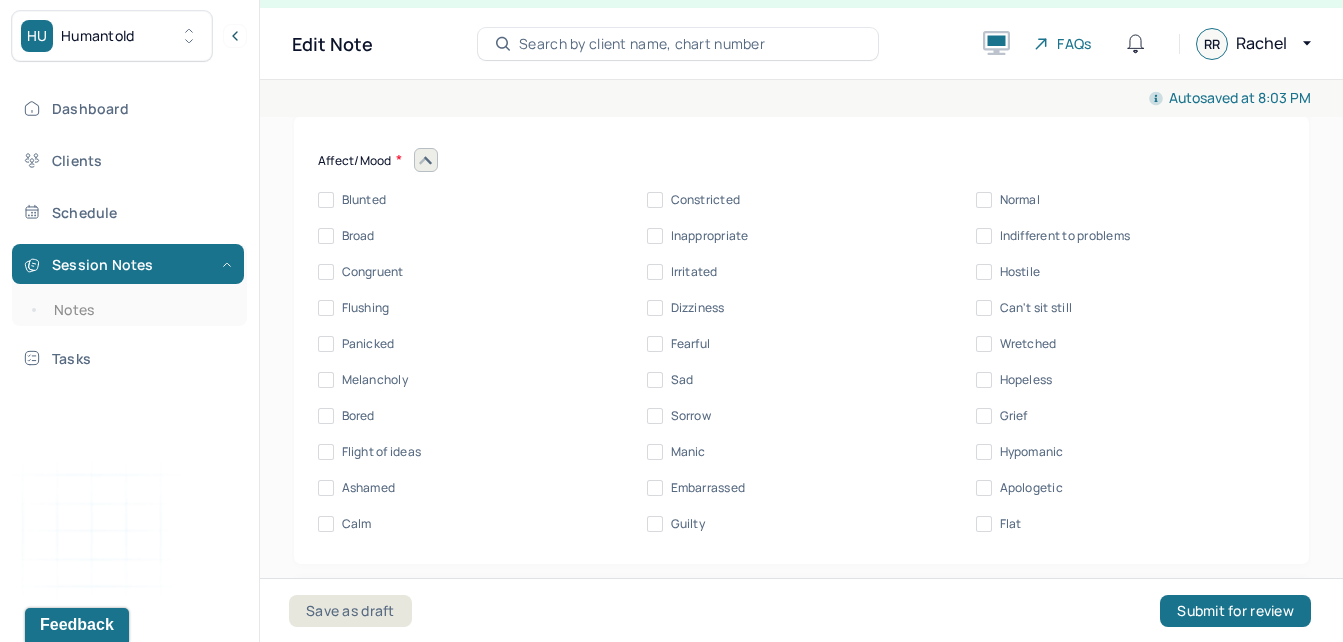 click on "Congruent" at bounding box center (361, 272) 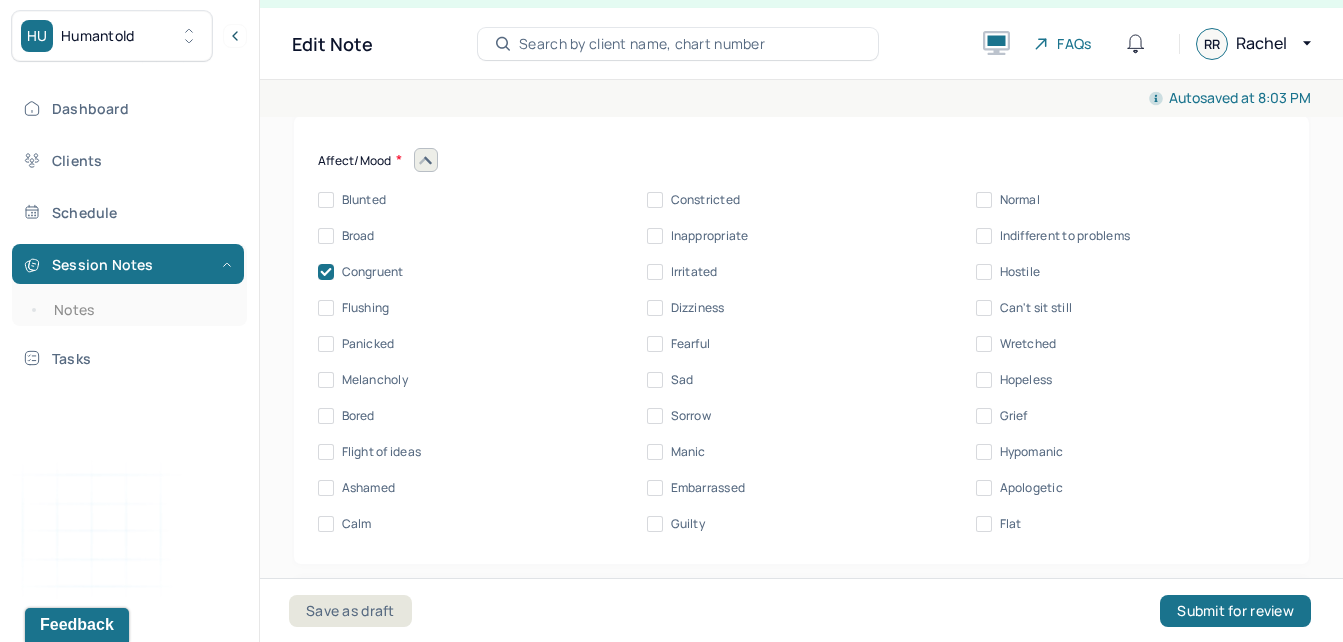 click on "Calm" at bounding box center [357, 524] 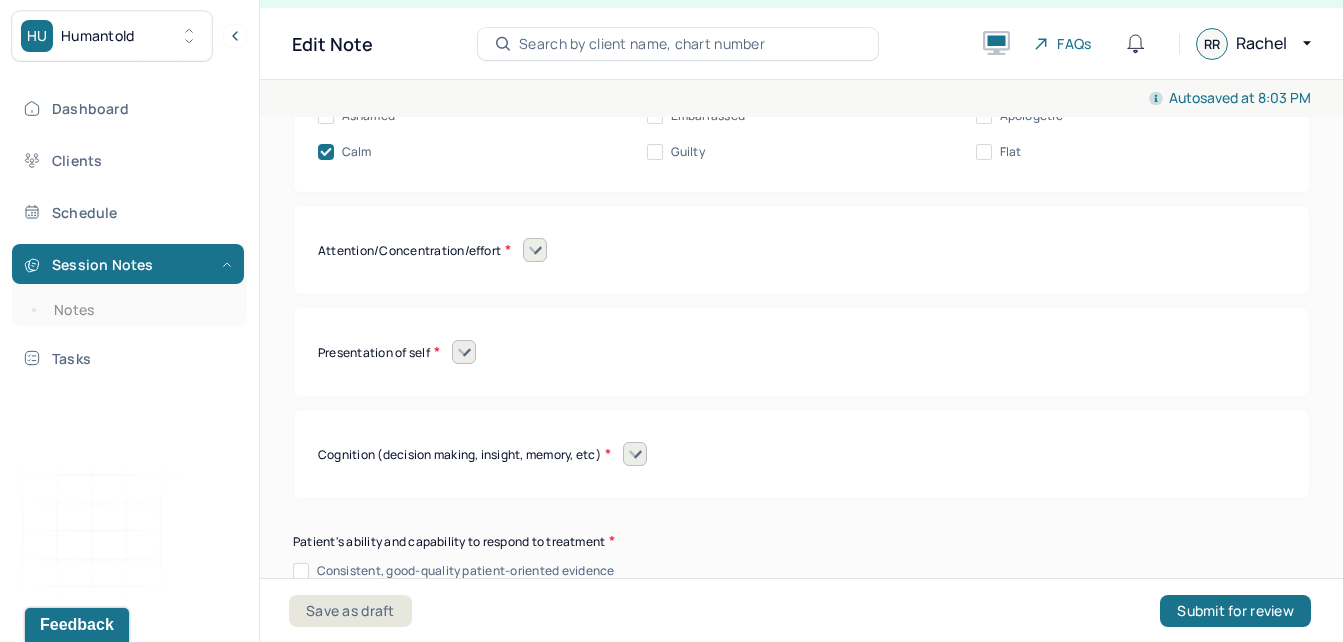scroll, scrollTop: 9535, scrollLeft: 0, axis: vertical 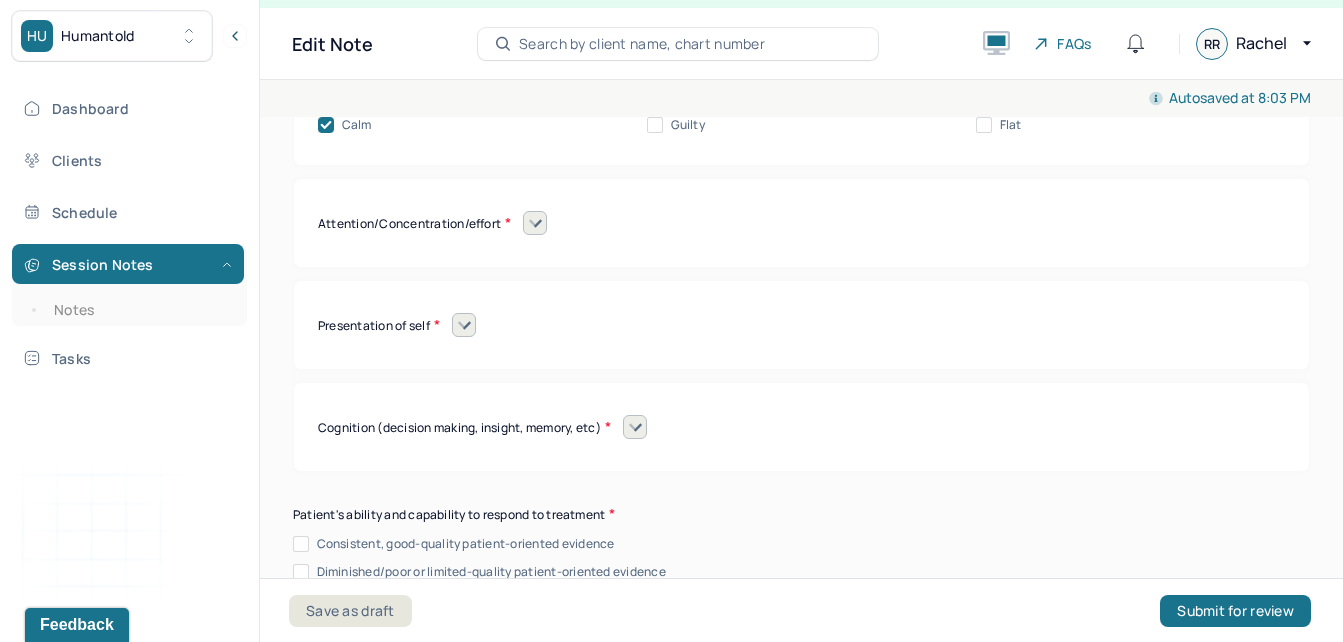click 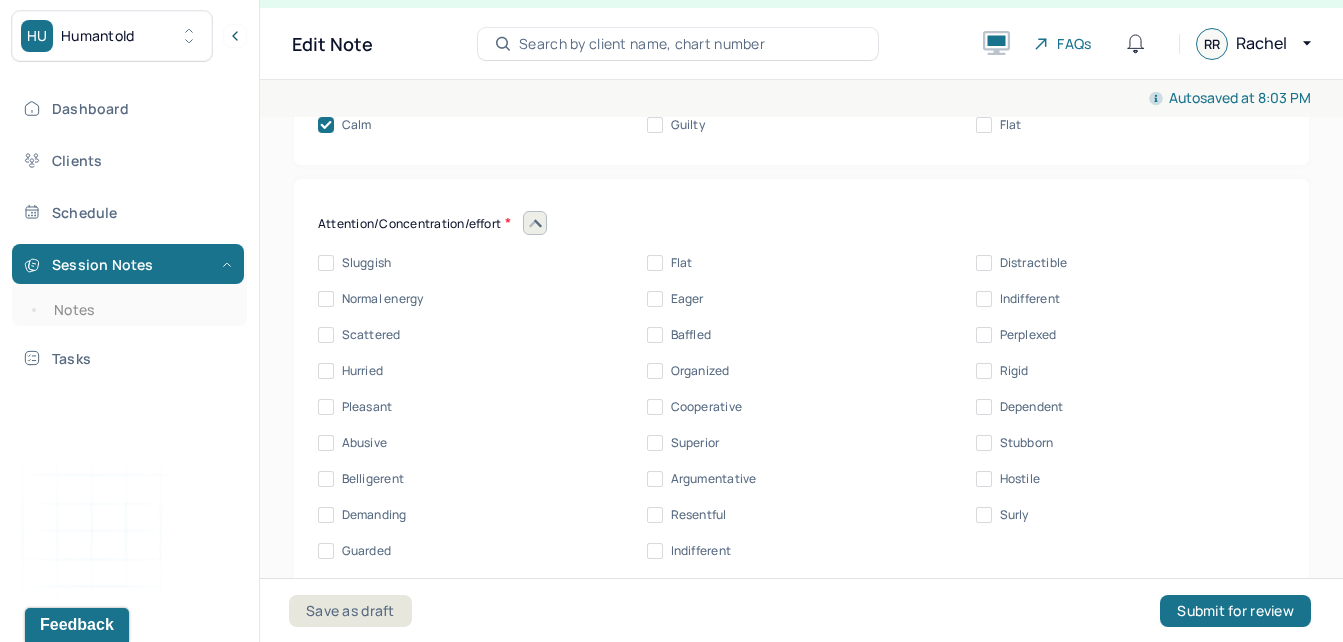 click on "Sluggish Flat Distractible Normal energy Eager Indifferent Scattered Baffled Perplexed Hurried Organized Rigid Pleasant Cooperative Dependent Abusive Superior Stubborn Belligerent Argumentative Hostile Demanding Resentful Surly Guarded Indifferent" at bounding box center [801, 407] 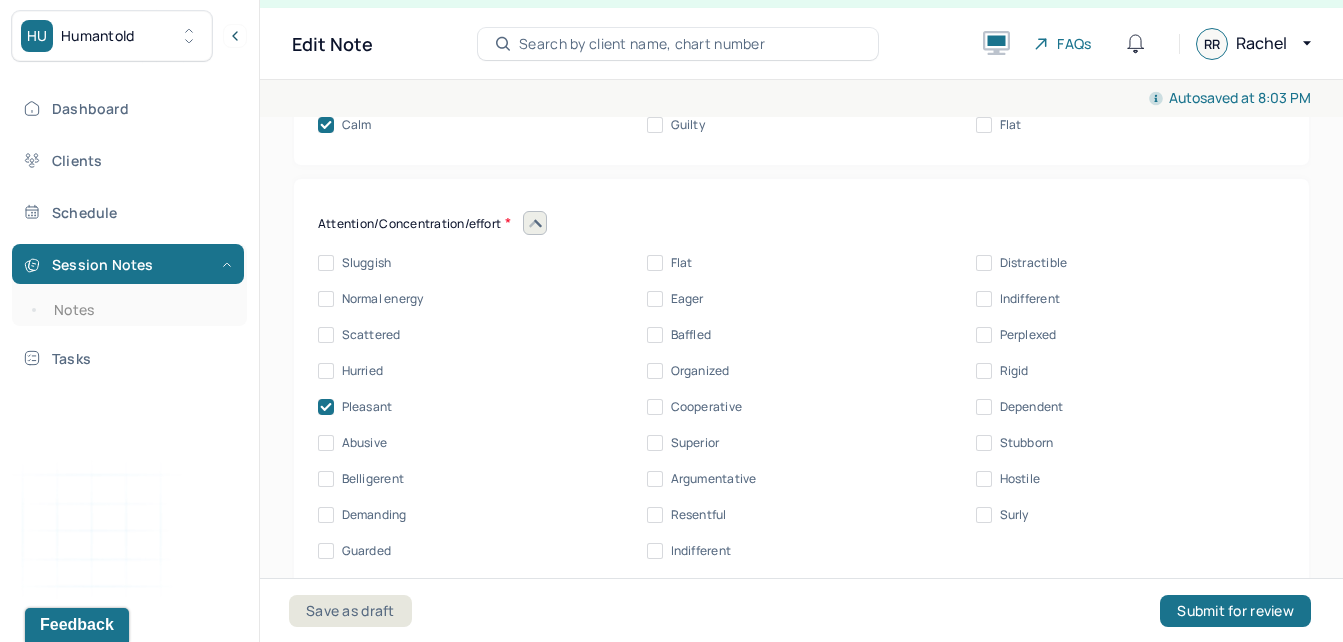 click on "Cooperative" at bounding box center [655, 407] 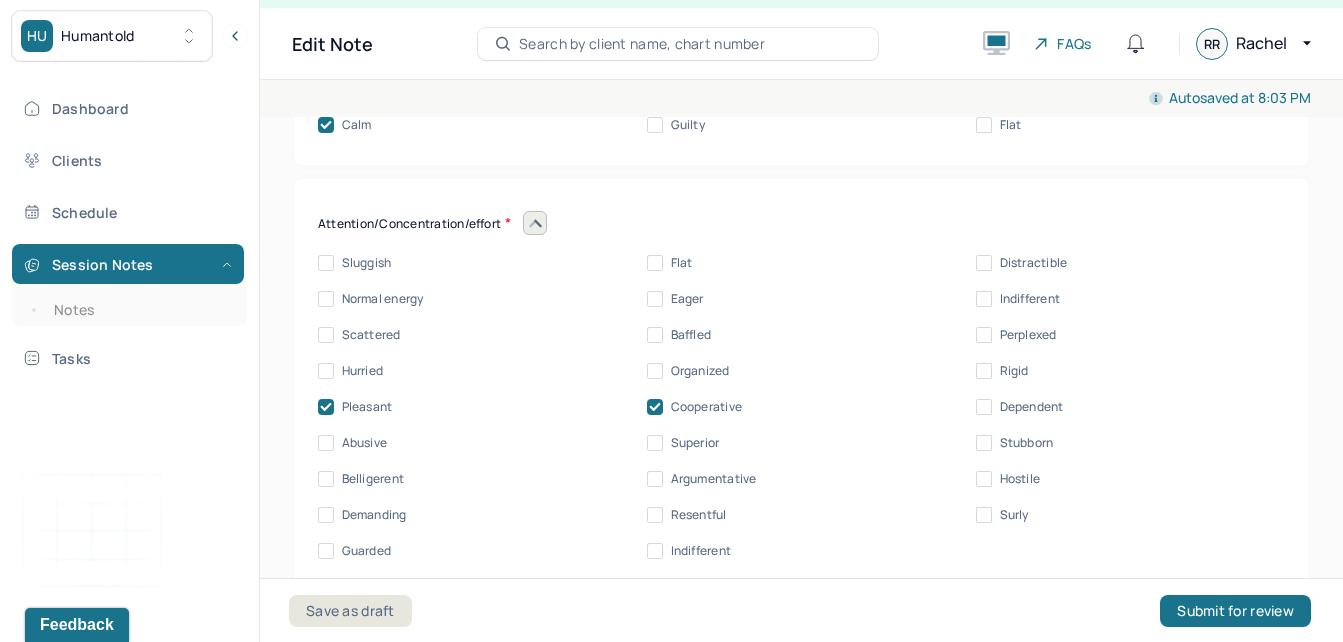 click on "Normal energy" at bounding box center [326, 299] 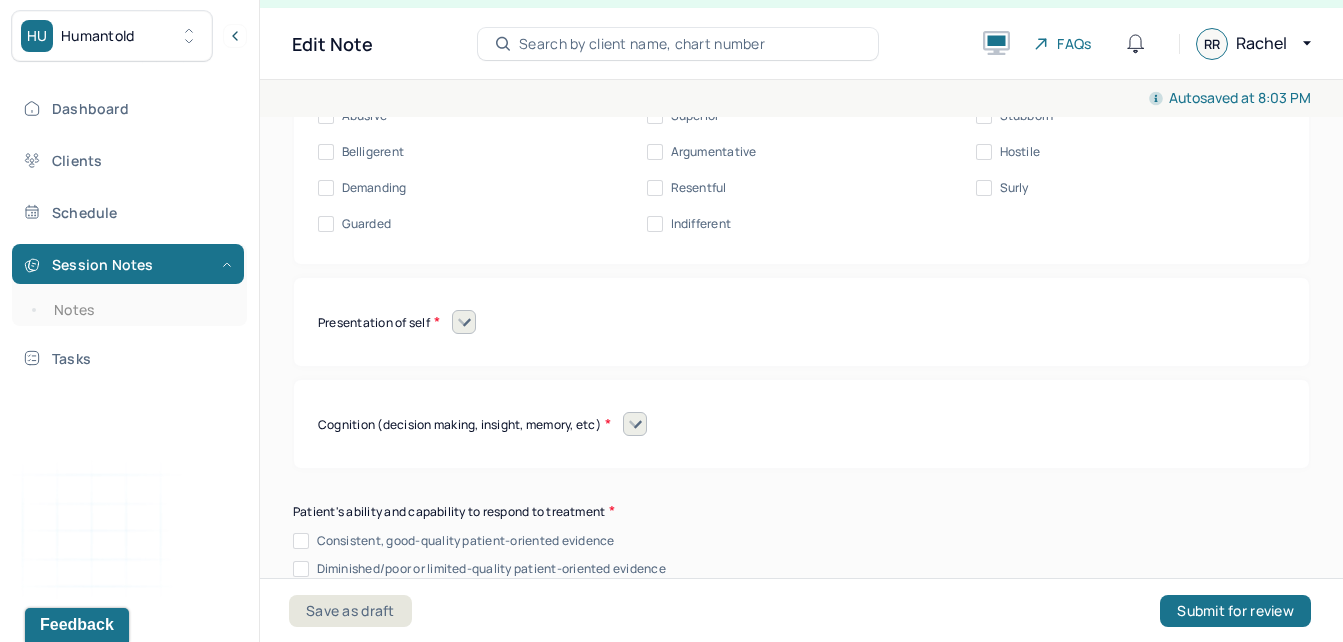 scroll, scrollTop: 9916, scrollLeft: 0, axis: vertical 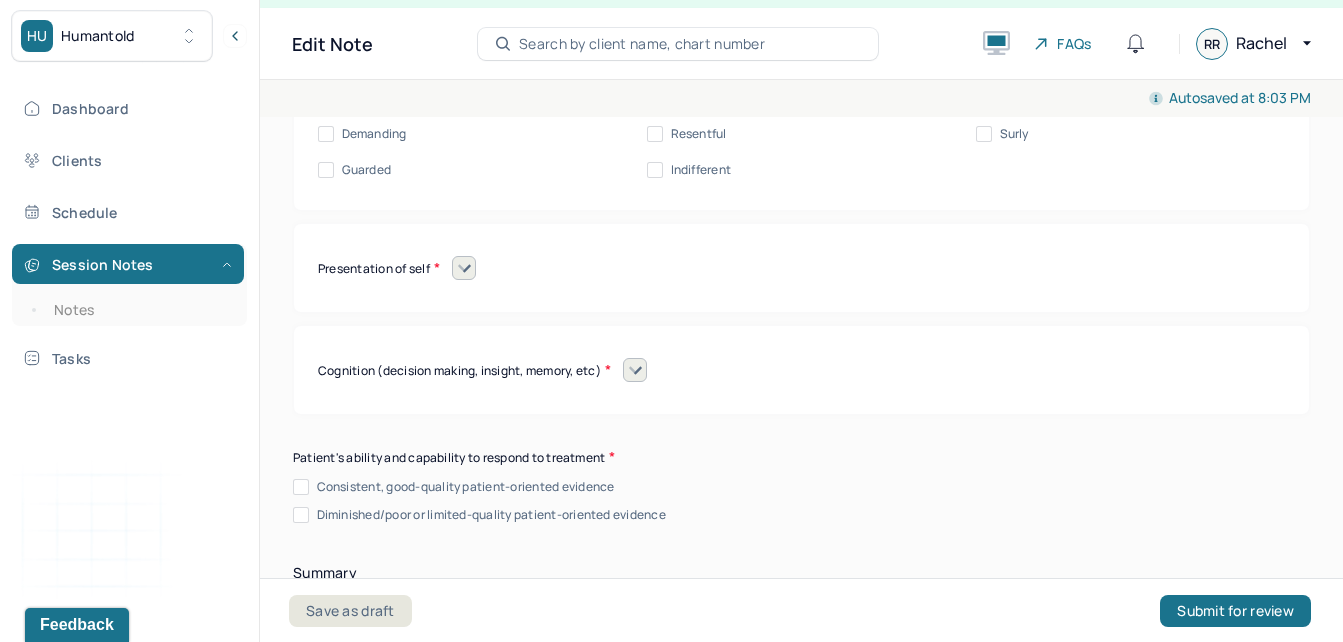 click on "Consistent, good-quality patient-oriented evidence" at bounding box center [466, 487] 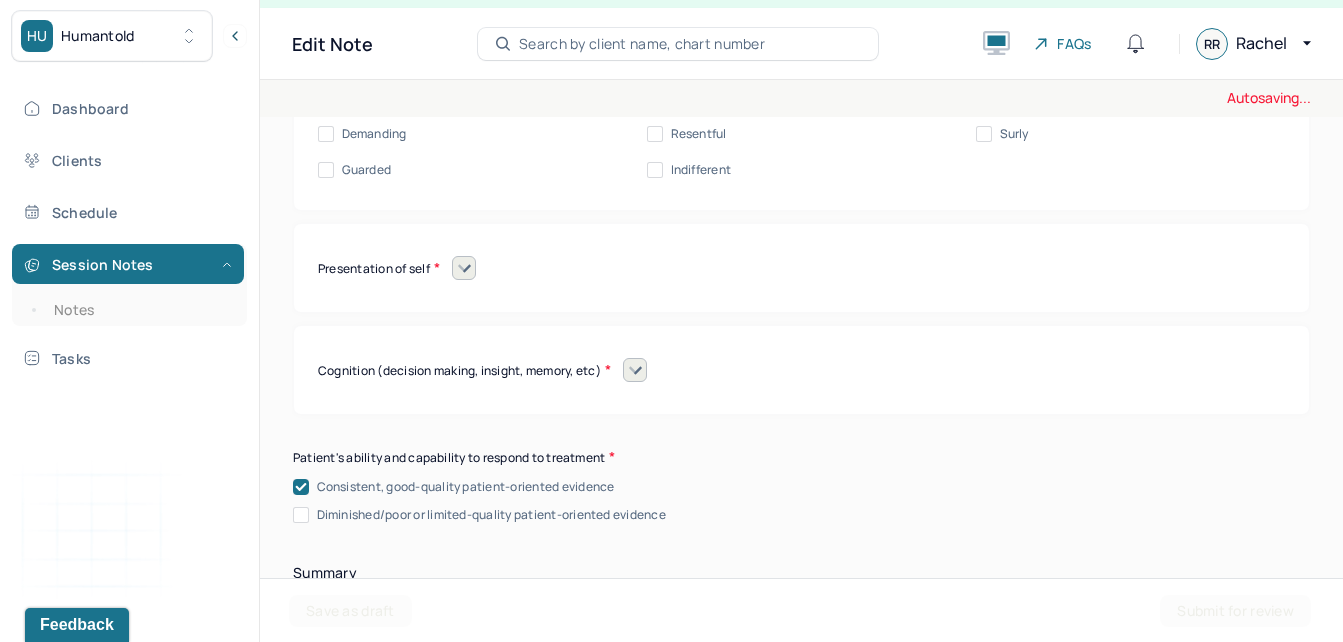 click on "Presentation of self Withdrawn Threatened Vulnerable Shy Friendly Confident Grandiose Humble Self-doubting Hopeful Pessimistic Overindulgent Warm hearted Distant Harsh" at bounding box center (801, 268) 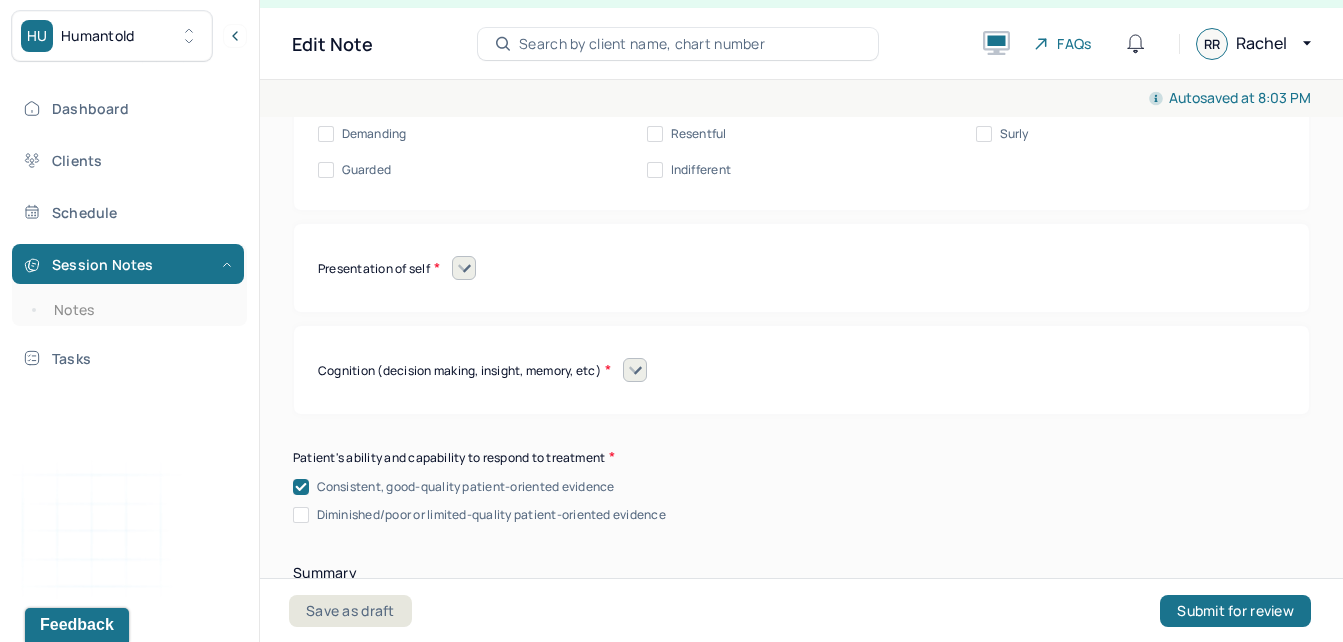 click at bounding box center [464, 268] 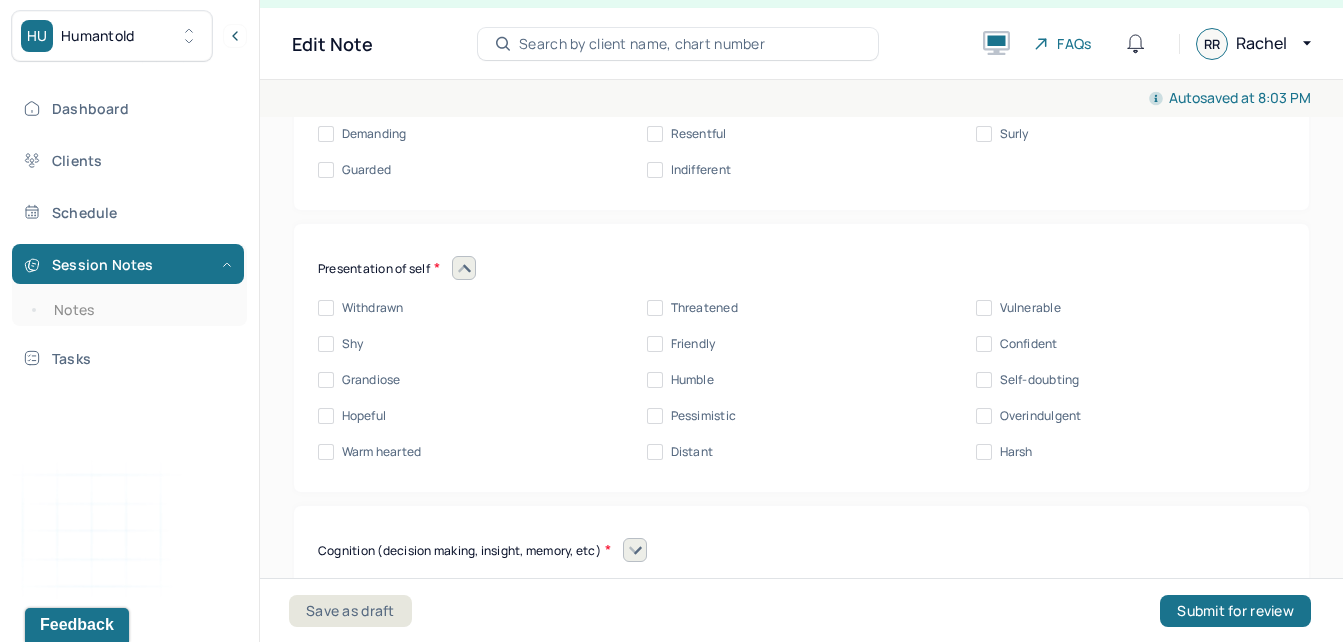 click on "Withdrawn Threatened Vulnerable Shy Friendly Confident Grandiose Humble Self-doubting Hopeful Pessimistic Overindulgent Warm hearted Distant Harsh" at bounding box center (801, 380) 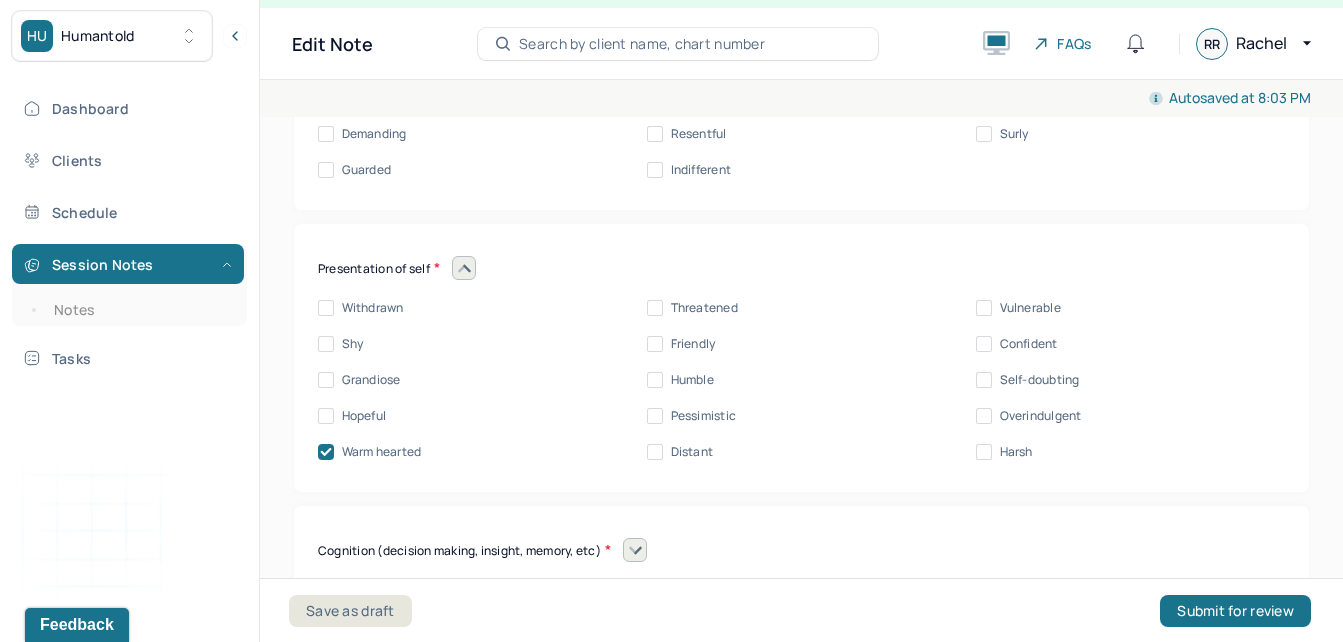 click on "Hopeful" at bounding box center [364, 416] 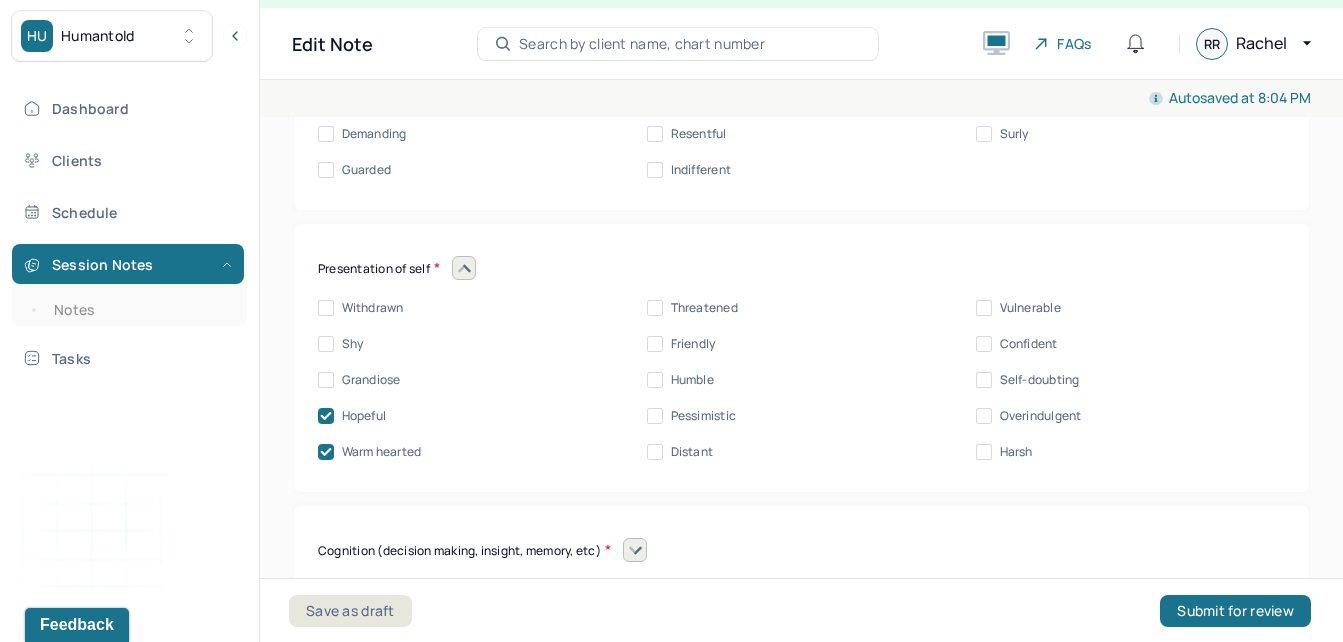 click on "Friendly" at bounding box center (693, 344) 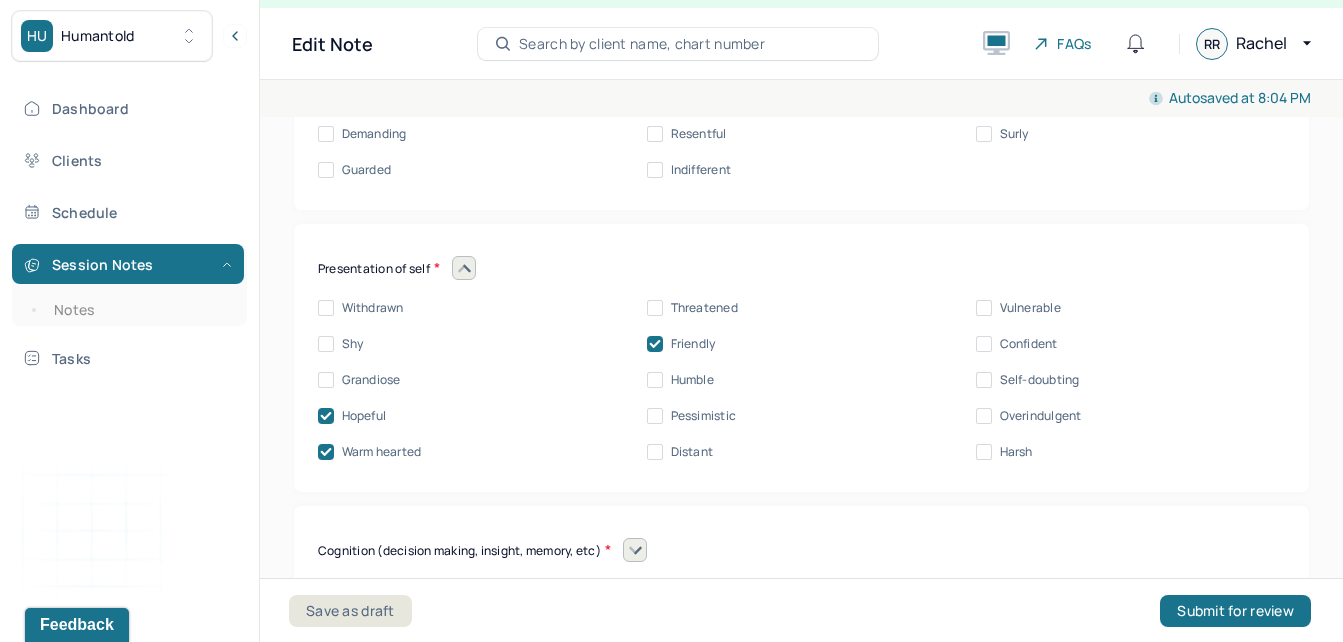 click on "Vulnerable" at bounding box center [984, 308] 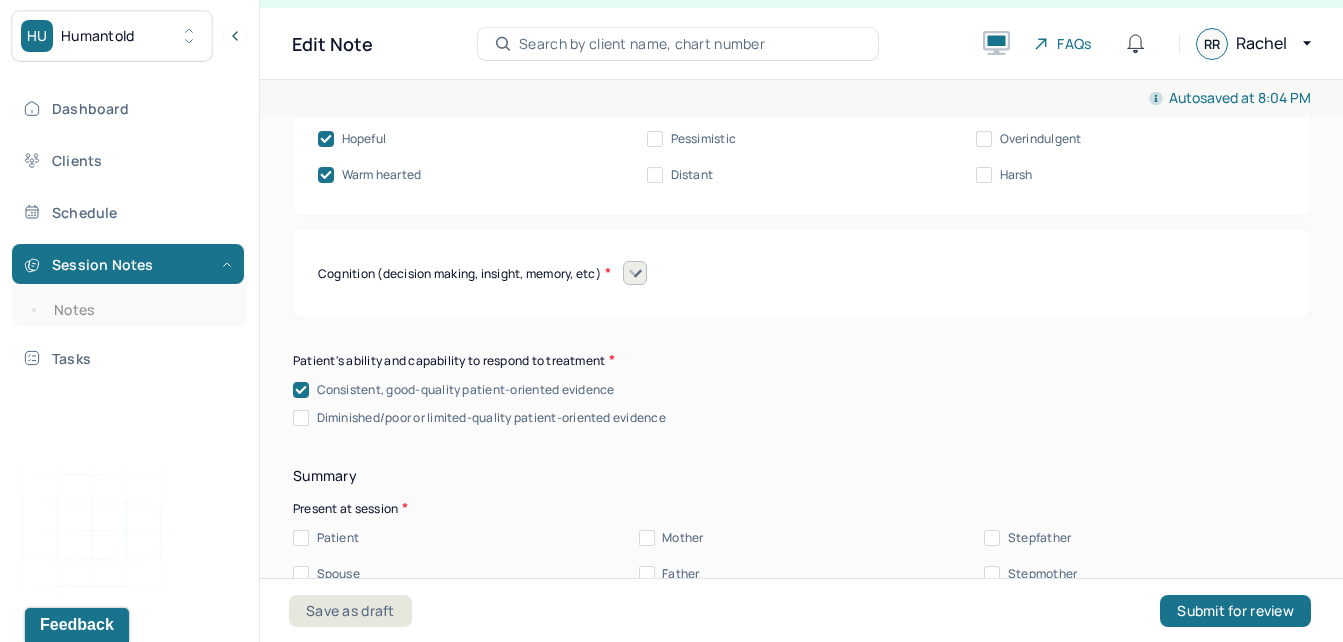 scroll, scrollTop: 10221, scrollLeft: 0, axis: vertical 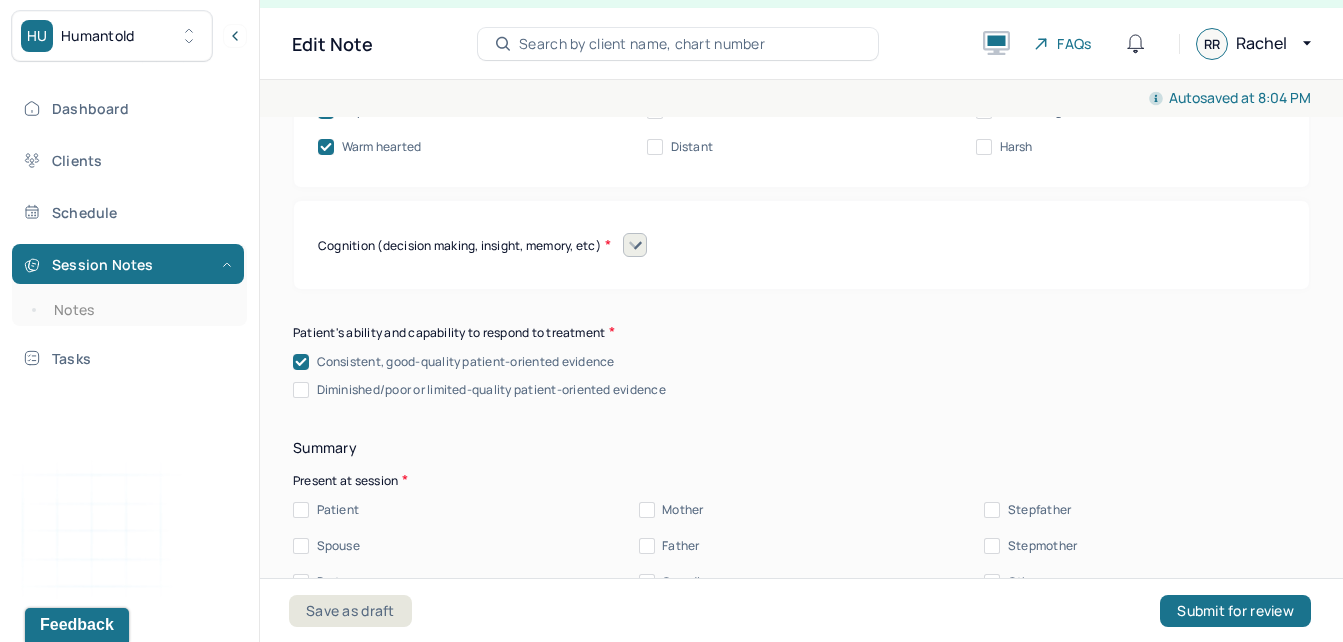 click on "Patient" at bounding box center [338, 510] 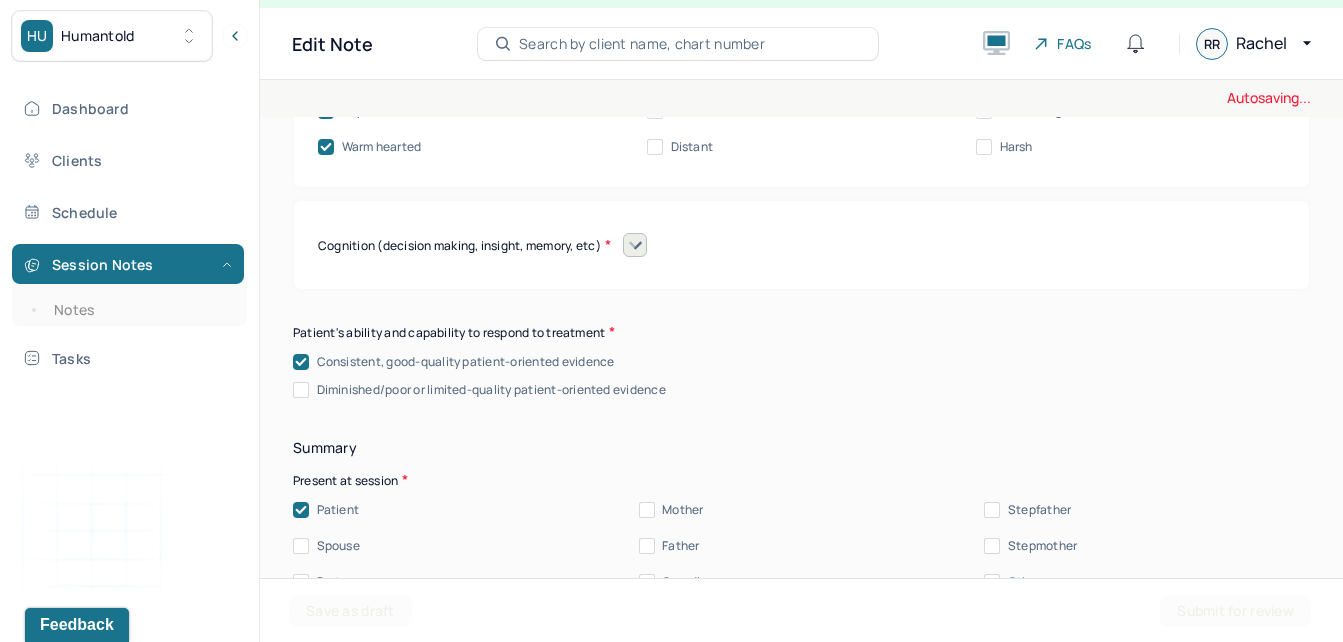 click at bounding box center [635, 245] 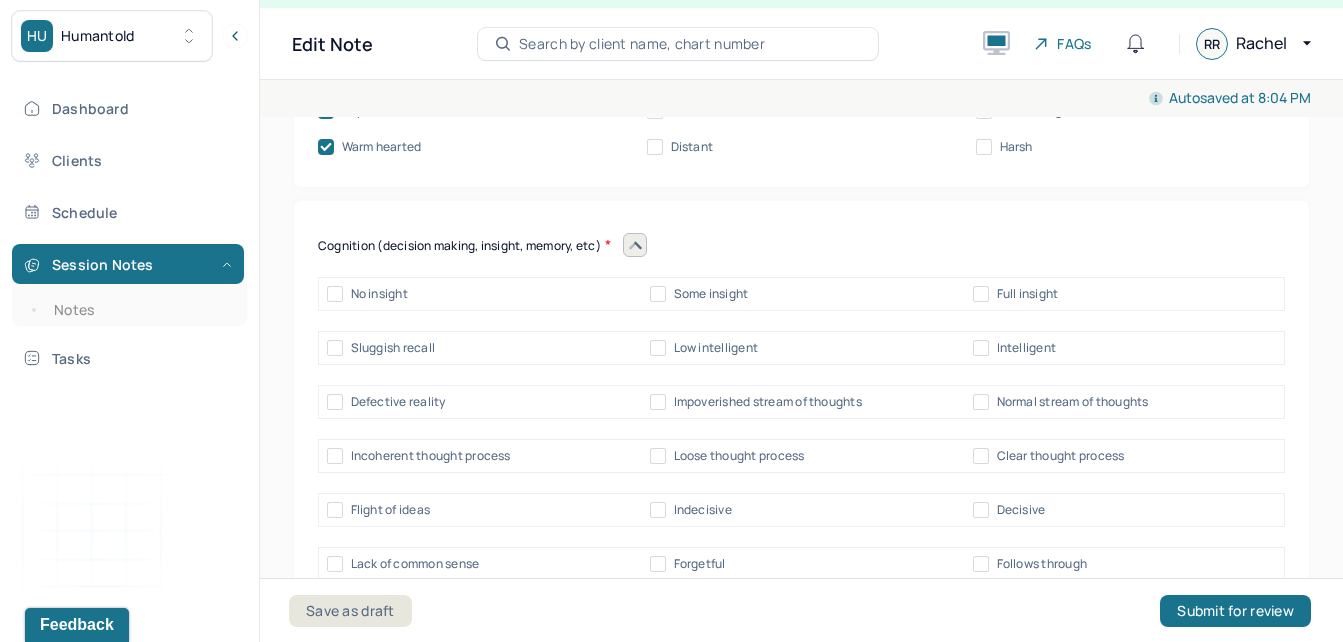 click on "Some insight" at bounding box center (711, 294) 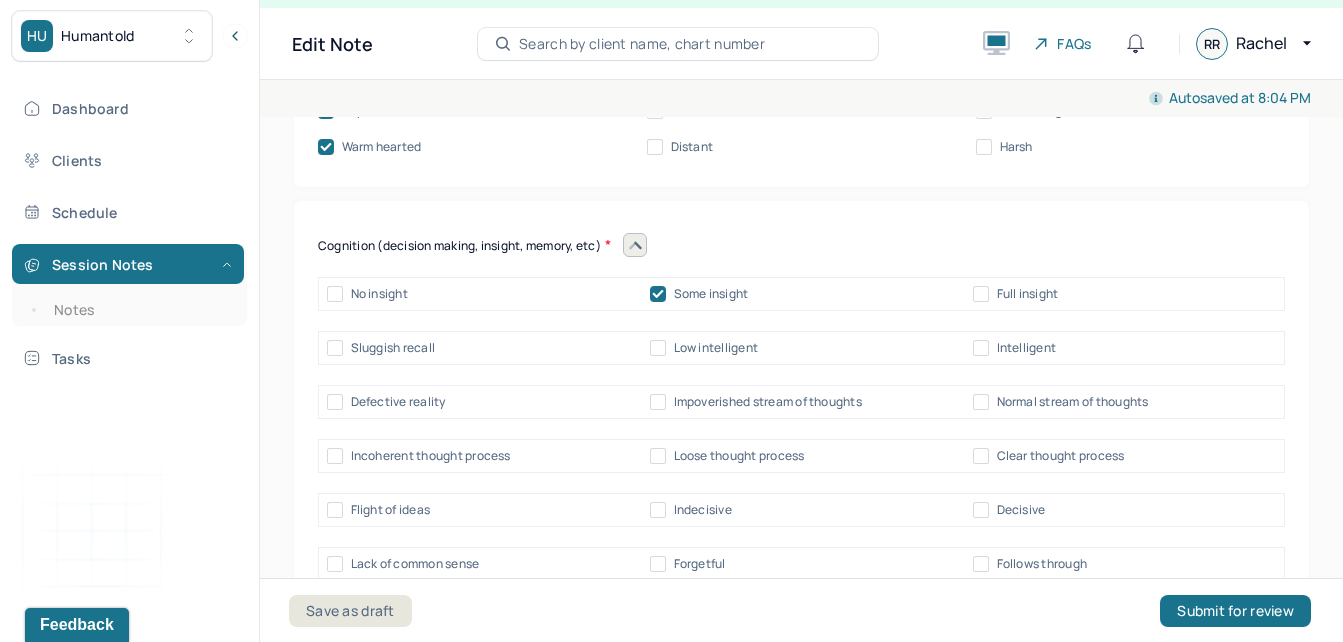 click on "Clear thought process" at bounding box center [1061, 456] 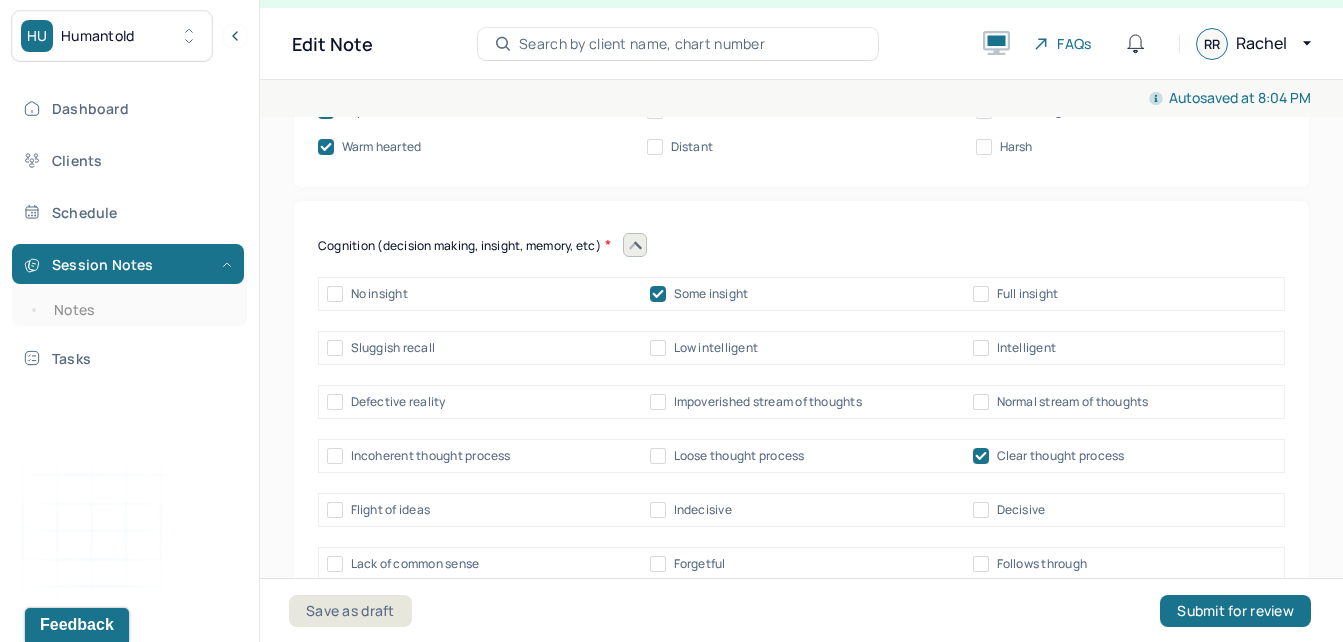click on "Follows through" at bounding box center [1042, 564] 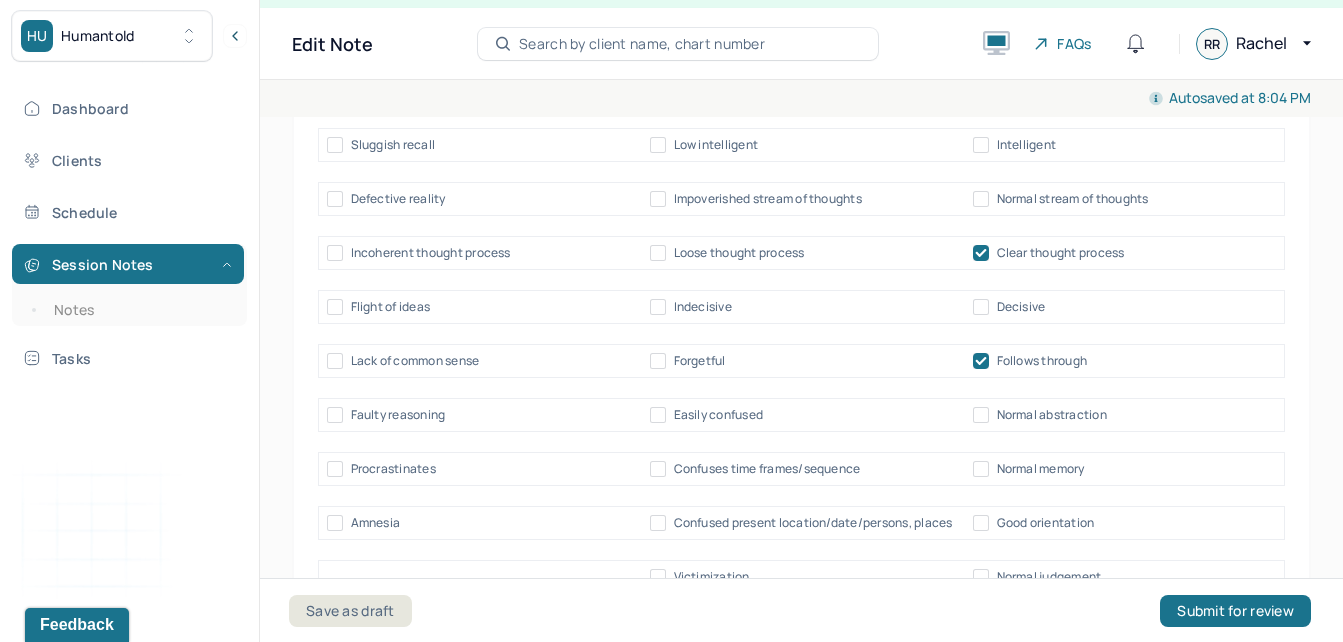 scroll, scrollTop: 10453, scrollLeft: 0, axis: vertical 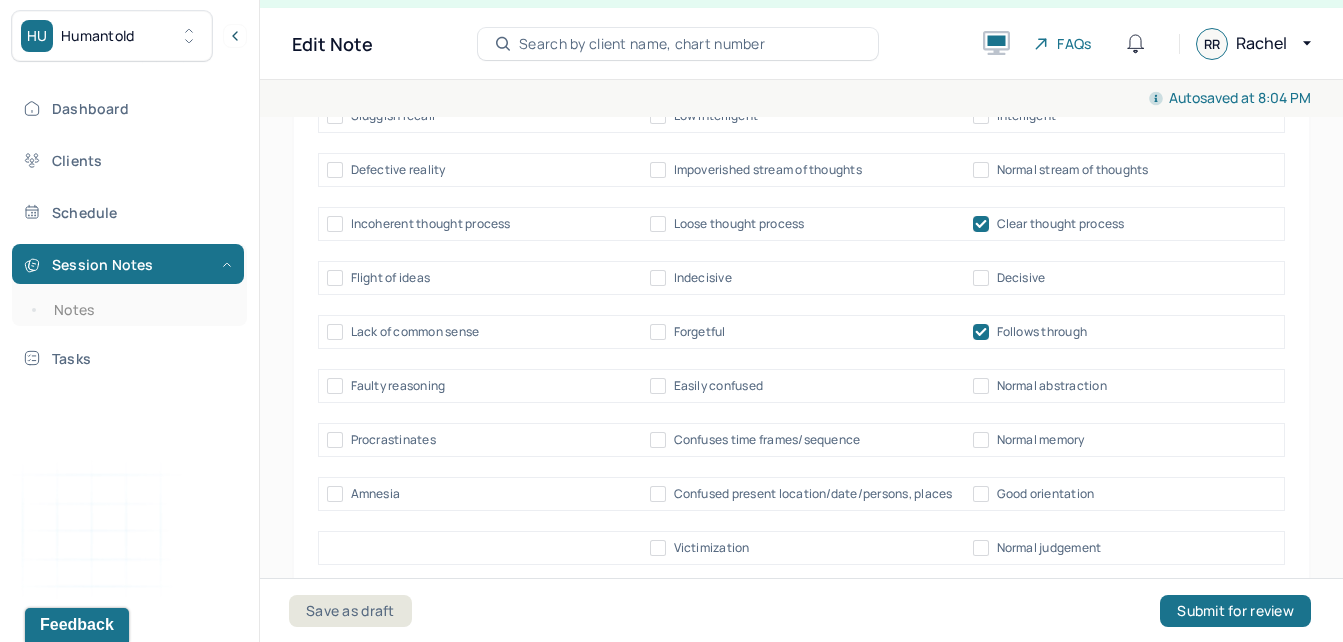 click on "Normal judgement" at bounding box center [1049, 548] 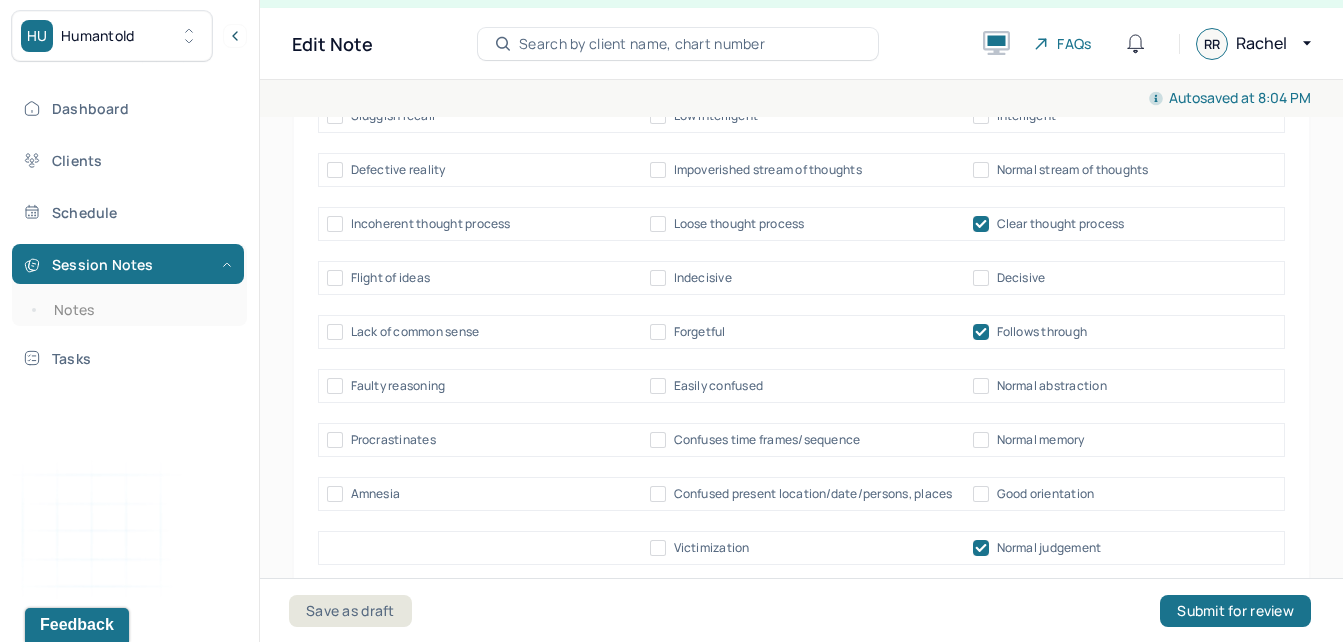 click on "Good orientation" at bounding box center [1046, 494] 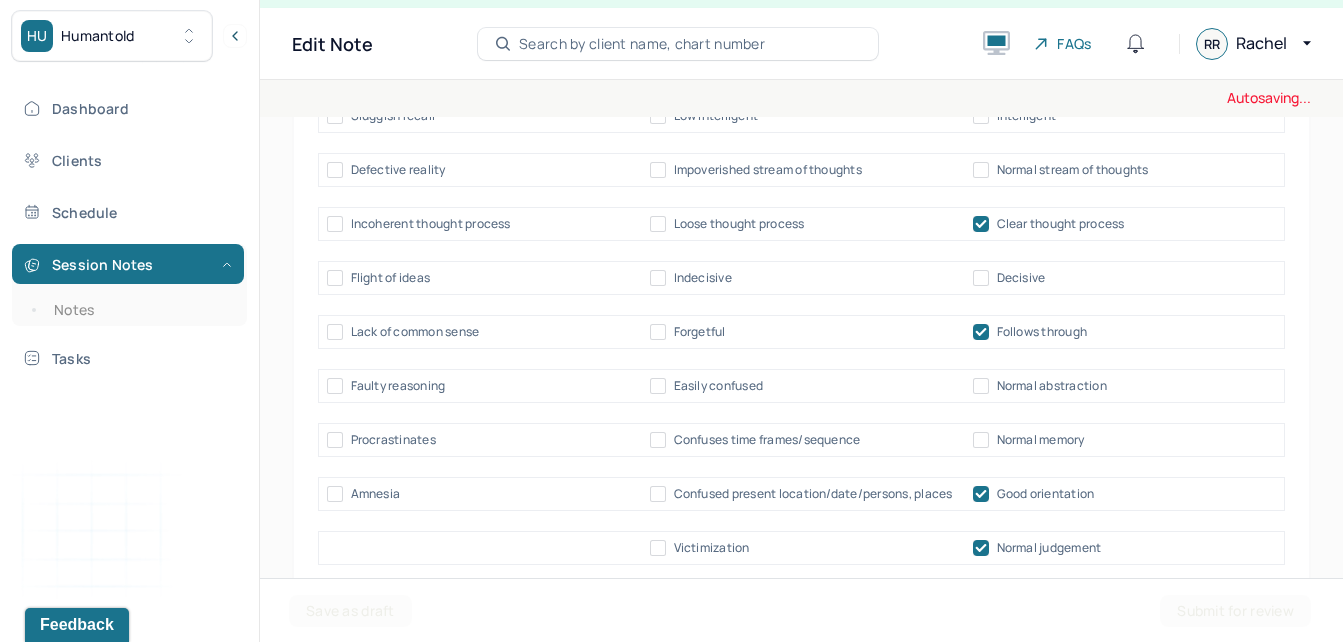 click on "Normal abstraction" at bounding box center (1052, 386) 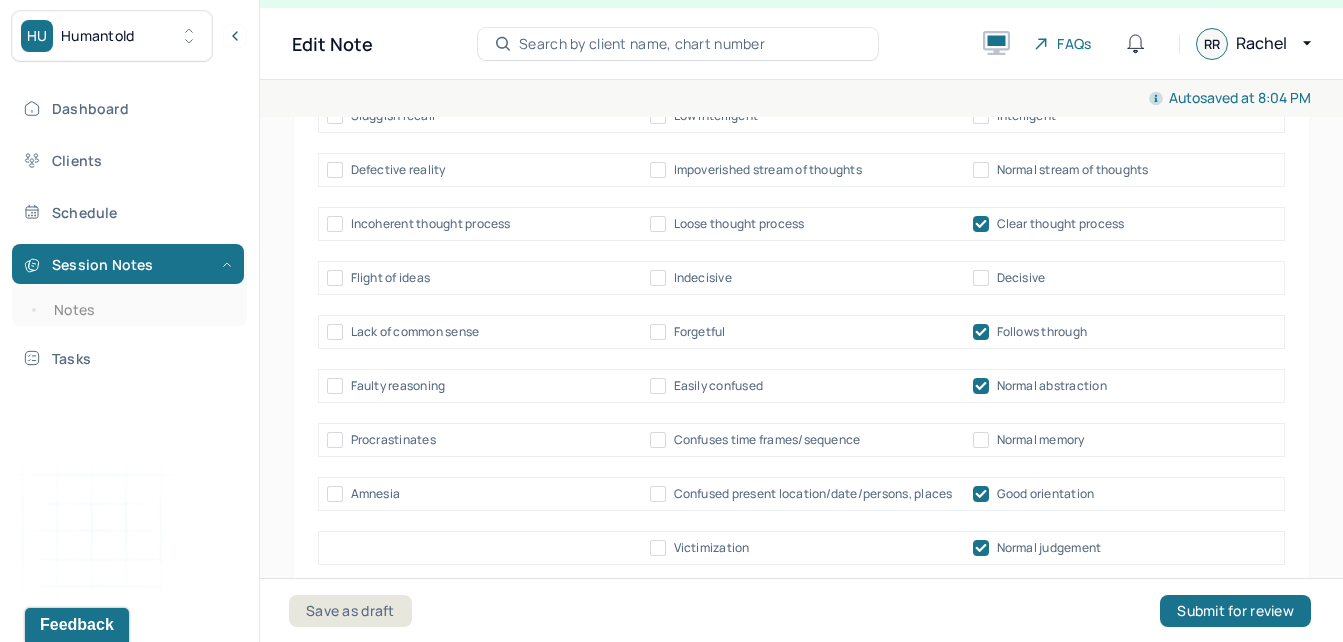 click on "Normal judgement" at bounding box center (1037, 548) 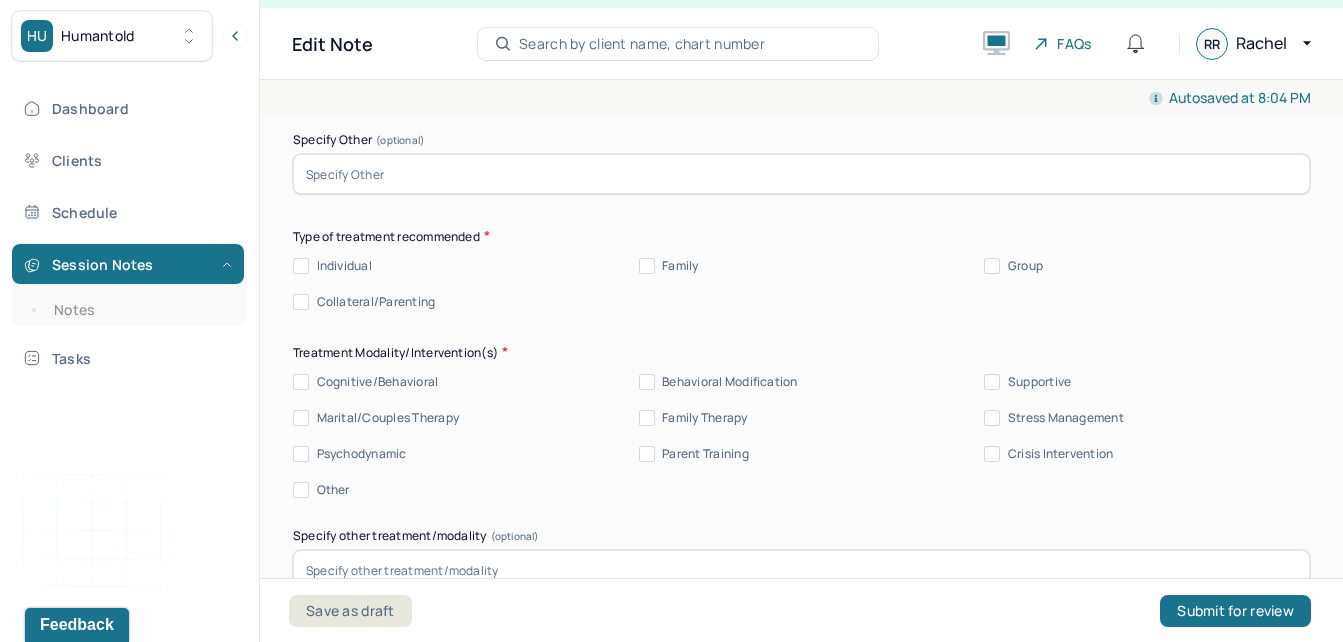 scroll, scrollTop: 11352, scrollLeft: 0, axis: vertical 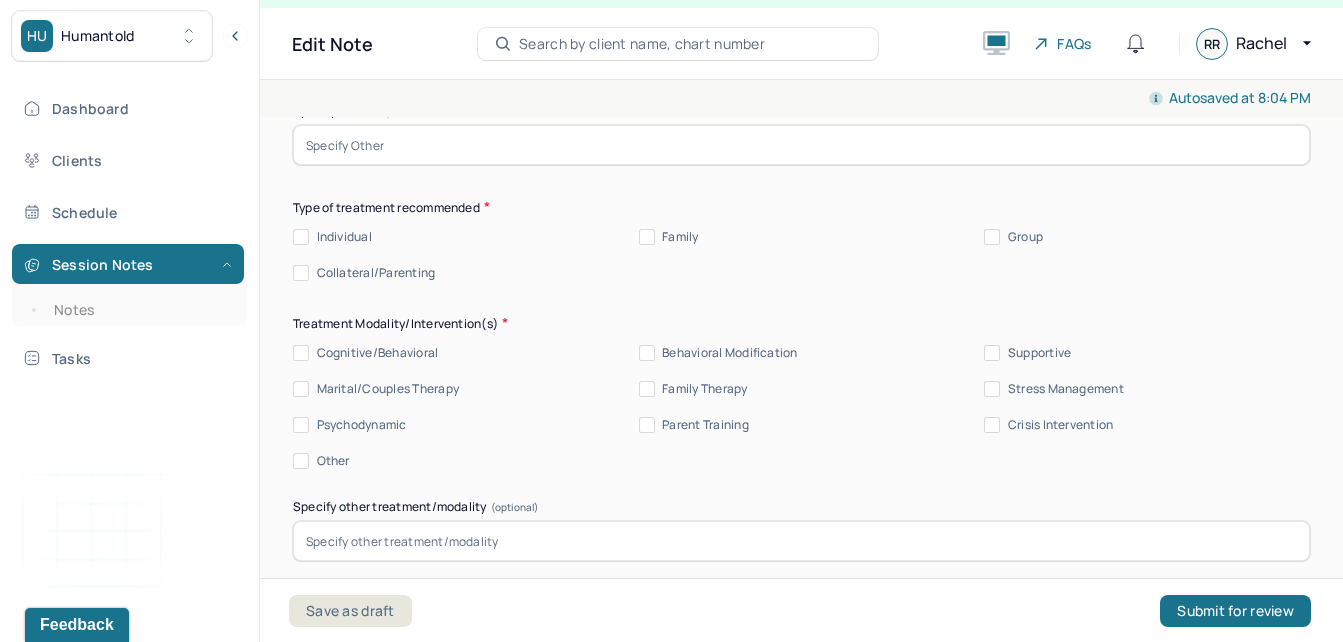 click on "Individual" at bounding box center [344, 237] 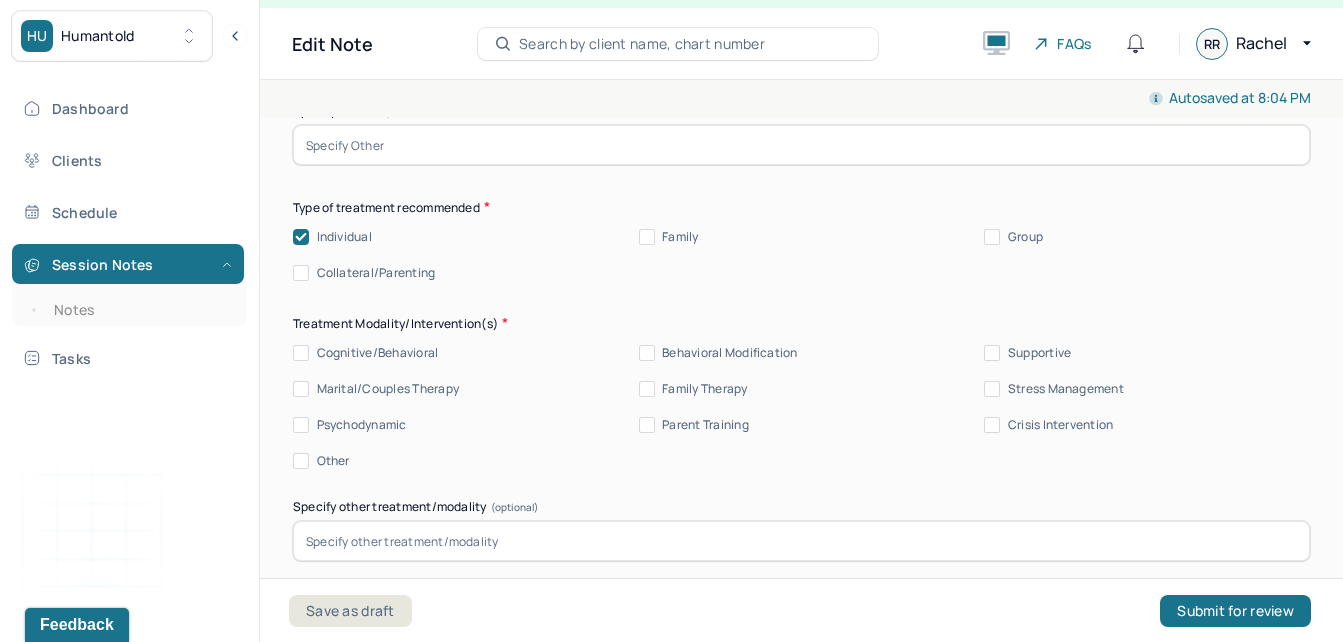 click on "Cognitive/Behavioral" at bounding box center [378, 353] 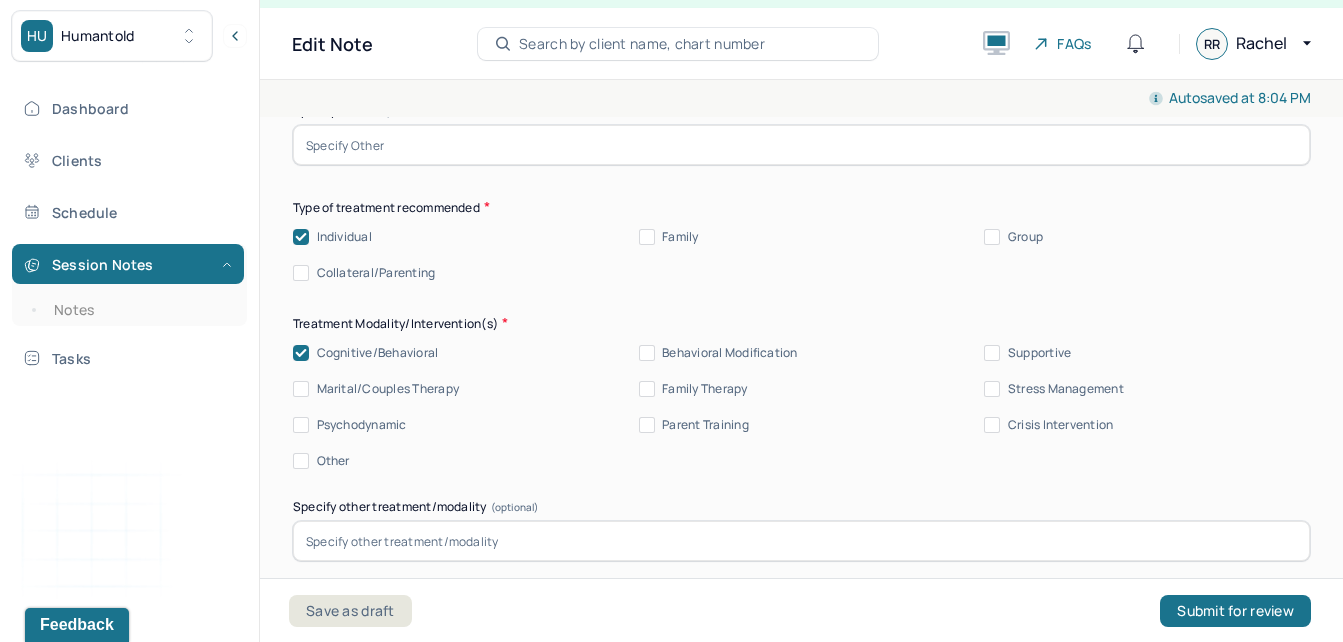 click on "Psychodynamic" at bounding box center [362, 425] 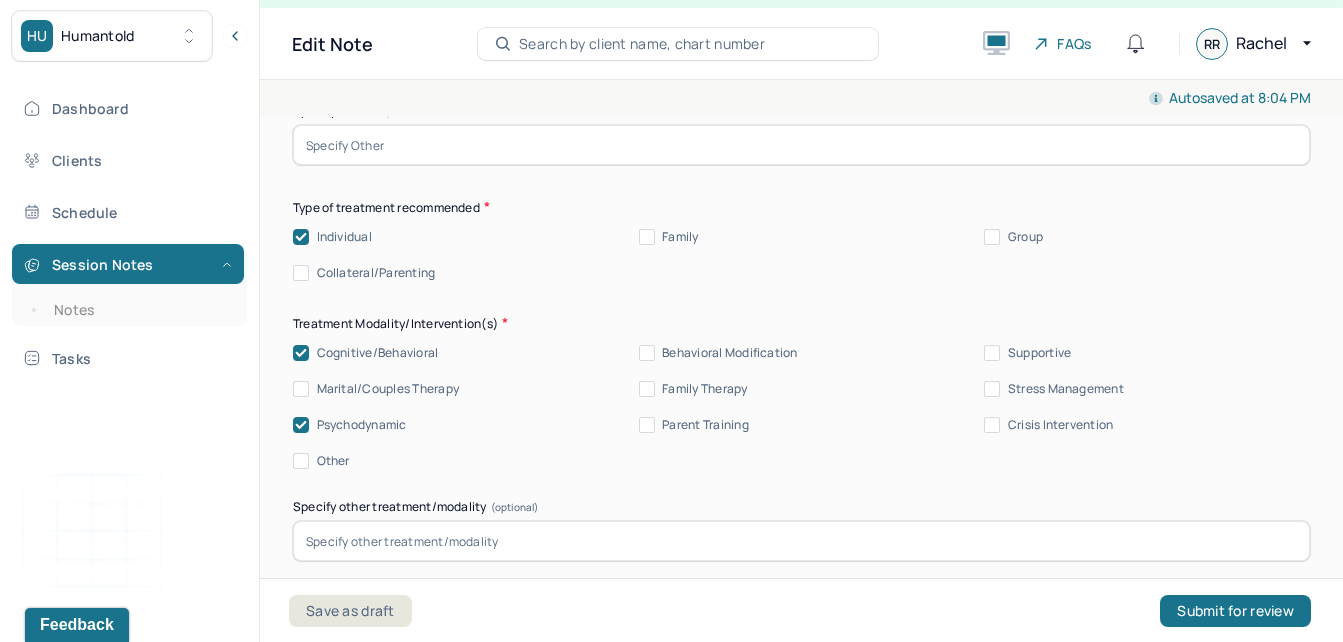 click on "Cognitive/Behavioral Behavioral Modification Supportive Marital/Couples Therapy  Family Therapy Stress Management Psychodynamic Parent Training Crisis Intervention Other" at bounding box center [801, 407] 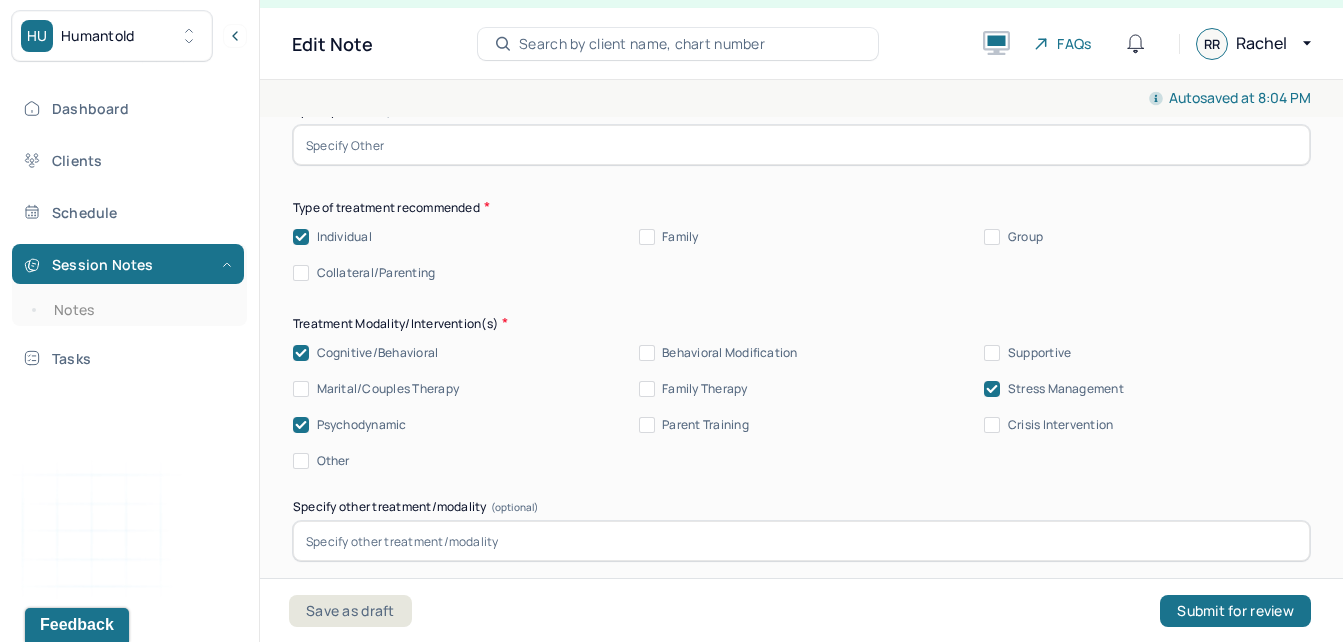 click on "Supportive" at bounding box center [1039, 353] 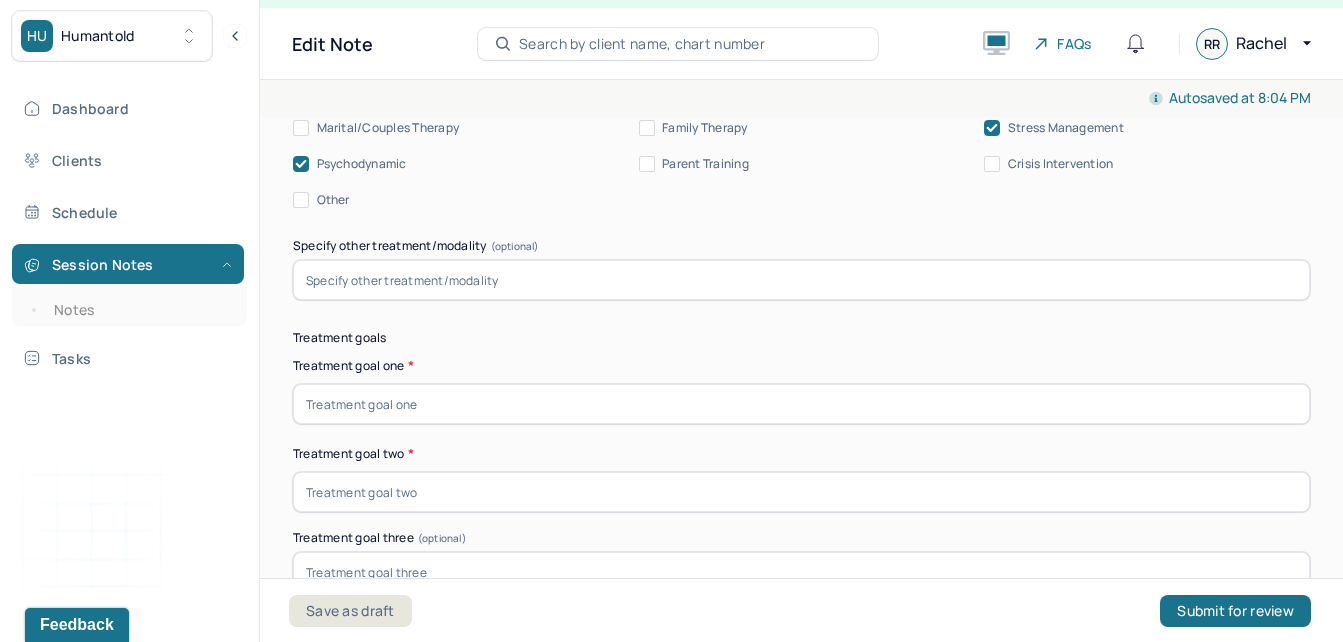 scroll, scrollTop: 11729, scrollLeft: 0, axis: vertical 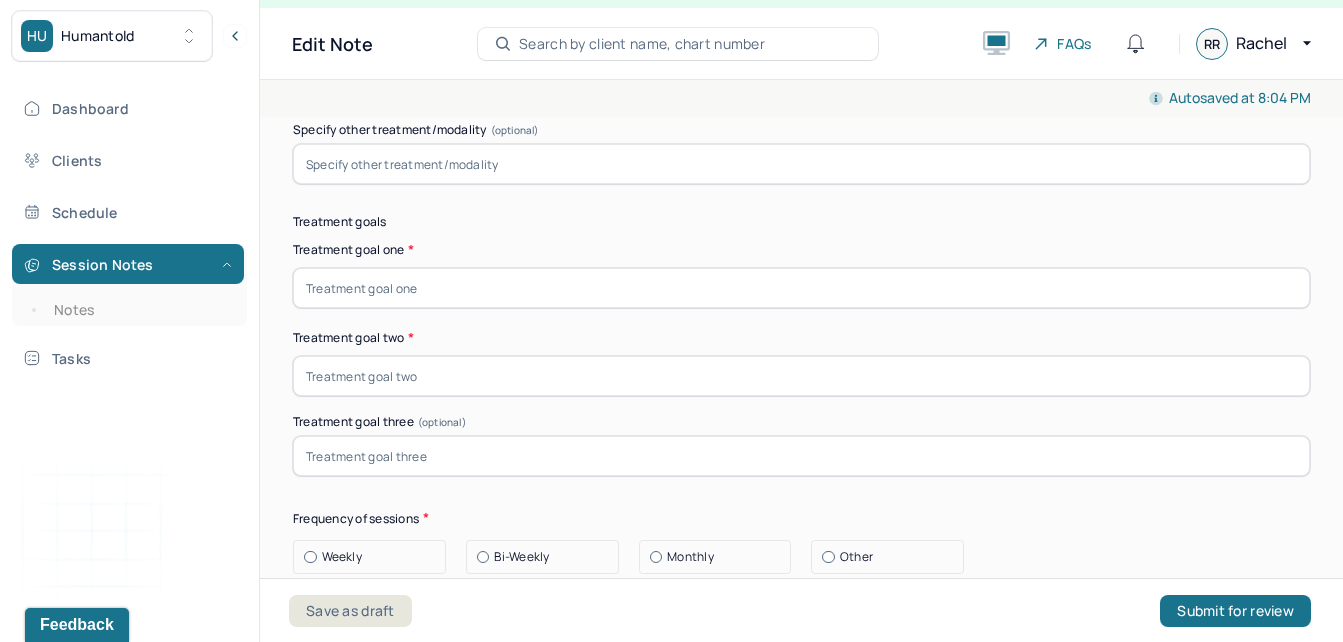 click on "Weekly" at bounding box center (342, 557) 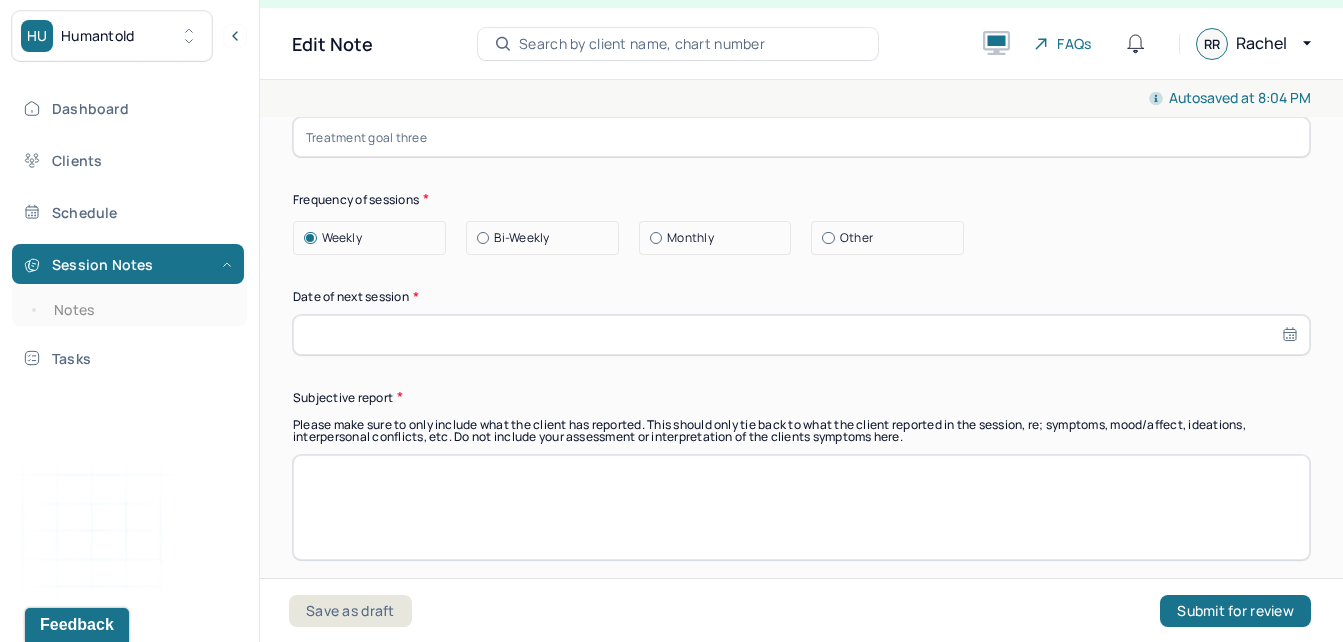 scroll, scrollTop: 12077, scrollLeft: 0, axis: vertical 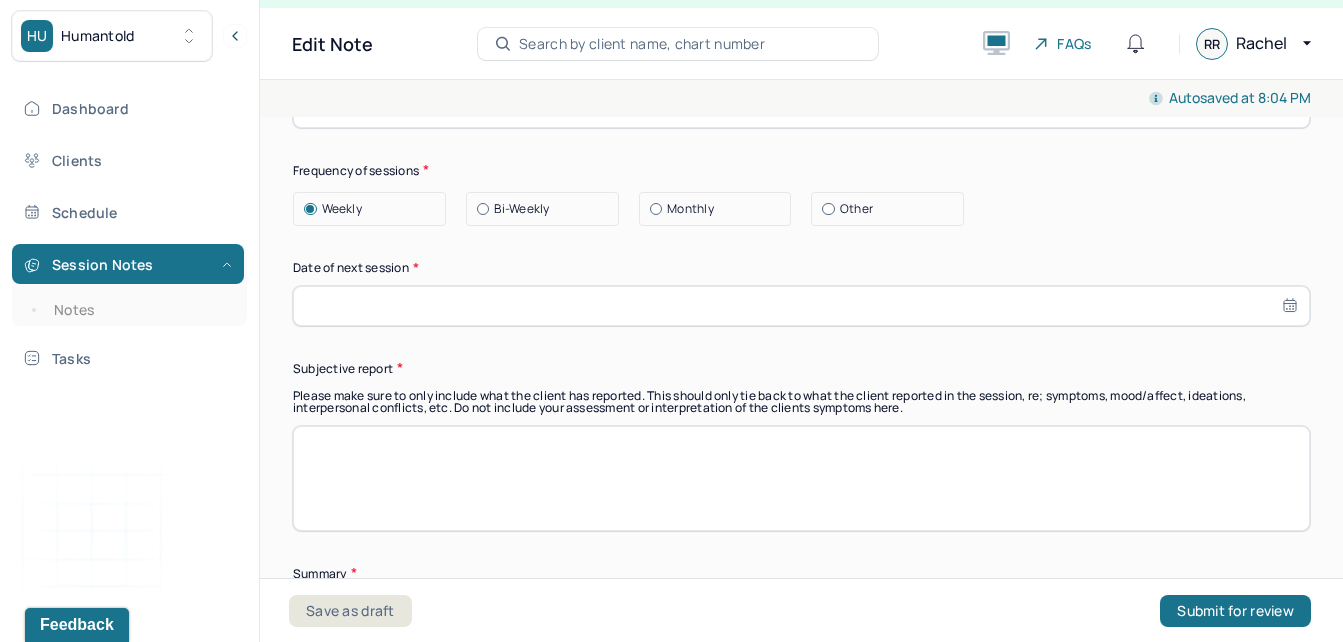 select on "6" 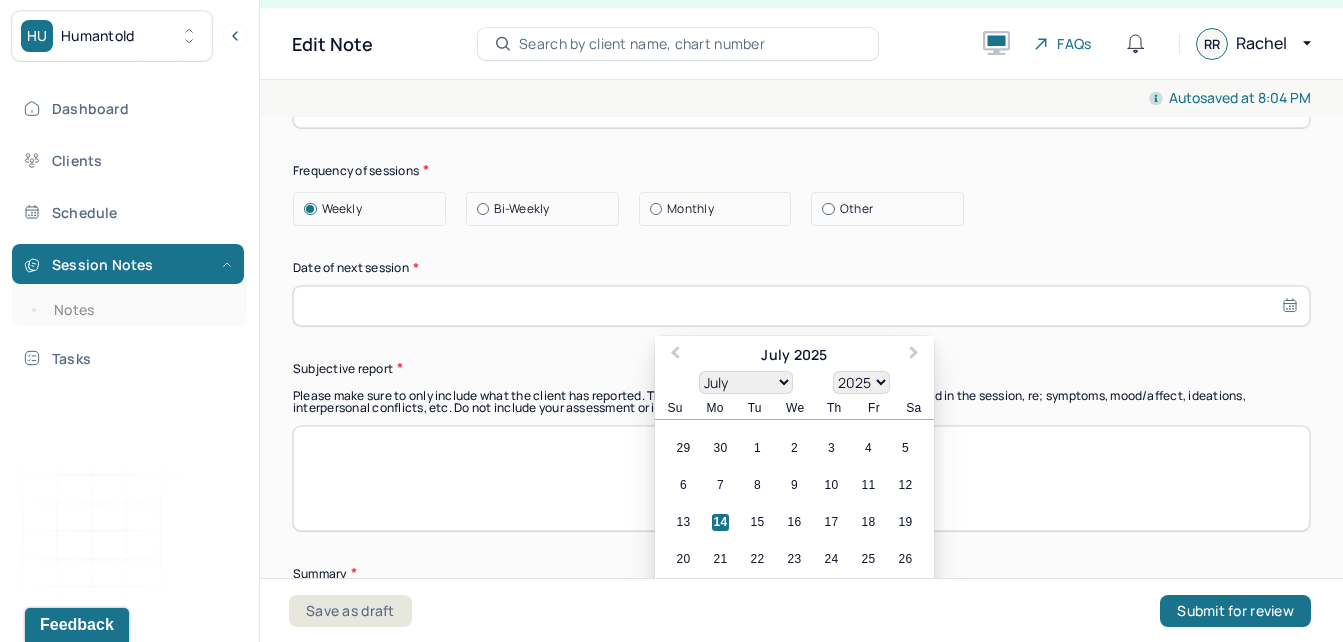 click at bounding box center [801, 306] 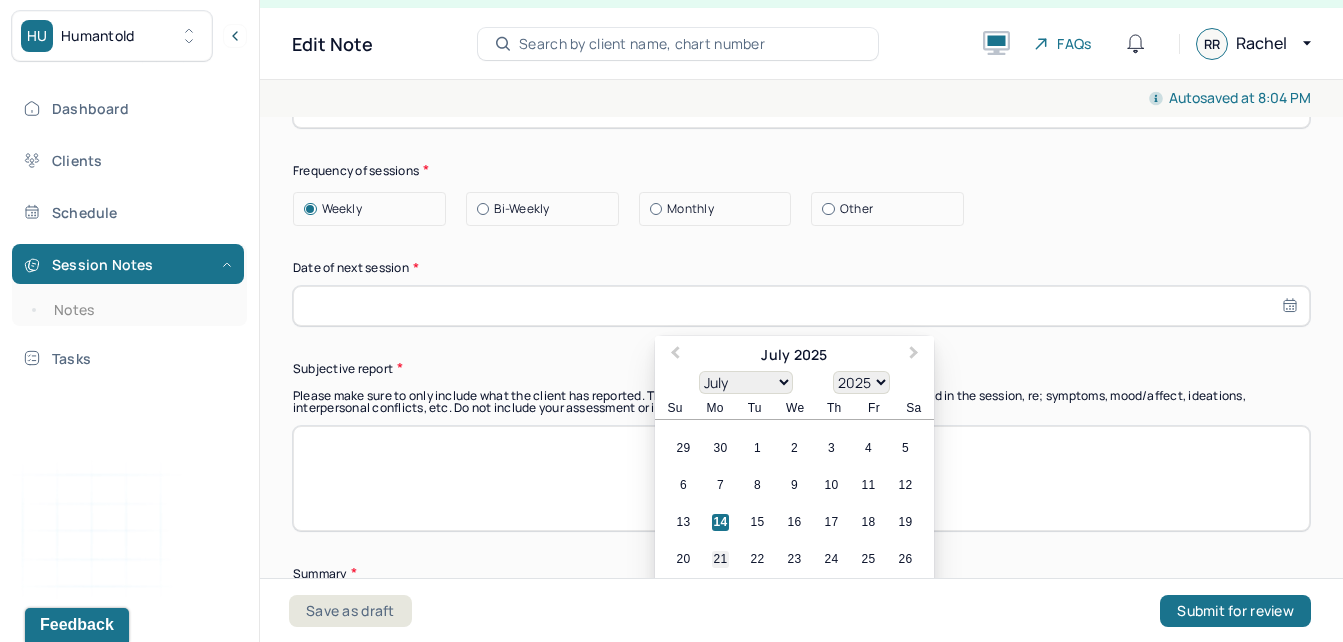 click on "21" at bounding box center [720, 559] 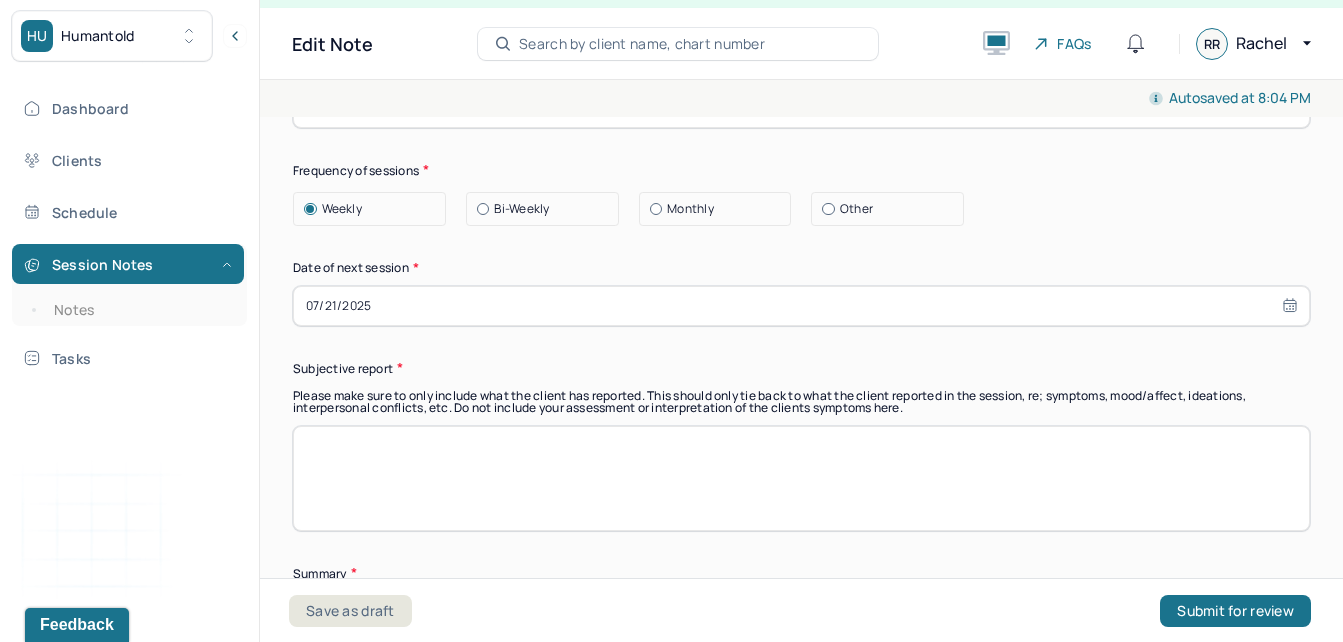 click at bounding box center [801, 478] 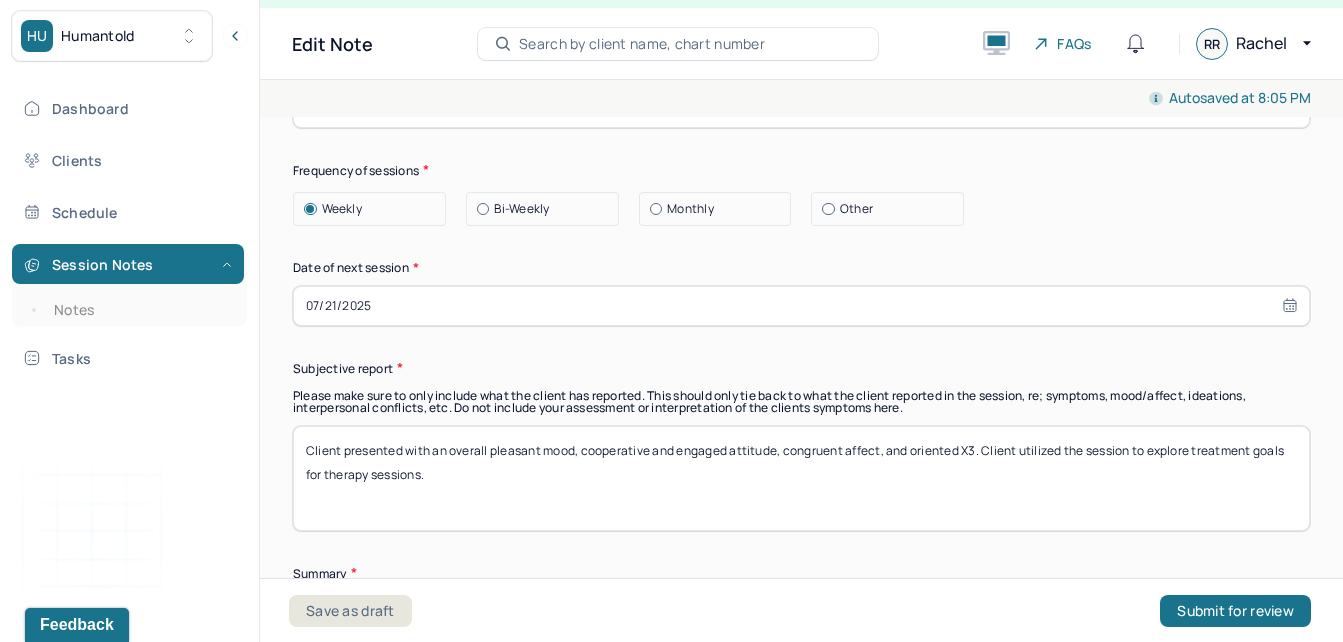 click on "Client presented with an overall pleasant mood, cooperative and engaged attitude, congruent affect, and oriented X3. Client utilized the session to explore treatment goals for therapy sessions." at bounding box center [801, 478] 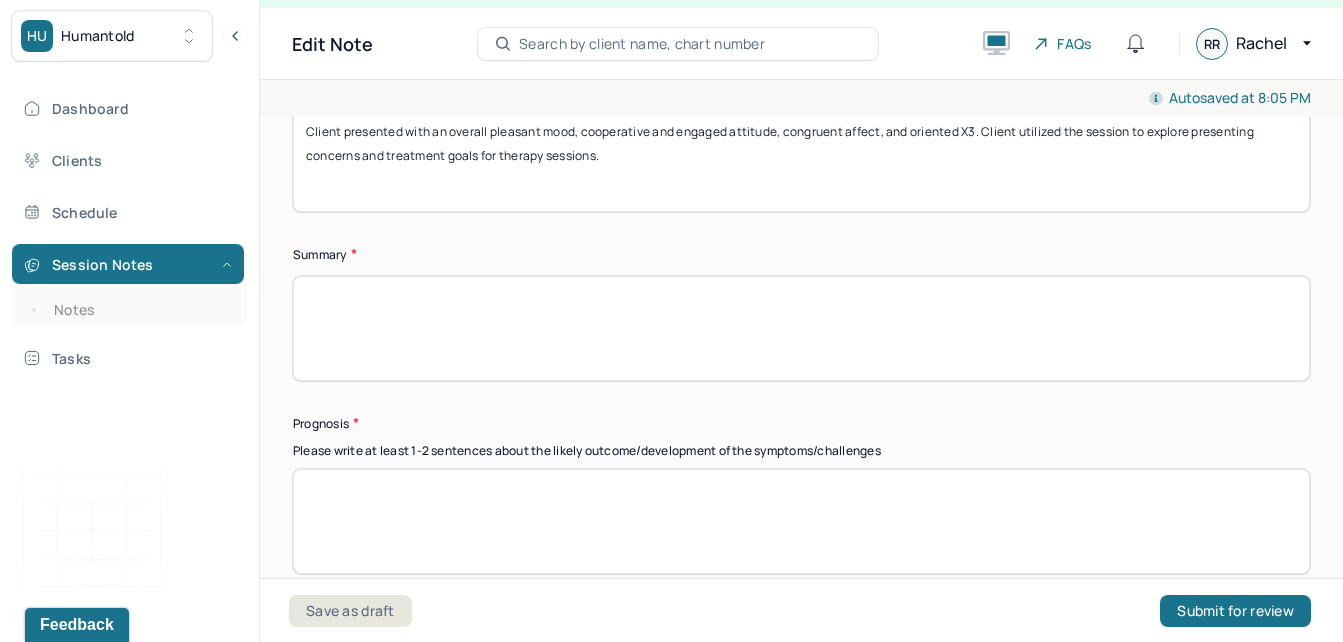 scroll, scrollTop: 12425, scrollLeft: 0, axis: vertical 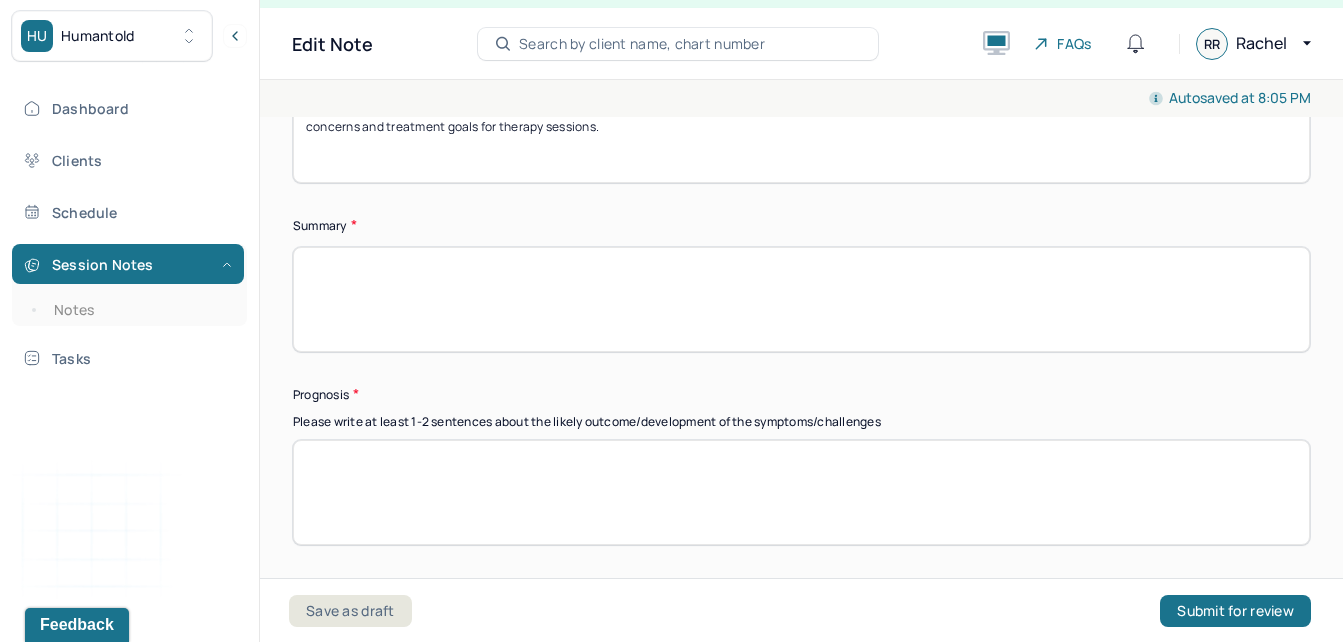 type on "Client presented with an overall pleasant mood, cooperative and engaged attitude, congruent affect, and oriented X3. Client utilized the session to explore presenting concerns and treatment goals for therapy sessions." 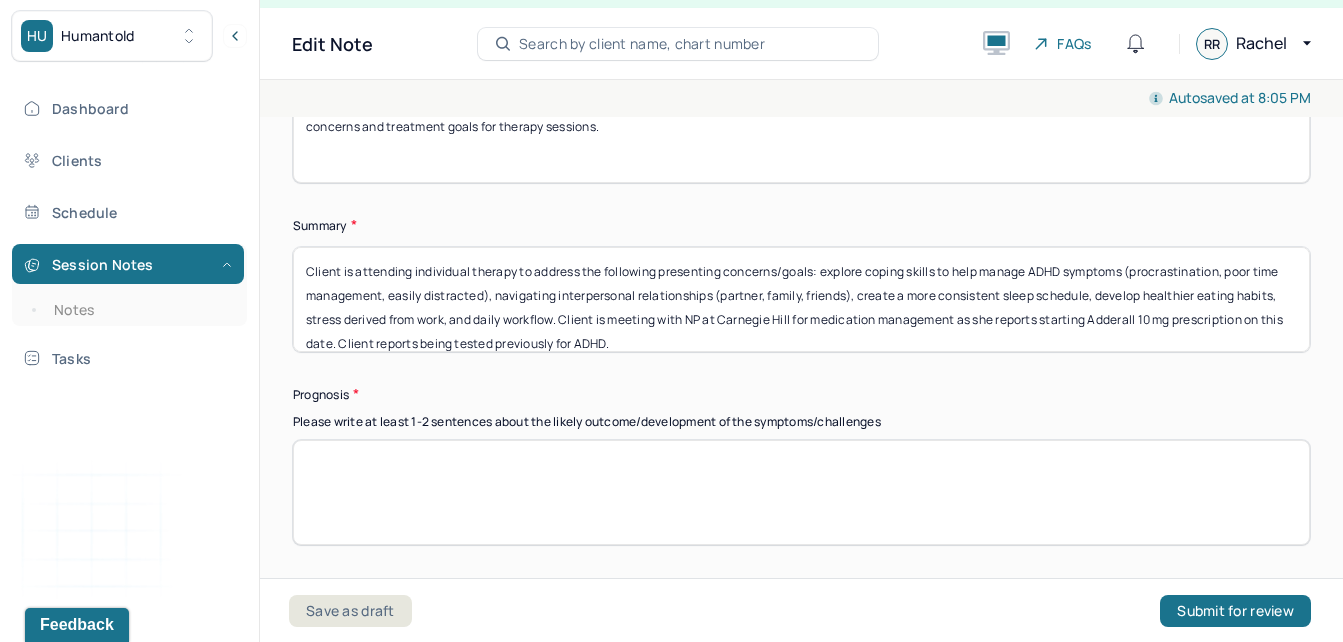 scroll, scrollTop: 2, scrollLeft: 0, axis: vertical 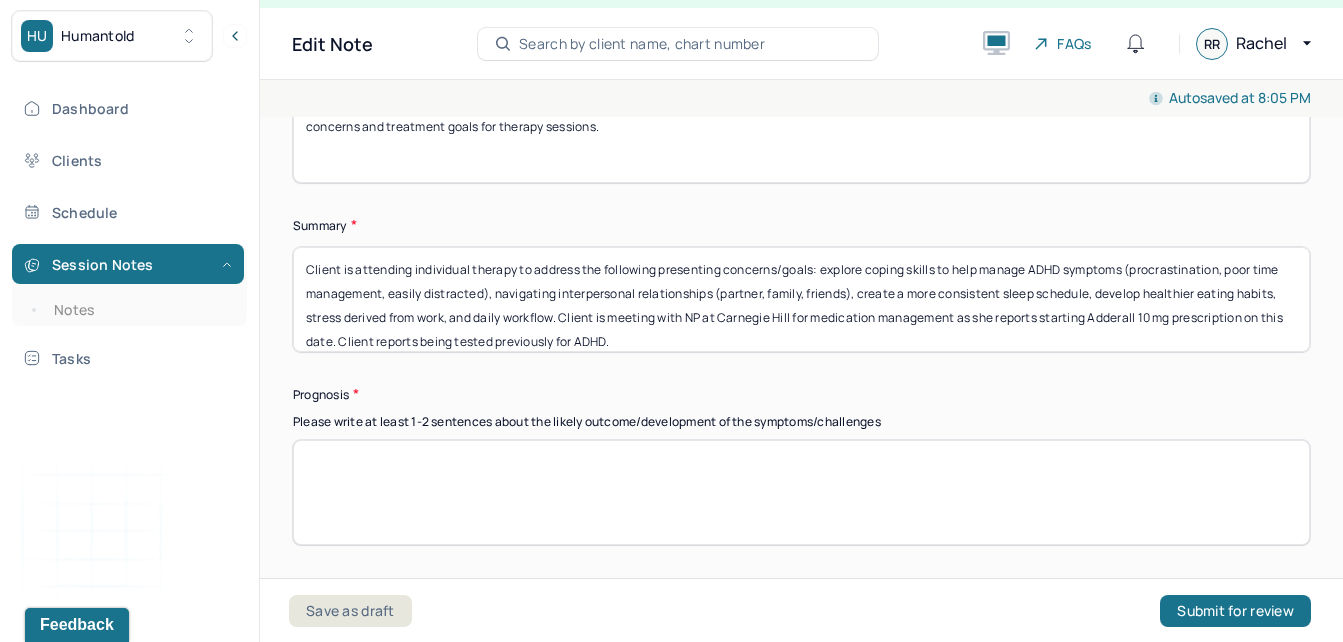 type on "Client is attending individual therapy to address the following presenting concerns/goals: explore coping skills to help manage ADHD symptoms (procrastination, poor time management, easily distracted), navigating interpersonal relationships (partner, family, friends), create a more consistent sleep schedule, develop healthier eating habits, stress derived from work, and daily workflow. Client is meeting with NP at Carnegie Hill for medication management as she reports starting Adderall 10 mg prescription on this date. Client reports being tested previously for ADHD." 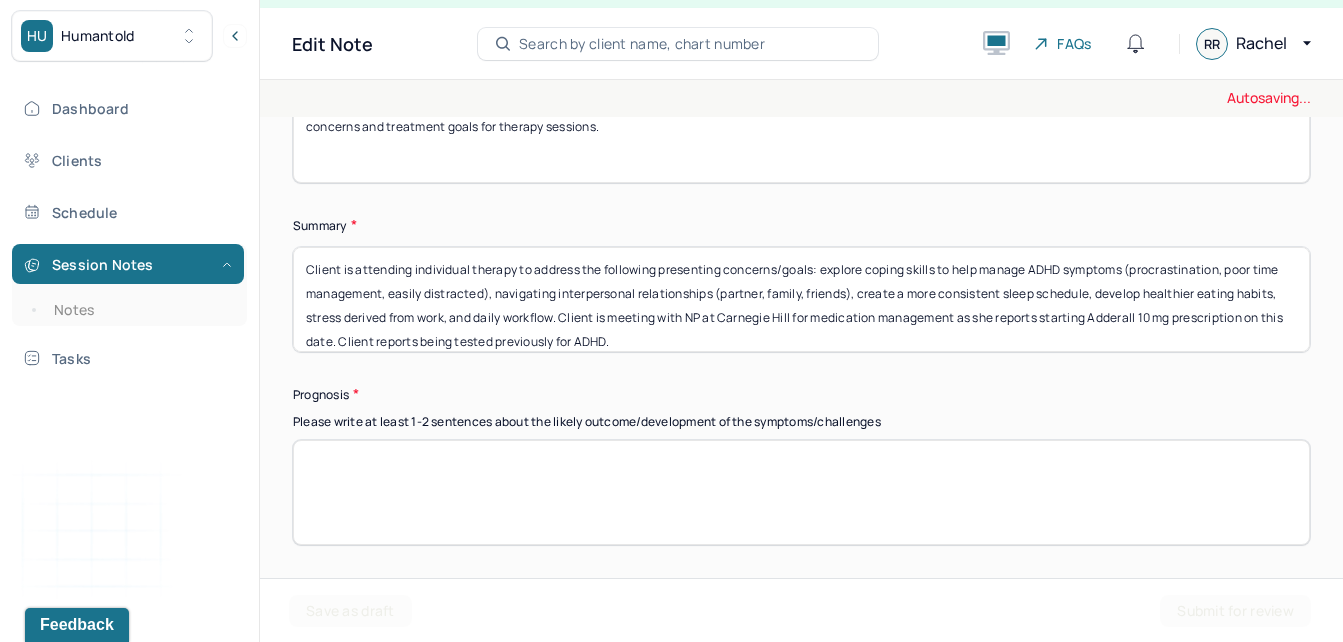 click at bounding box center [801, 492] 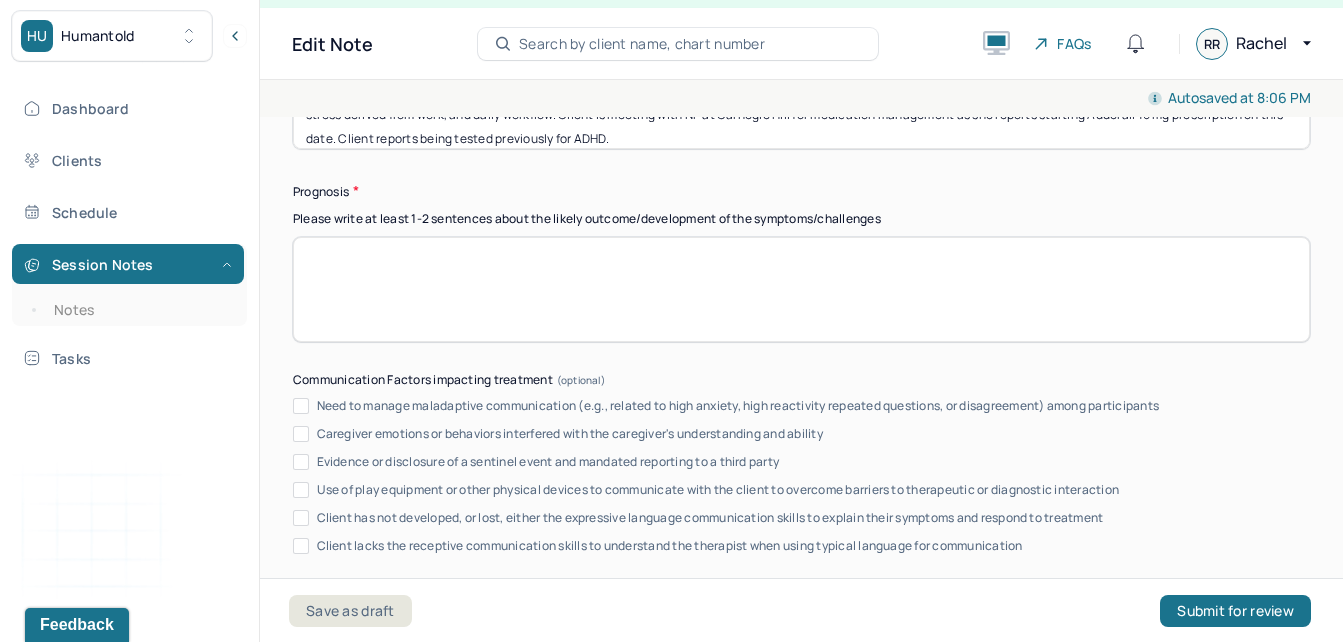 scroll, scrollTop: 12657, scrollLeft: 0, axis: vertical 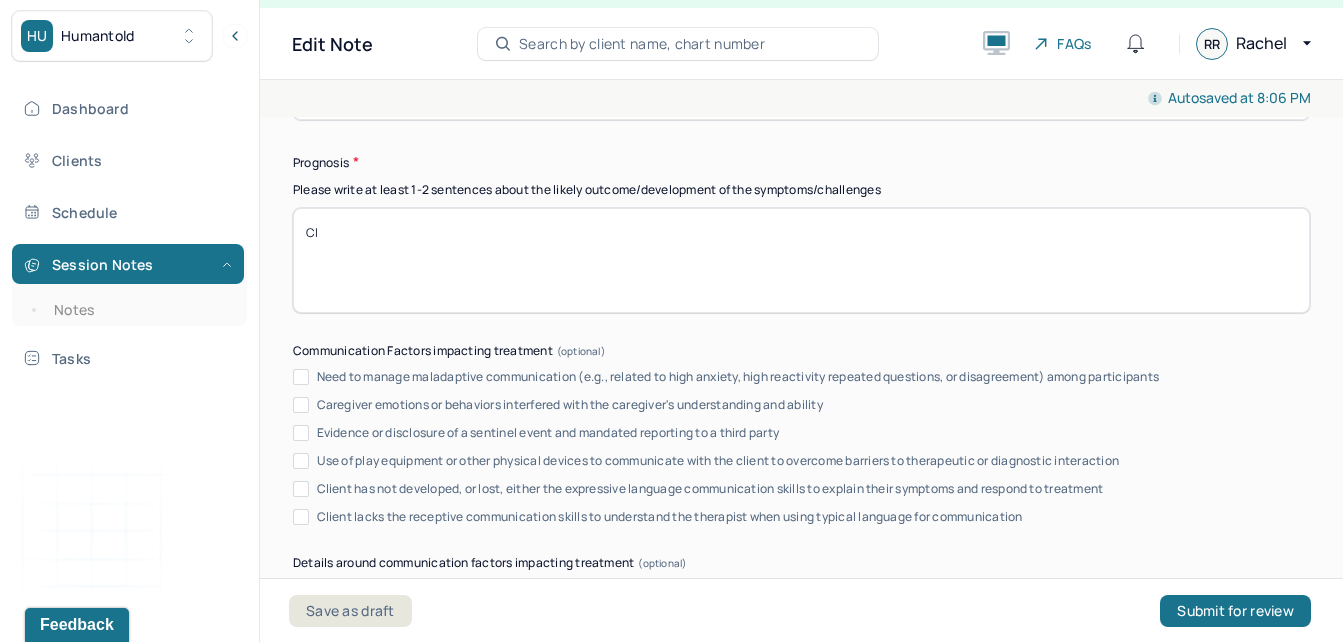 type on "C" 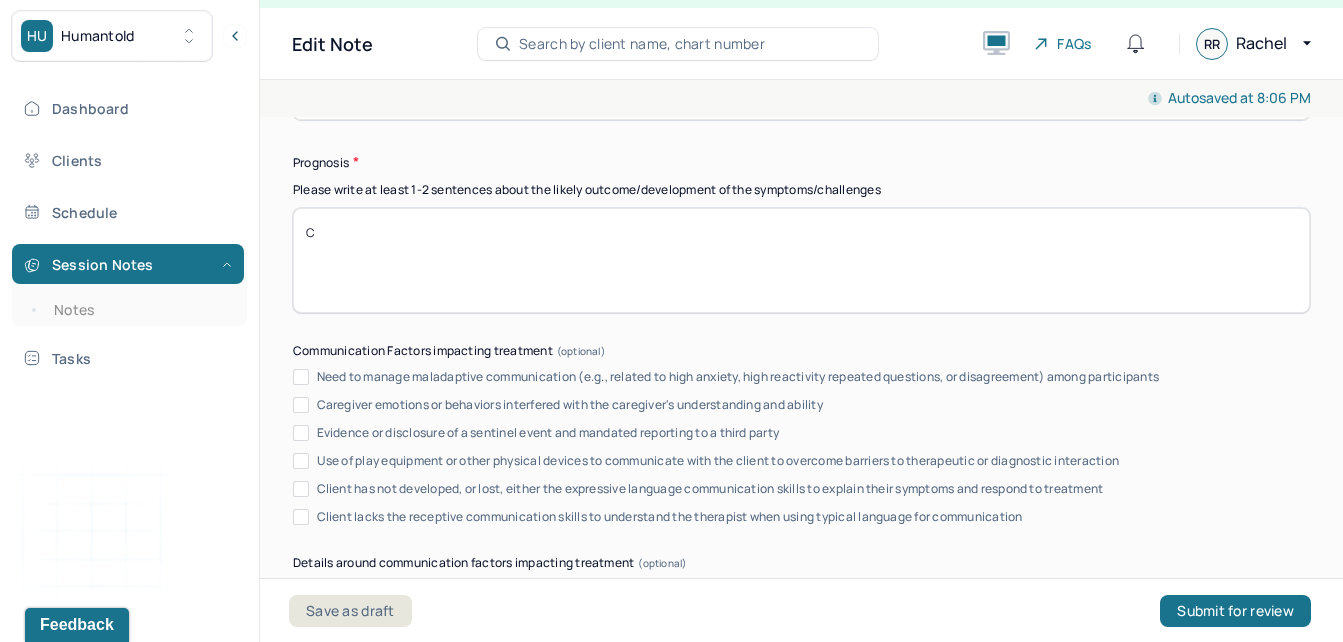 type 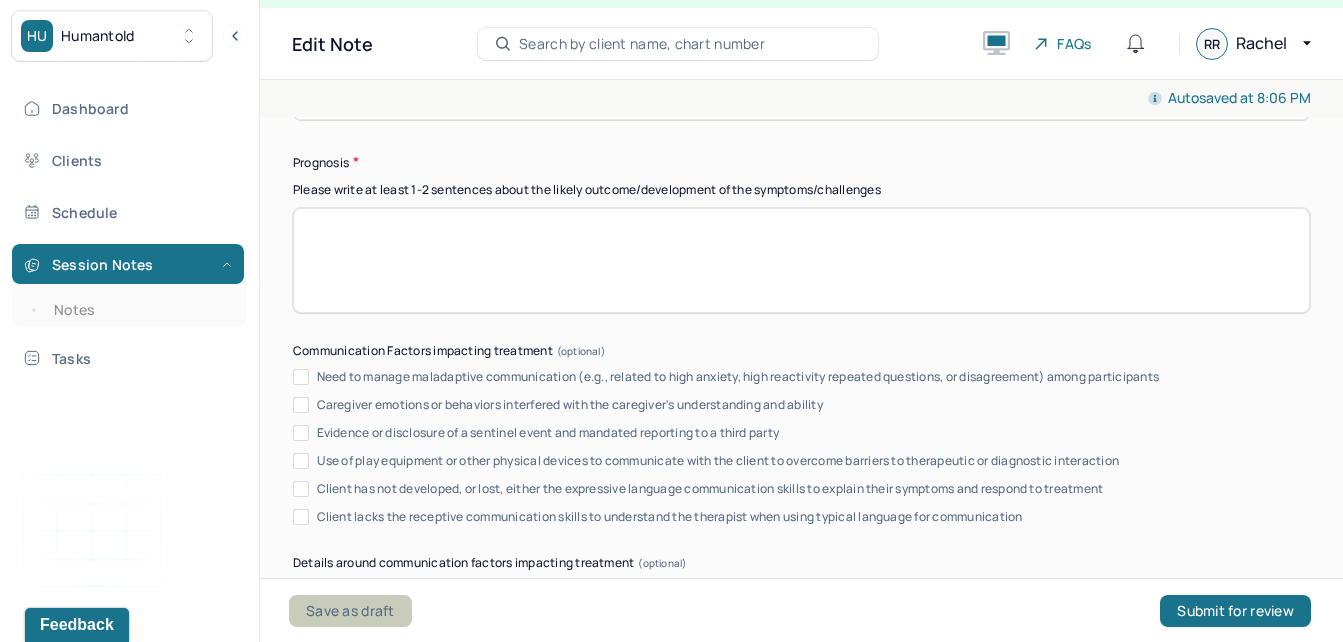 click on "Save as draft" at bounding box center (350, 611) 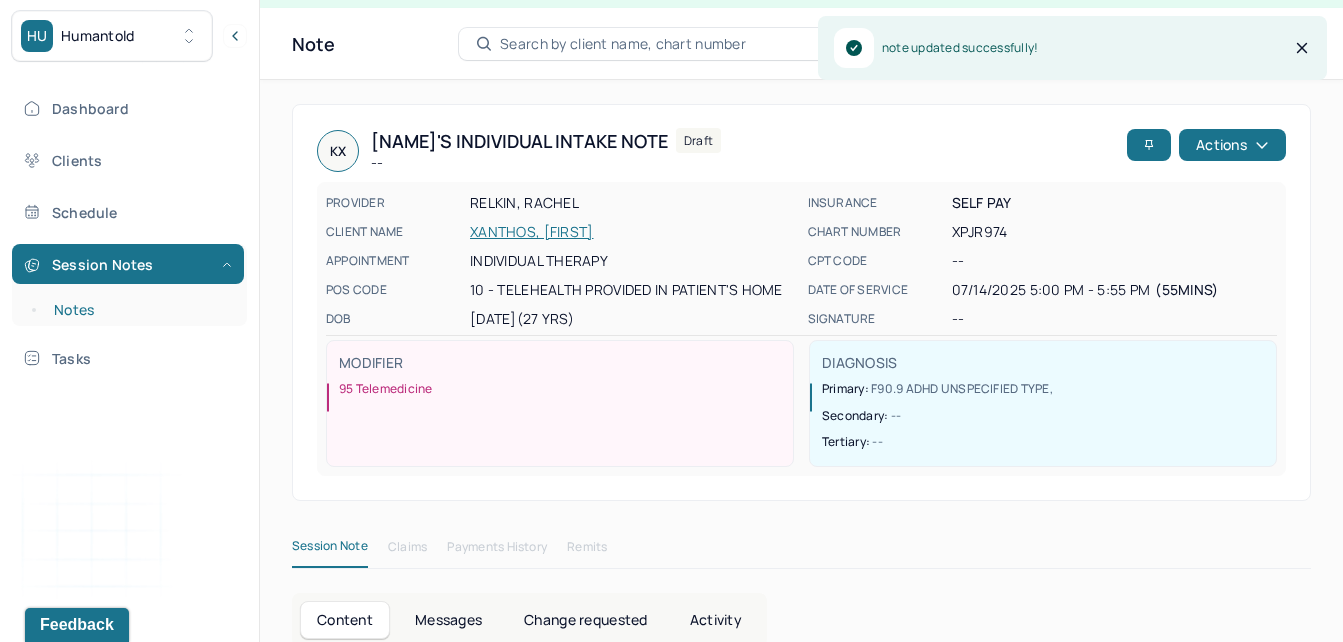 click on "Notes" at bounding box center (139, 310) 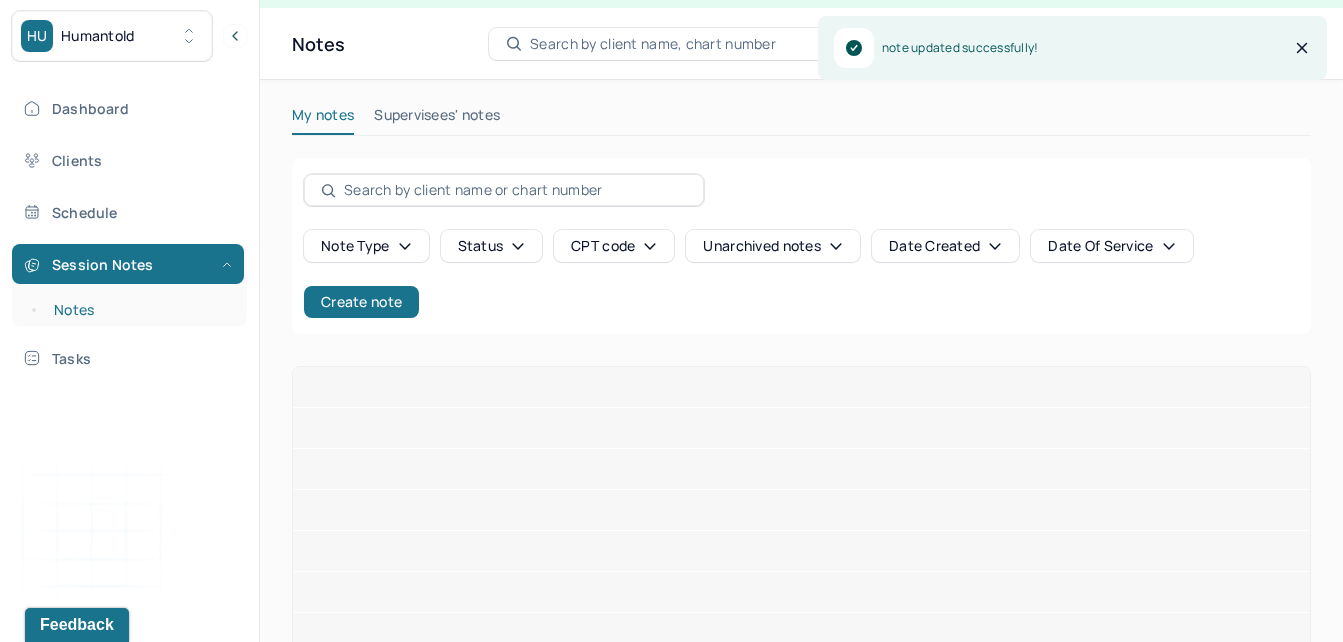 scroll, scrollTop: 0, scrollLeft: 0, axis: both 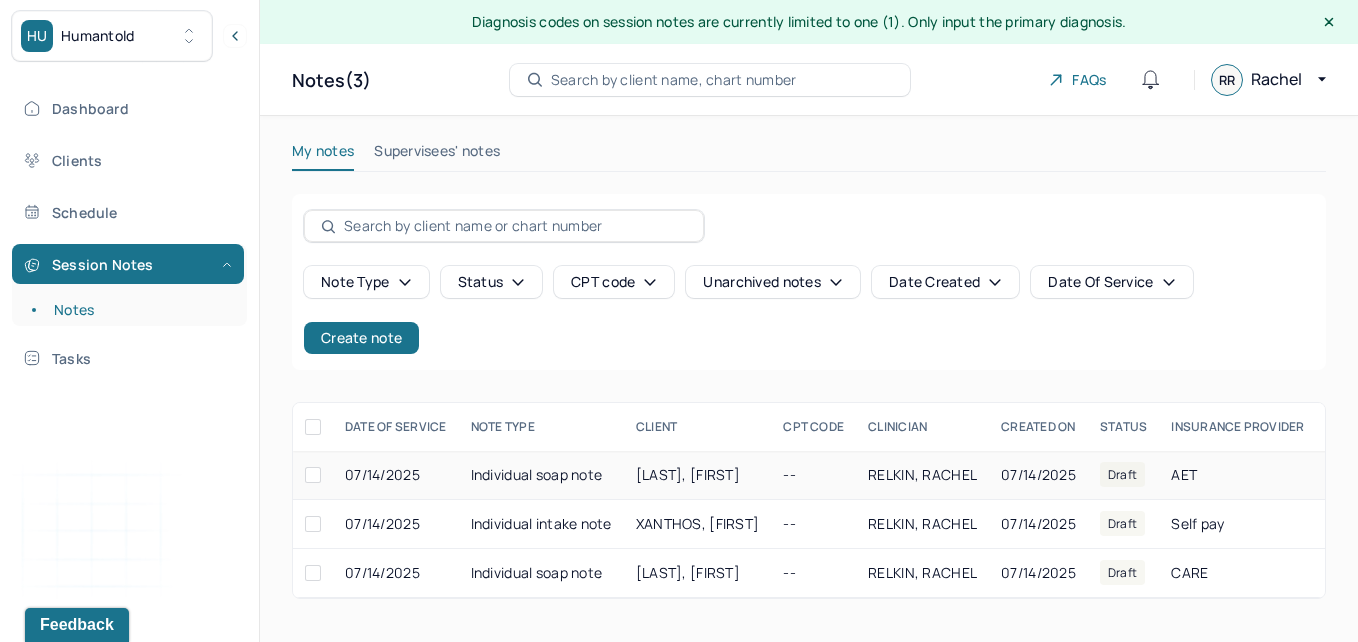 click on "[LAST], [FIRST]" at bounding box center [688, 474] 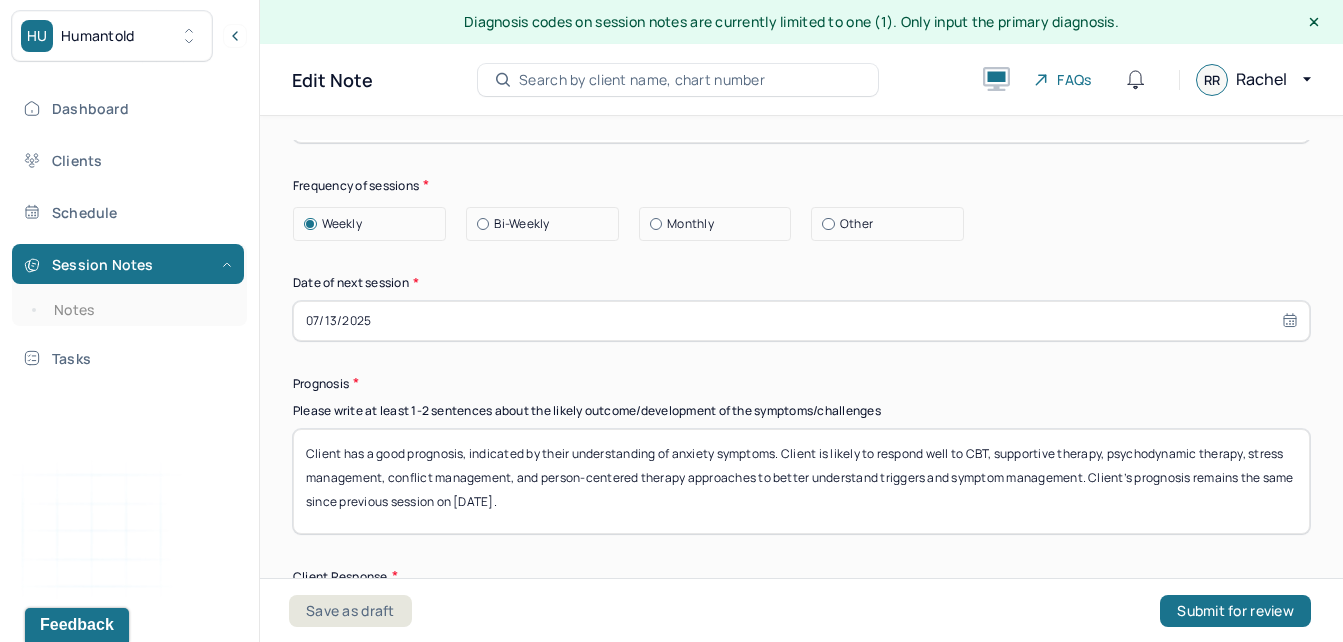 scroll, scrollTop: 2907, scrollLeft: 0, axis: vertical 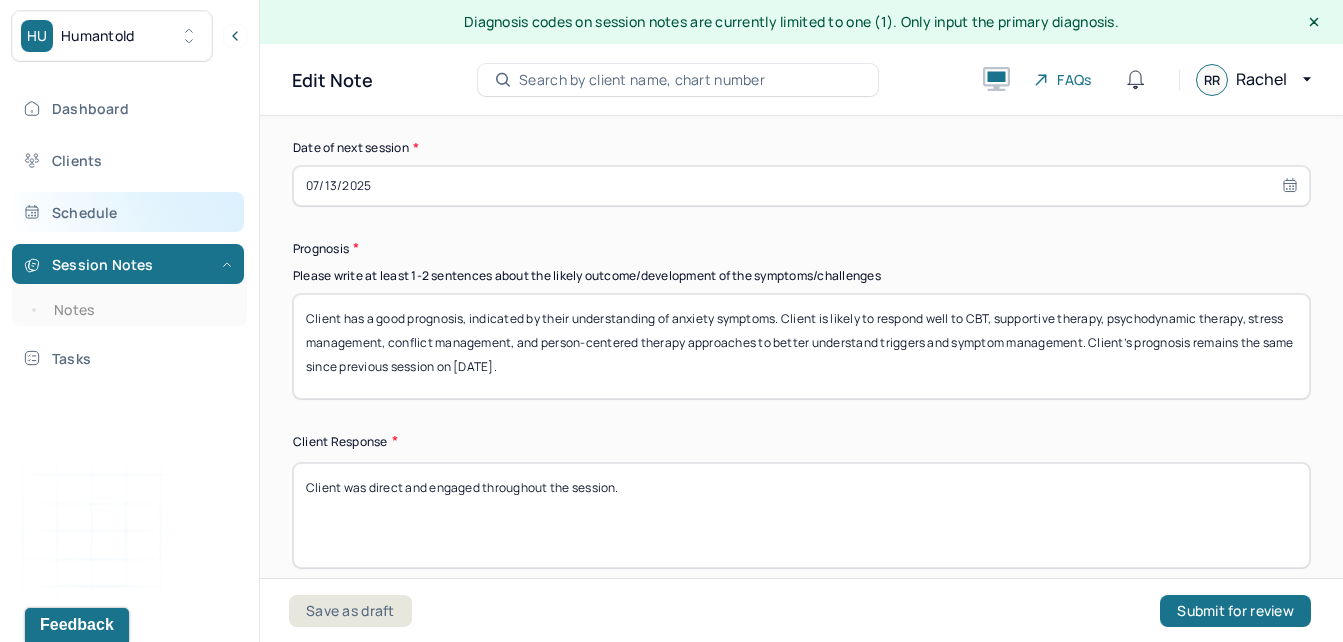 drag, startPoint x: 1131, startPoint y: 342, endPoint x: 238, endPoint y: 210, distance: 902.7032 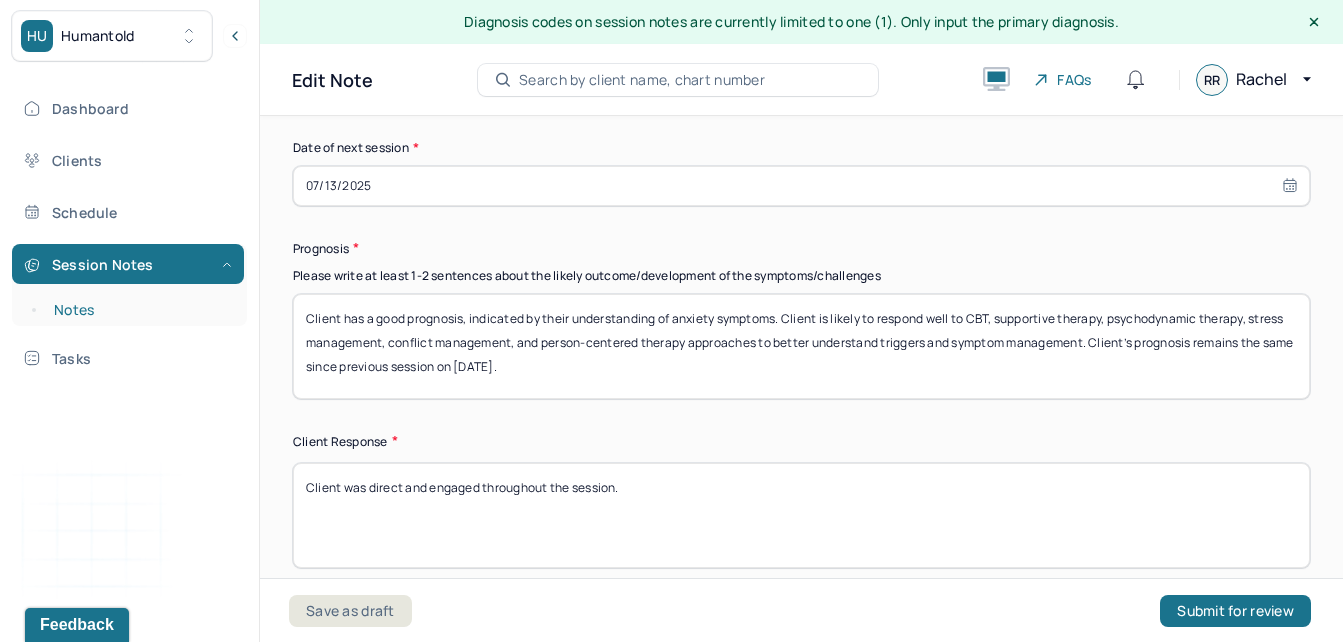 click on "Notes" at bounding box center [139, 310] 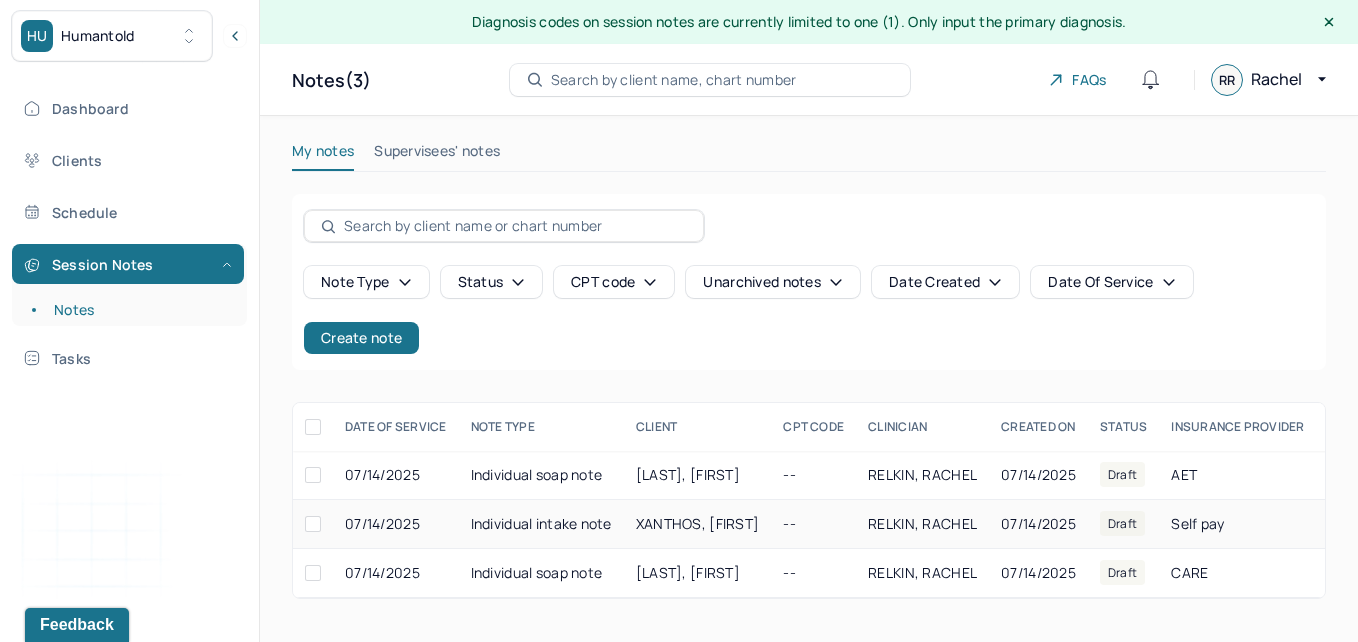 click on "RELKIN, RACHEL" at bounding box center [922, 524] 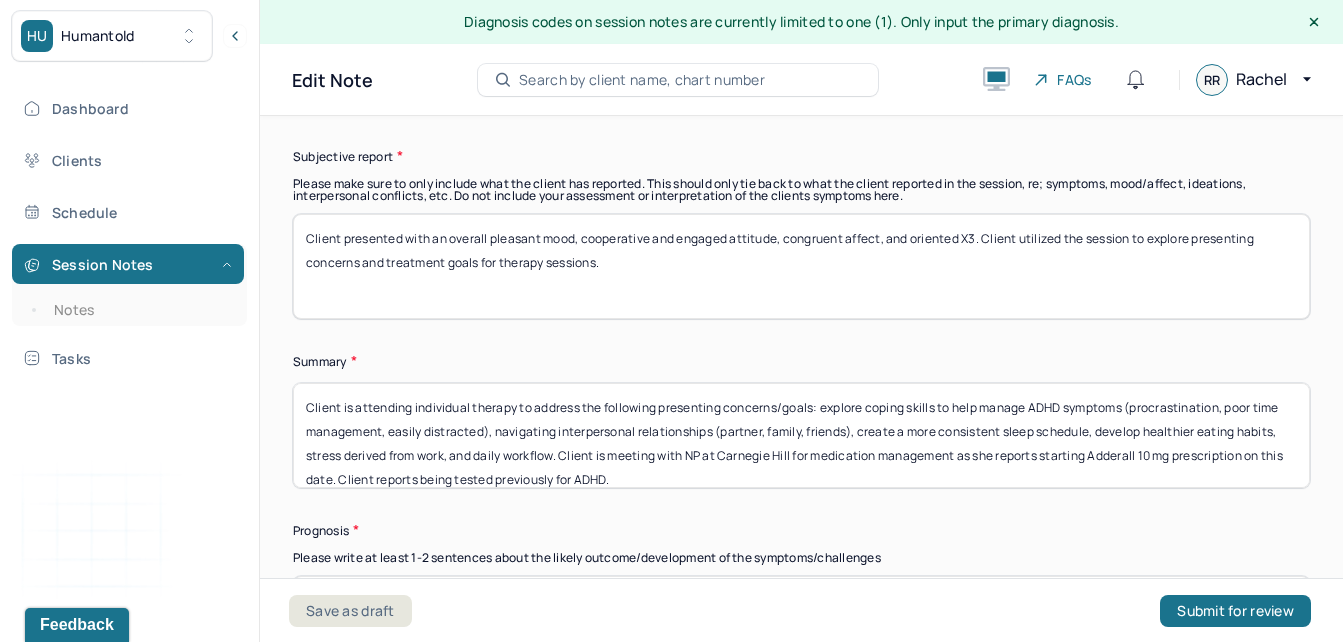scroll, scrollTop: 10281, scrollLeft: 0, axis: vertical 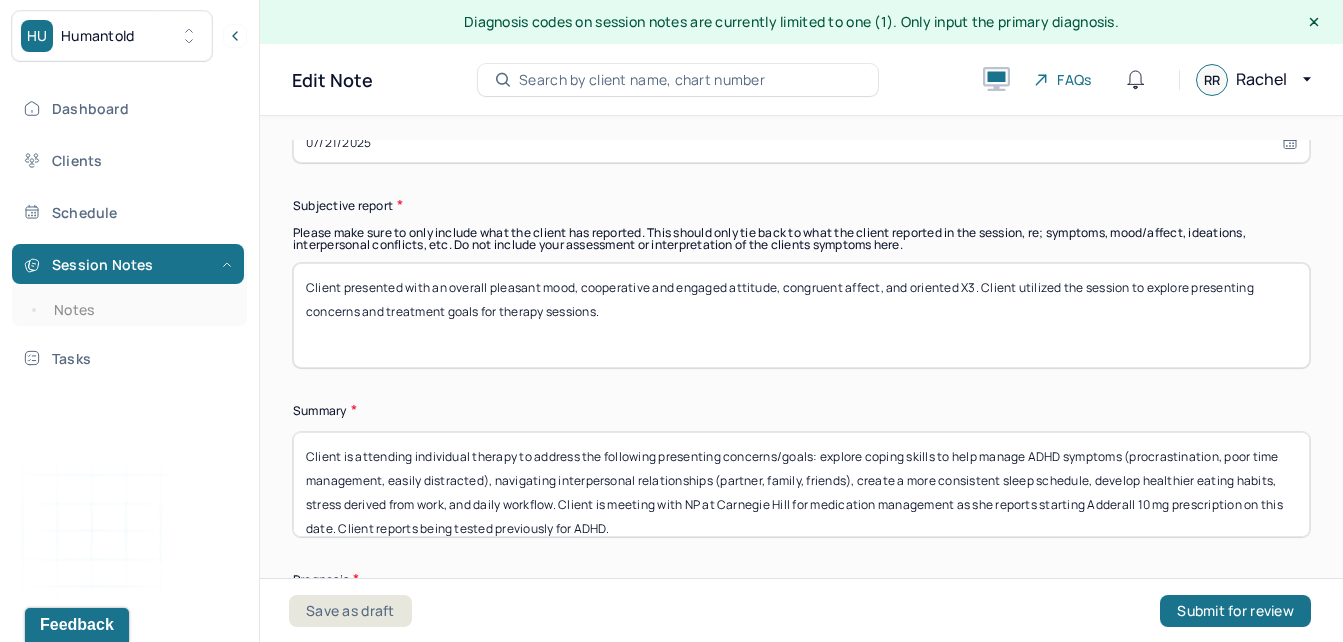 click on "Appointment Details     Client name [NAME] Date of service 07/14/2025 Time 5:00pm - 5:55pm Duration 55mins Appointment type individual therapy Provider name [NAME] Modifier 1 95 Telemedicine Note type Individual intake note Appointment Details     Client name [NAME] Date of service 07/14/2025 Time 5:00pm - 5:55pm Duration 55mins Appointment type individual therapy Provider name [NAME] Modifier 1 95 Telemedicine Note type Individual intake note Instructions The fields marked with an asterisk ( * ) are required before you can submit your notes. Before you can submit your session notes, they must be signed. You have the option to save your notes as a draft before making a submission. Appointment location * Teletherapy Client Teletherapy Location Home Office Other Provider Teletherapy Location Home Office Other Consent was received for the teletherapy session The teletherapy session was conducted via video Primary diagnosis * F90.9 ADHD UNSPECIFIED TYPE Secondary diagnosis (optional) *" at bounding box center [801, 397] 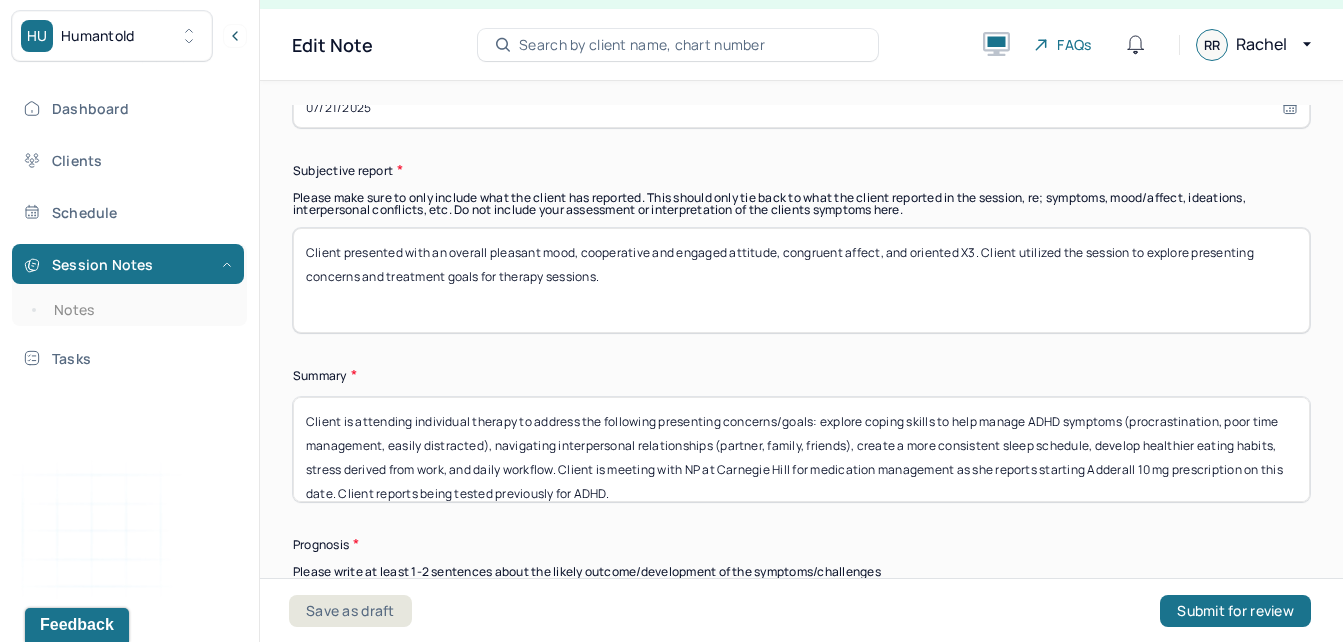 scroll, scrollTop: 36, scrollLeft: 0, axis: vertical 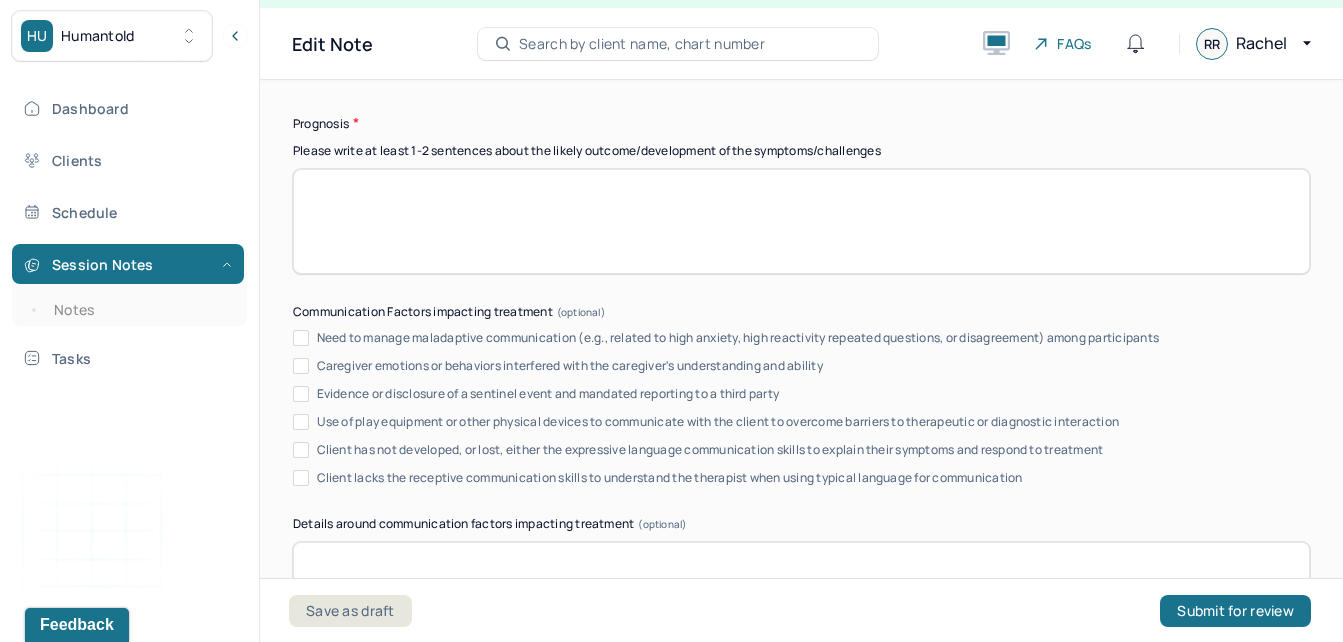 click at bounding box center (801, 221) 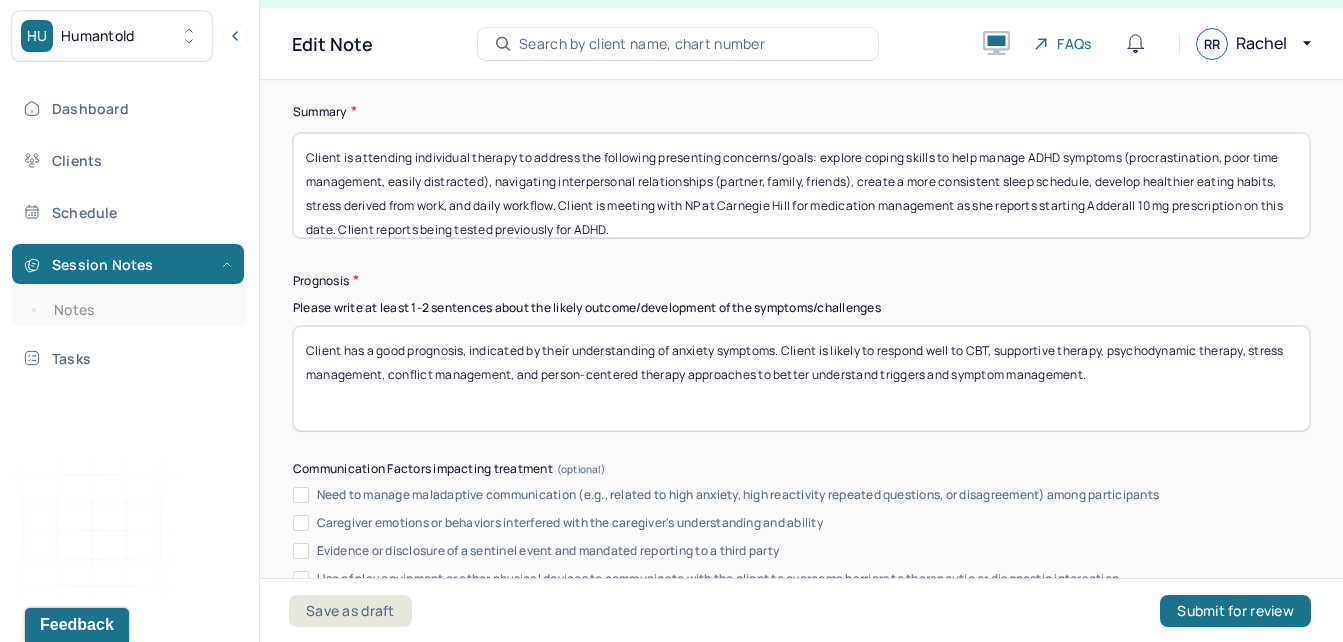 scroll, scrollTop: 10858, scrollLeft: 0, axis: vertical 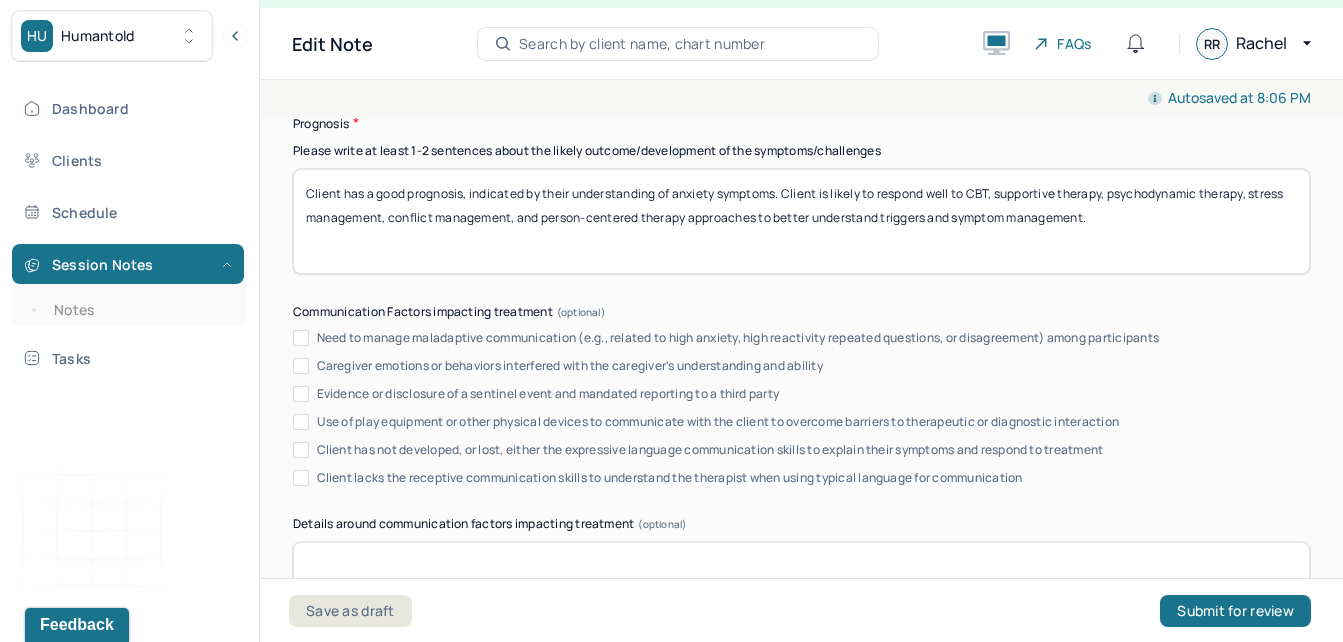 drag, startPoint x: 720, startPoint y: 197, endPoint x: 677, endPoint y: 190, distance: 43.56604 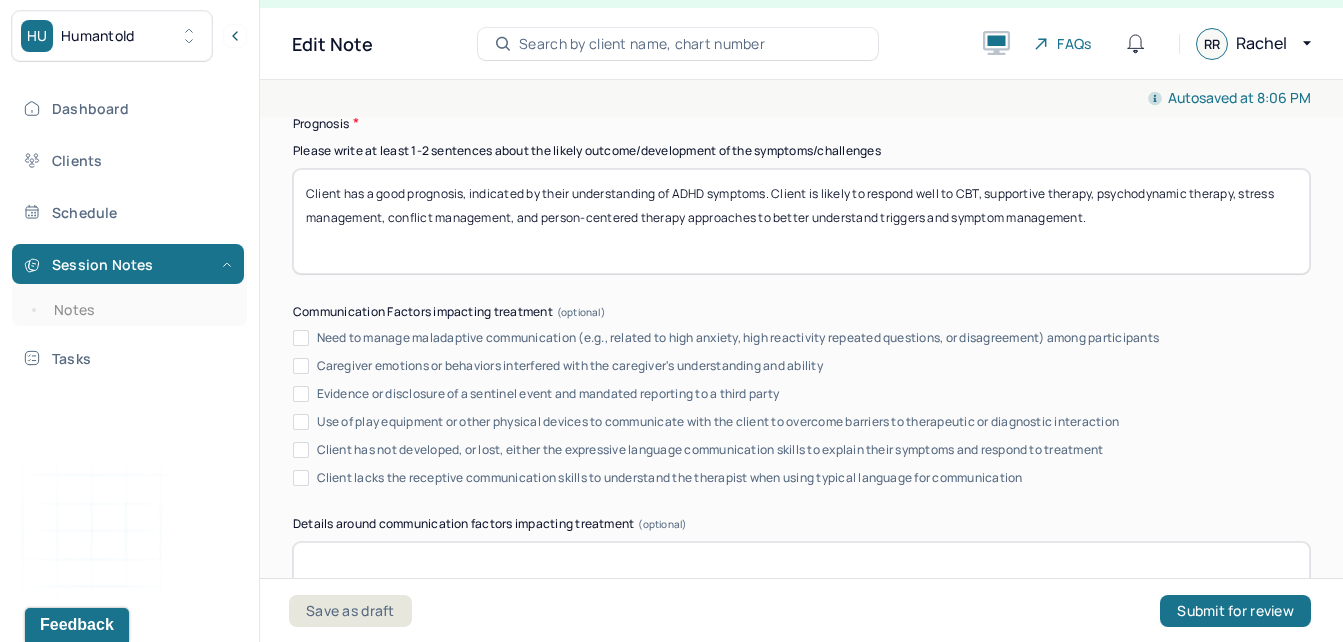 click on "Client has a good prognosis, indicated by their understanding of ADHD symptoms. Client is likely to respond well to CBT, supportive therapy, psychodynamic therapy, stress management, conflict management, and person-centered therapy approaches to better understand triggers and symptom management." at bounding box center (801, 221) 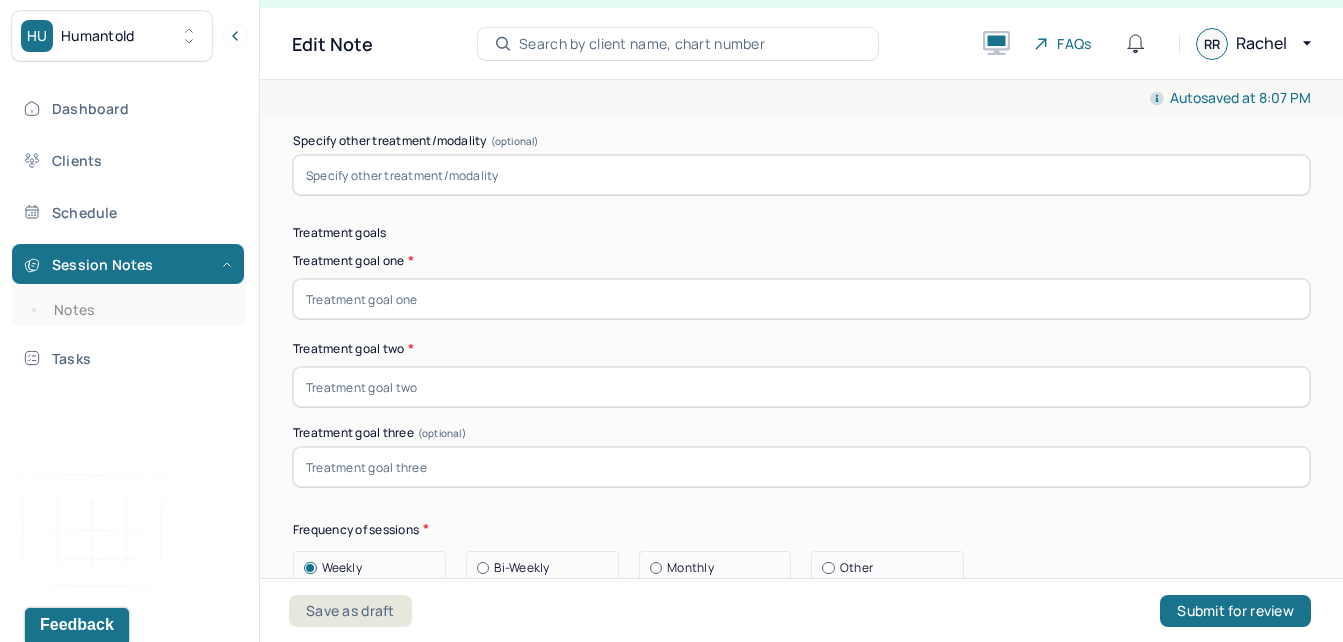 scroll, scrollTop: 9855, scrollLeft: 0, axis: vertical 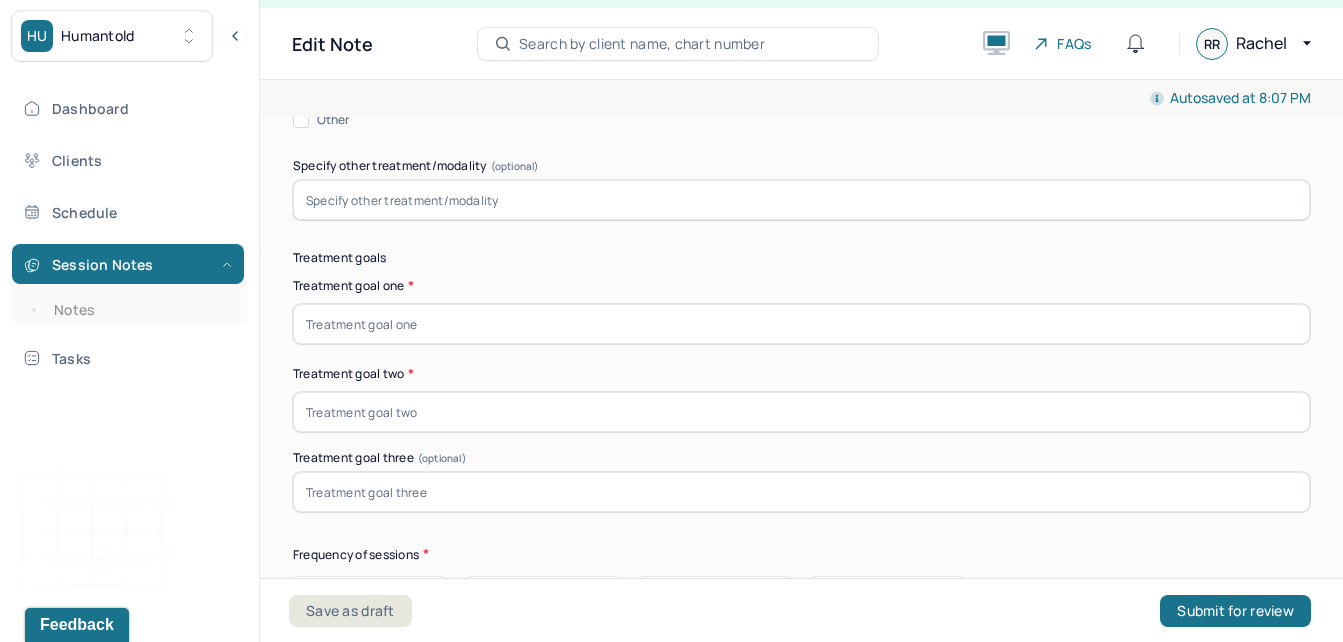 type on "Client has a good prognosis, indicated by their understanding of ADHD symptoms. Client is likely to respond well to CBT, supportive therapy, psychodynamic therapy, stress management, time/stress management, and person-centered therapy approaches to better understand triggers and symptom management." 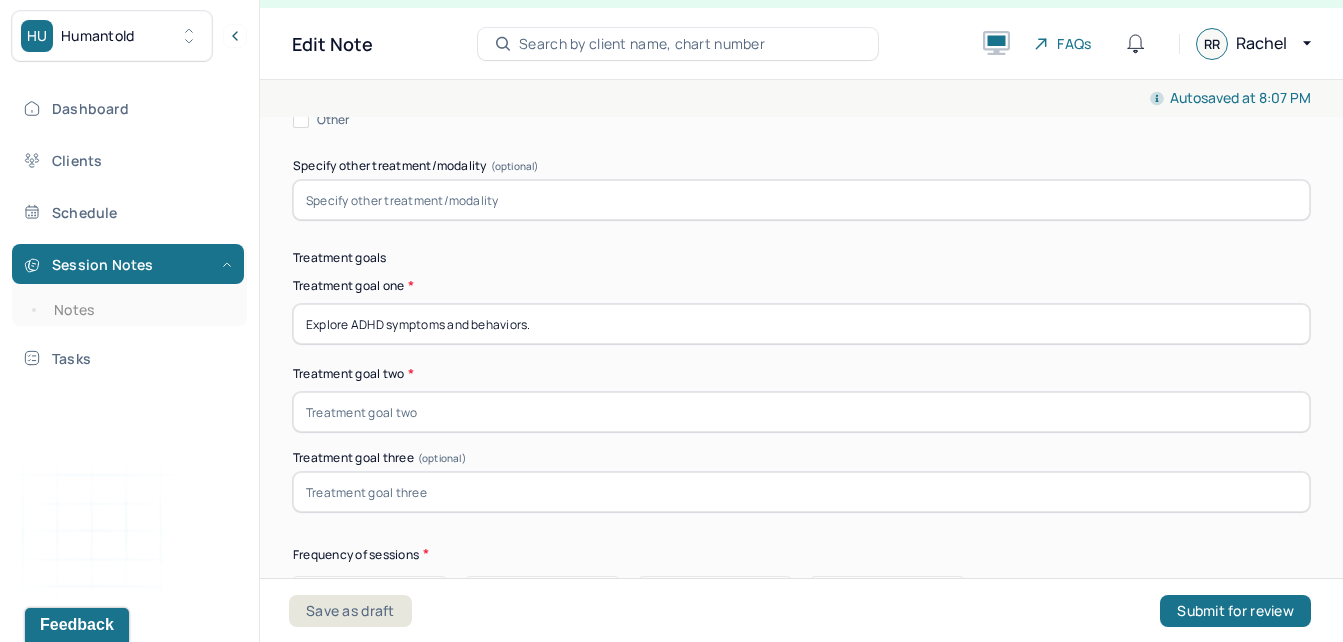 type on "Explore ADHD symptoms and behaviors." 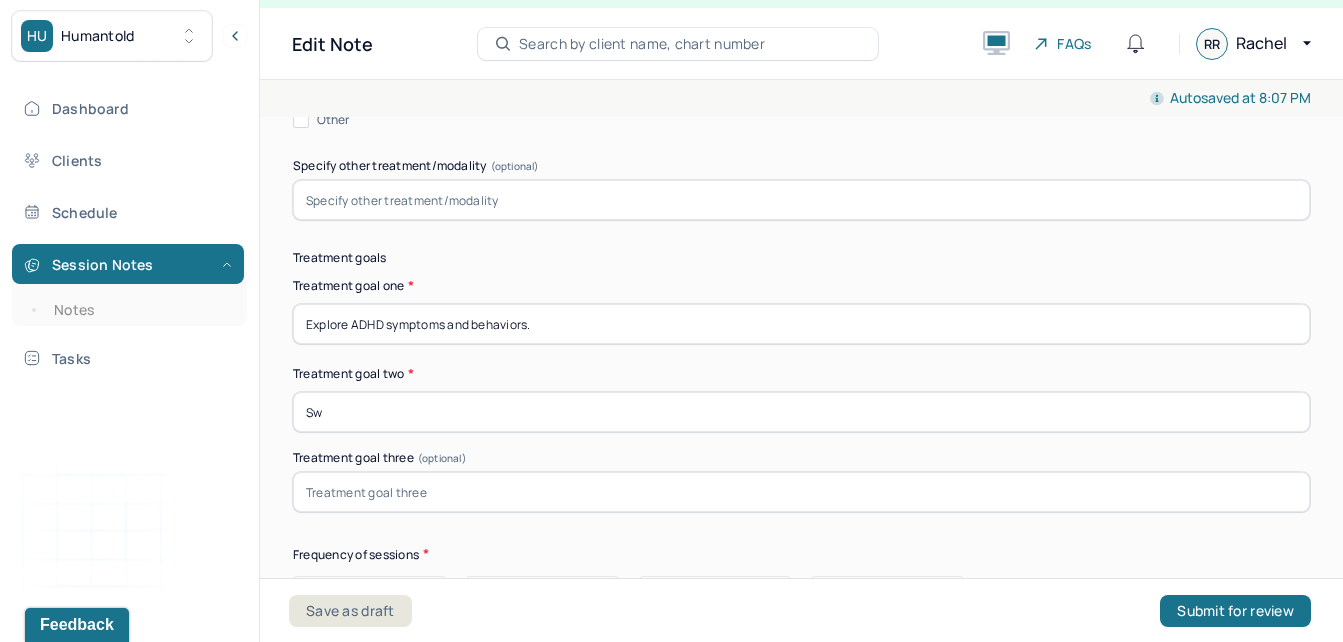 type on "S" 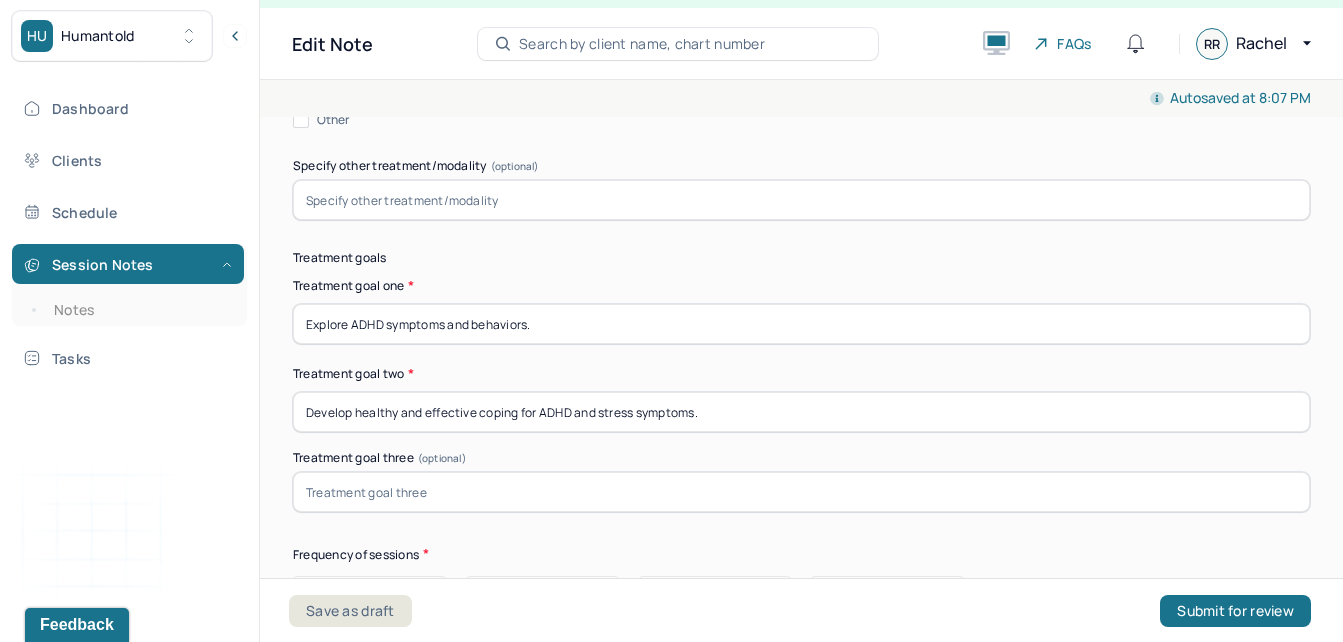 type on "Develop healthy and effective coping for ADHD and stress symptoms." 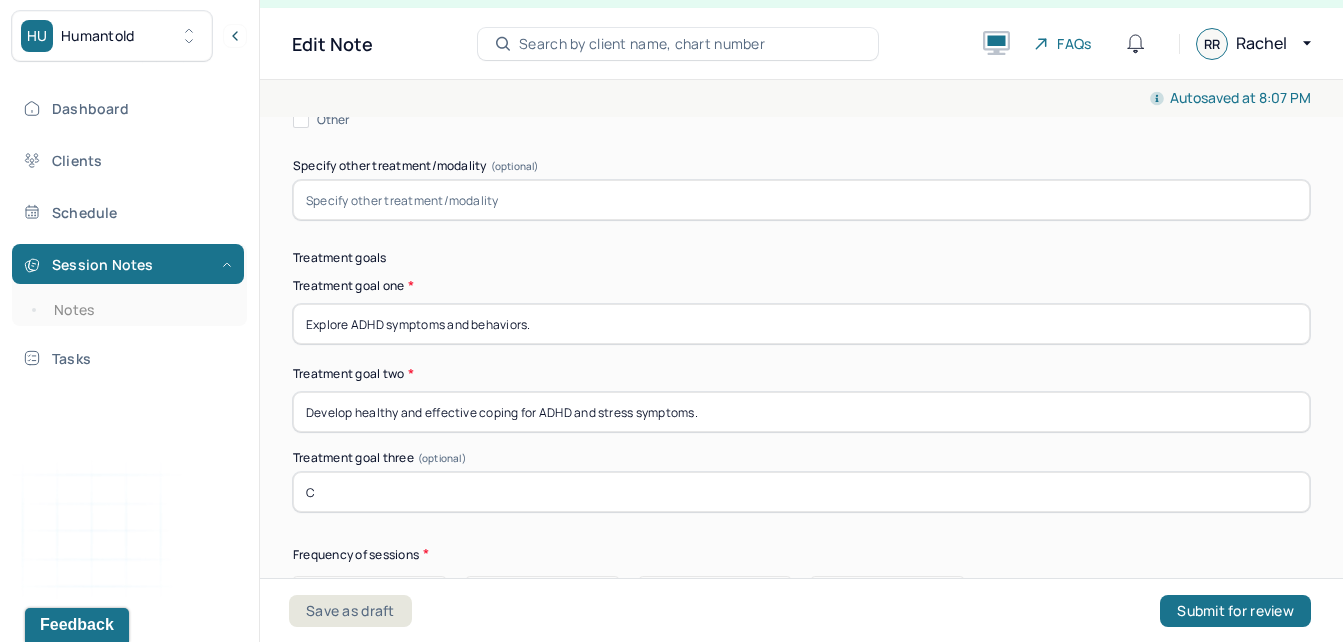 type 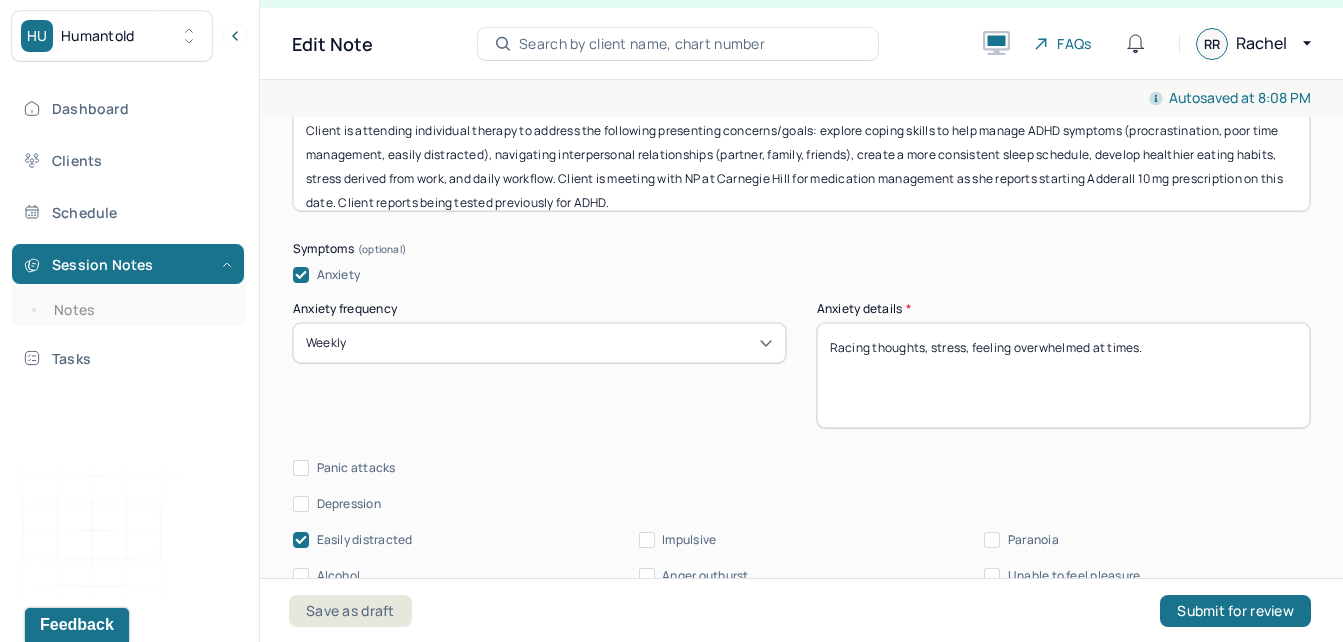 scroll, scrollTop: 2411, scrollLeft: 0, axis: vertical 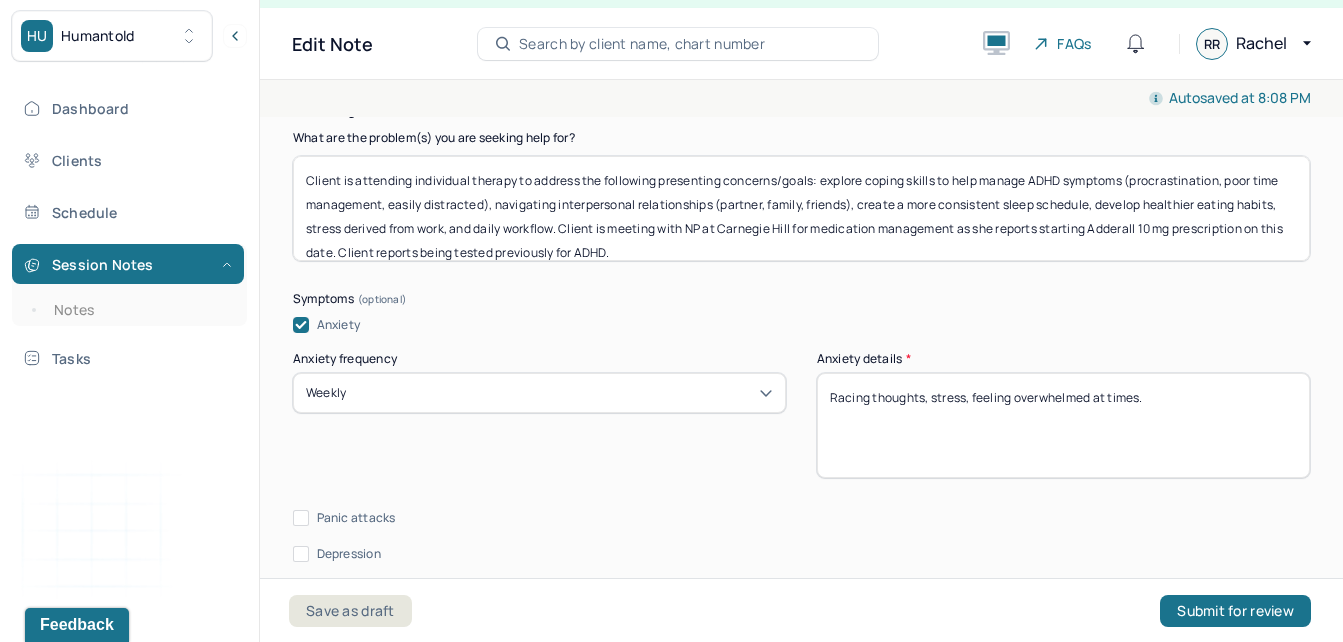 click on "Client is attending individual therapy to address the following presenting concerns/goals: explore coping skills to help manage ADHD symptoms (procrastination, poor time management, easily distracted), navigating interpersonal relationships (partner, family, friends), create a more consistent sleep schedule, develop healthier eating habits, stress derived from work, and daily workflow. Client is meeting with NP at Carnegie Hill for medication management as she reports starting Adderall 10 mg prescription on this date. Client reports being tested previously for ADHD." at bounding box center (801, 208) 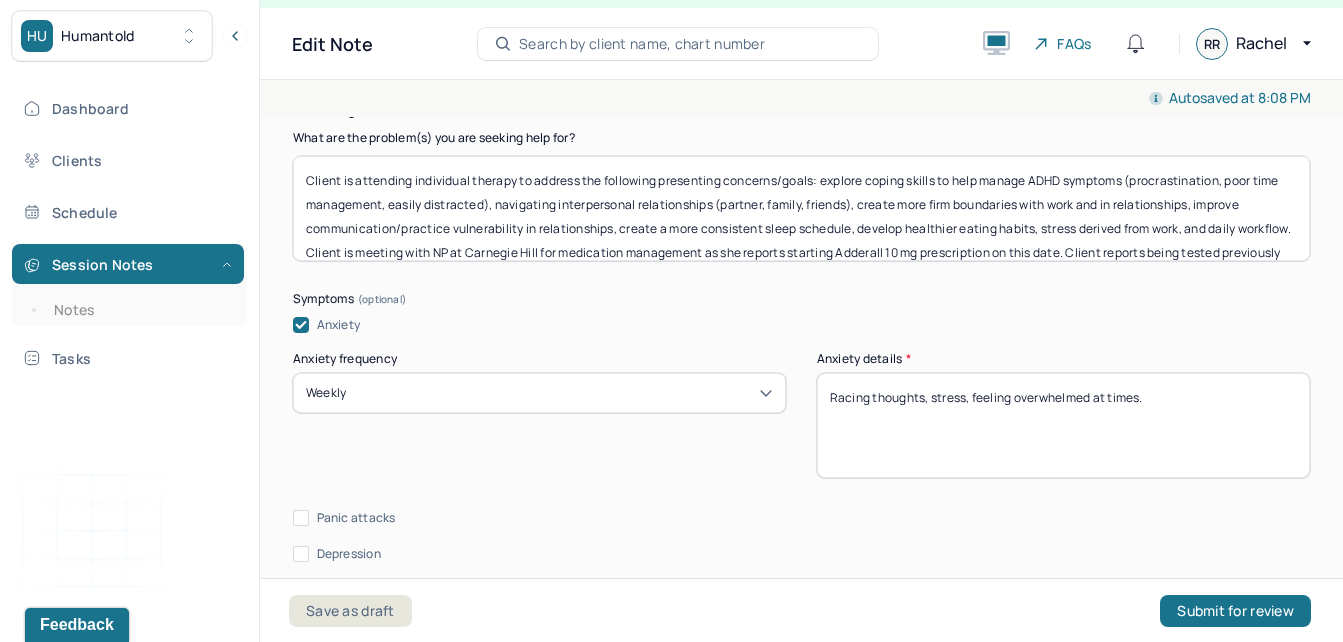 drag, startPoint x: 305, startPoint y: 179, endPoint x: 806, endPoint y: 305, distance: 516.6014 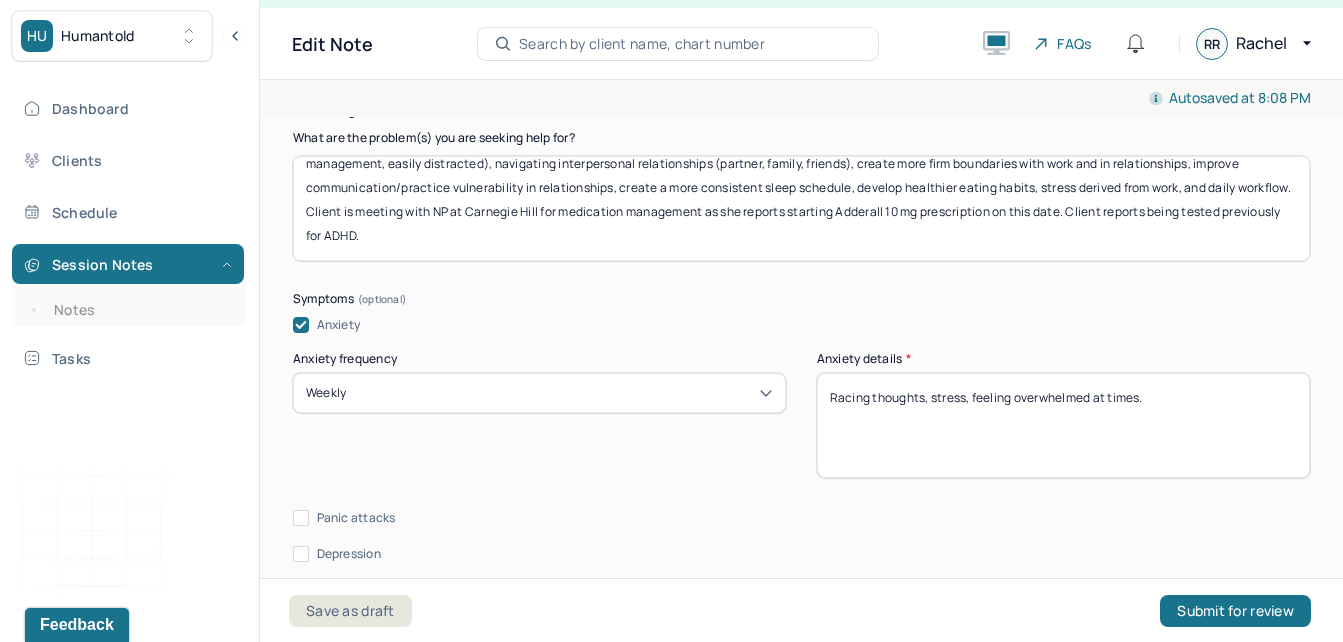 scroll, scrollTop: 0, scrollLeft: 0, axis: both 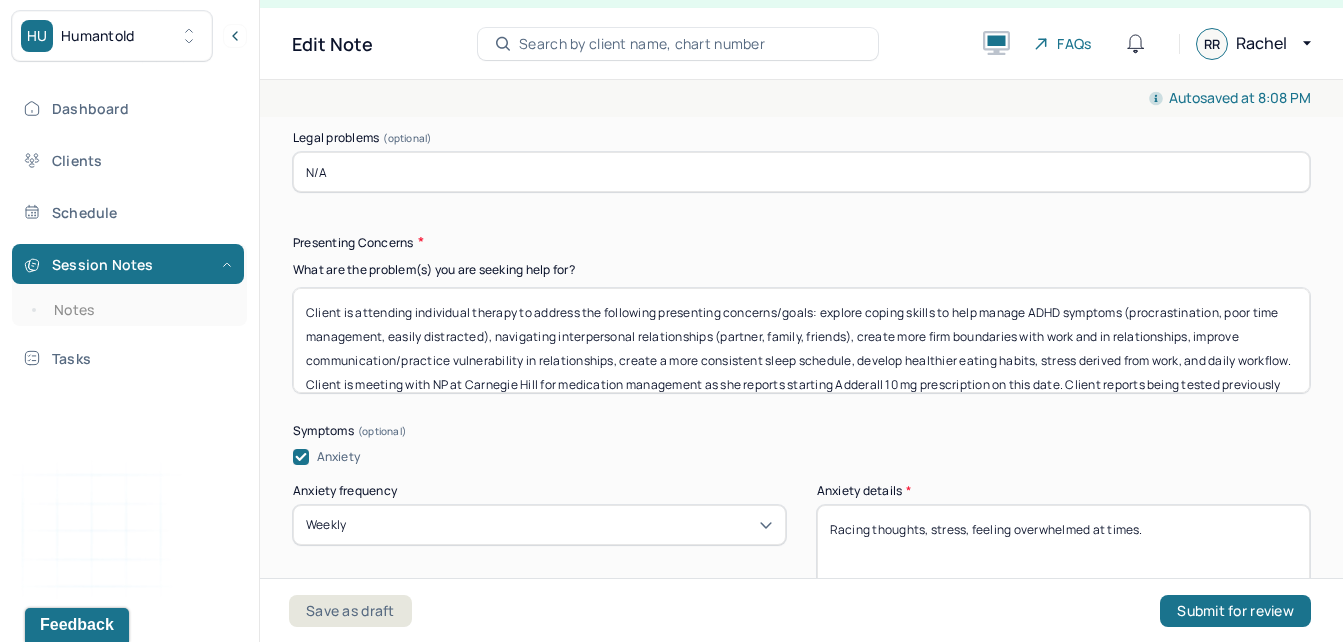 drag, startPoint x: 580, startPoint y: 241, endPoint x: 288, endPoint y: 287, distance: 295.60107 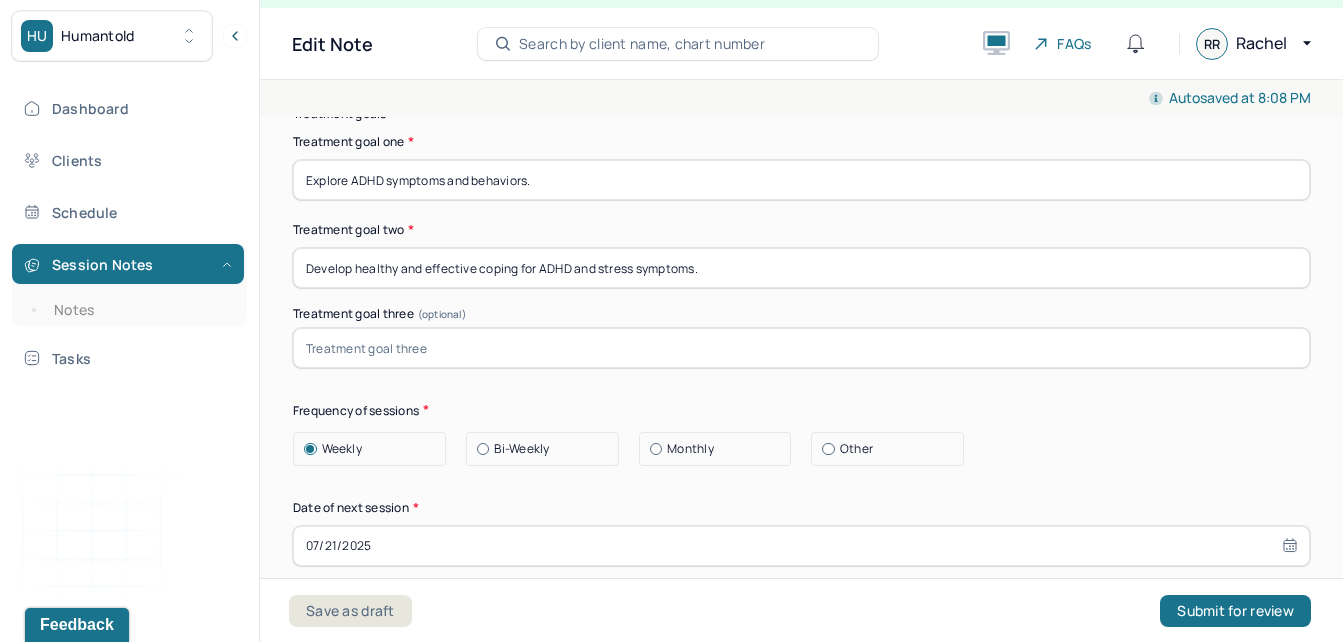 scroll, scrollTop: 10074, scrollLeft: 0, axis: vertical 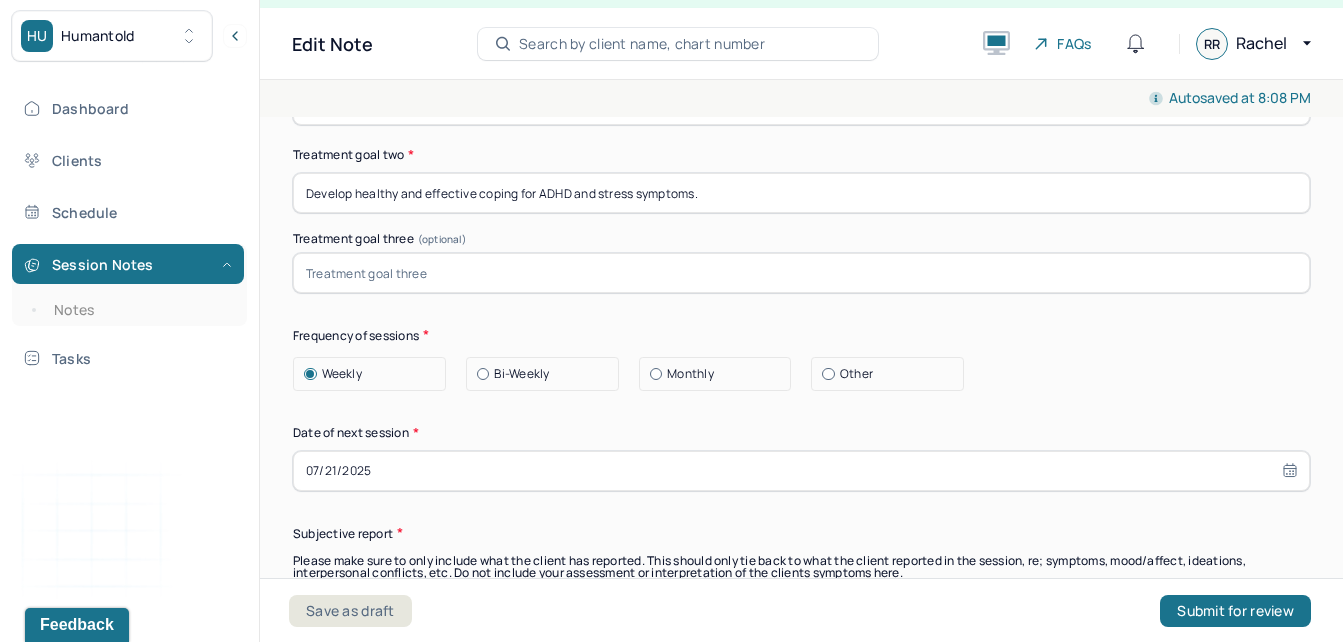 type on "Client is attending individual therapy to address the following presenting concerns/goals: explore coping skills to help manage ADHD symptoms (procrastination, poor time management, easily distracted), navigating interpersonal relationships (partner, family, friends), create more firm boundaries with work and in relationships, improve communication/practice vulnerability in relationships, create a more consistent sleep schedule, develop healthier eating habits, stress derived from work, and daily workflow. Client is meeting with NP at Carnegie Hill for medication management as she reports starting Adderall 10 mg prescription on this date. Client reports being tested previously for ADHD." 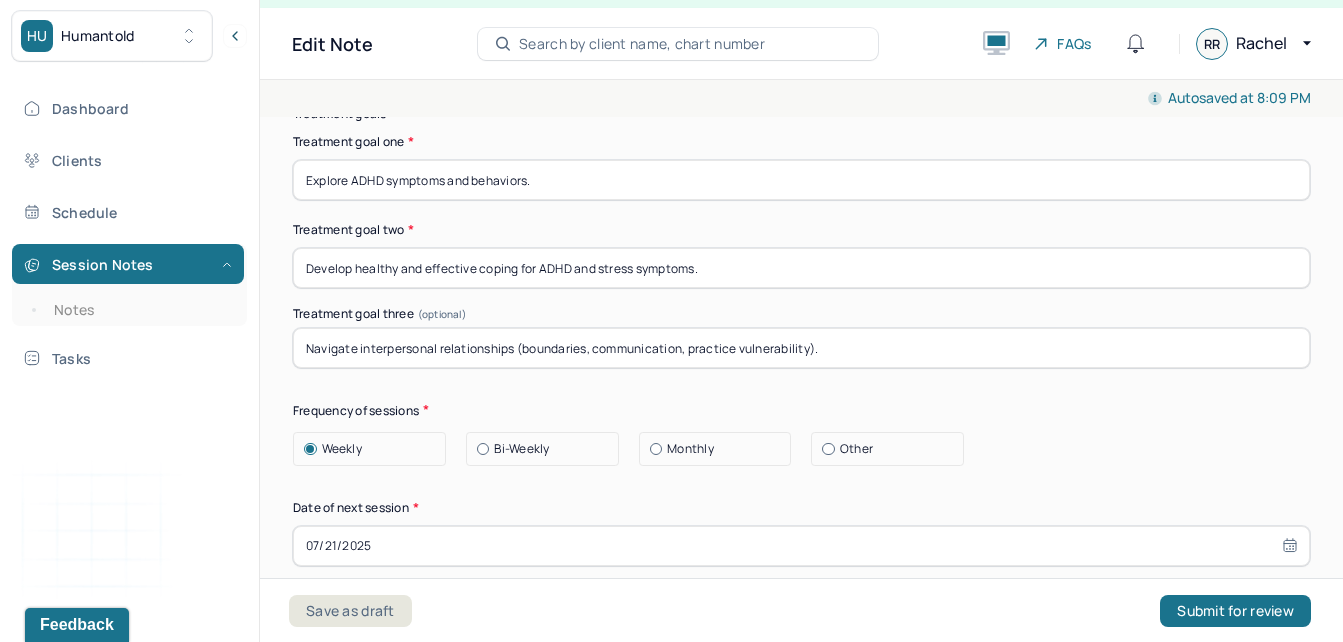 scroll, scrollTop: 9974, scrollLeft: 0, axis: vertical 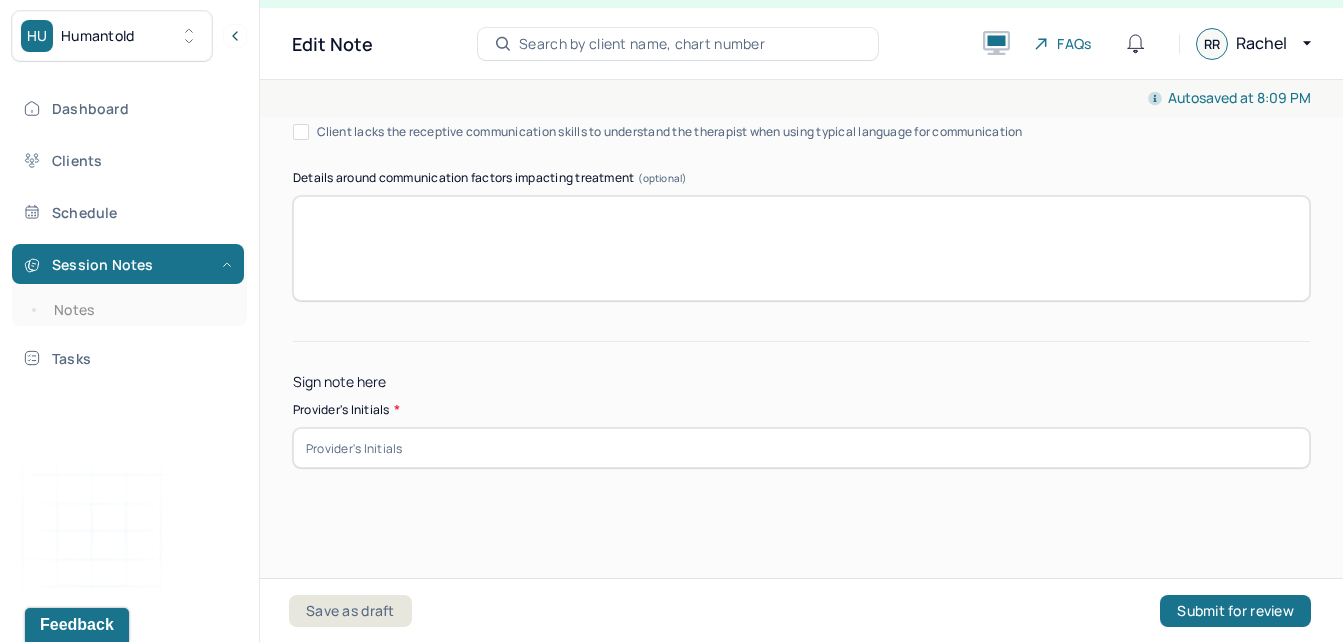 type on "Navigate interpersonal relationships (boundaries, communication, practice vulnerability)." 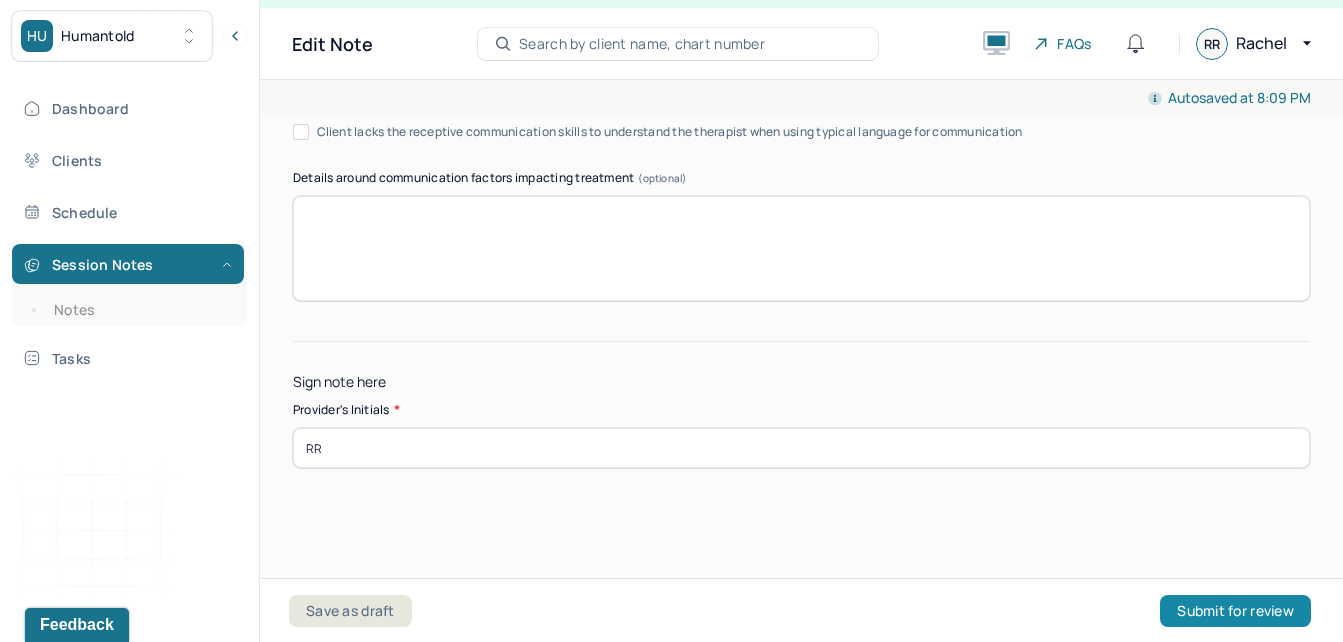 type on "RR" 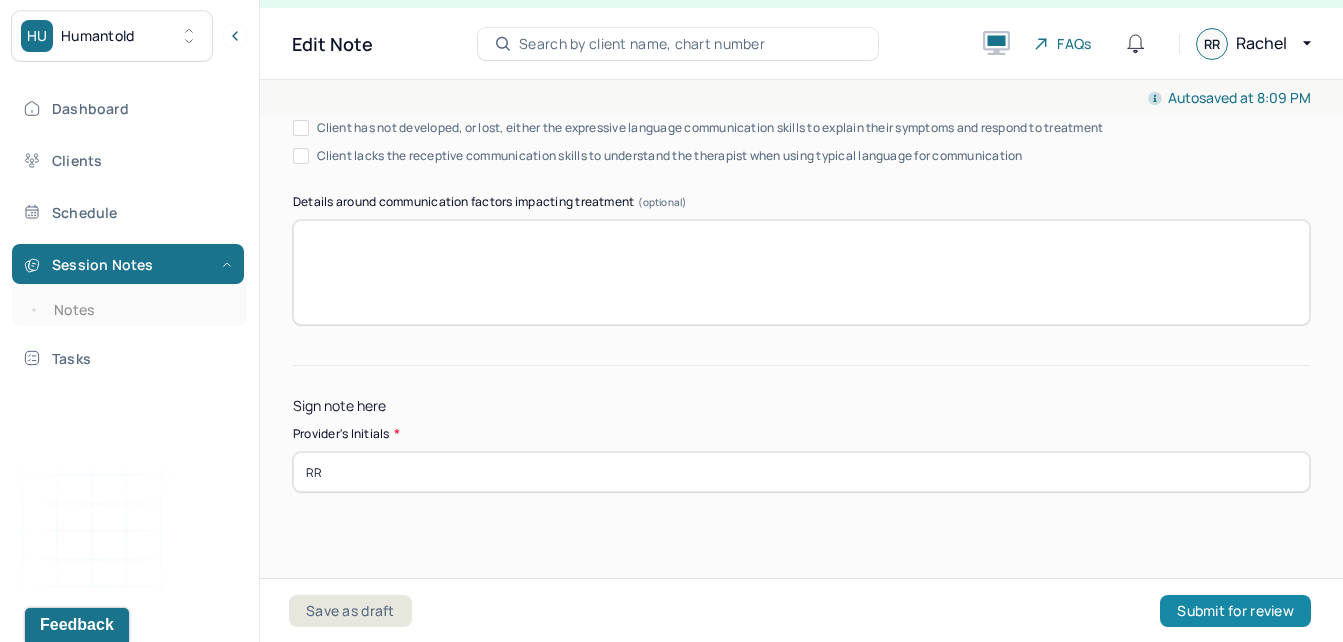 scroll, scrollTop: 11228, scrollLeft: 0, axis: vertical 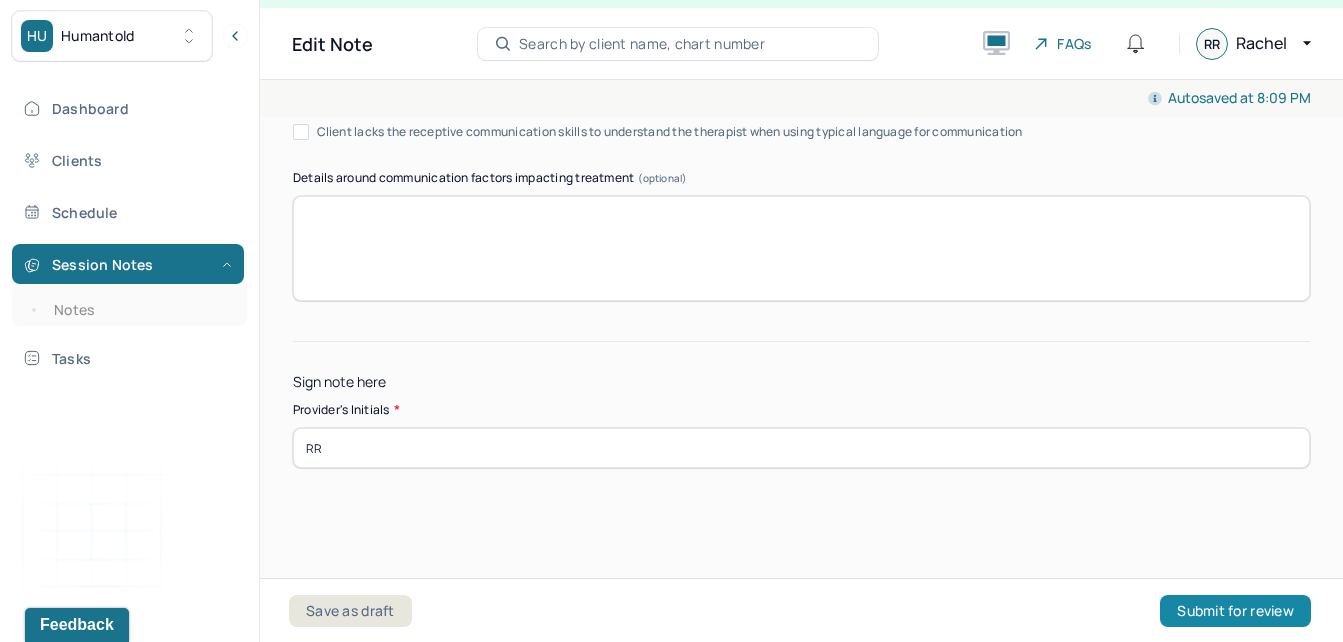 click on "Submit for review" at bounding box center [1235, 611] 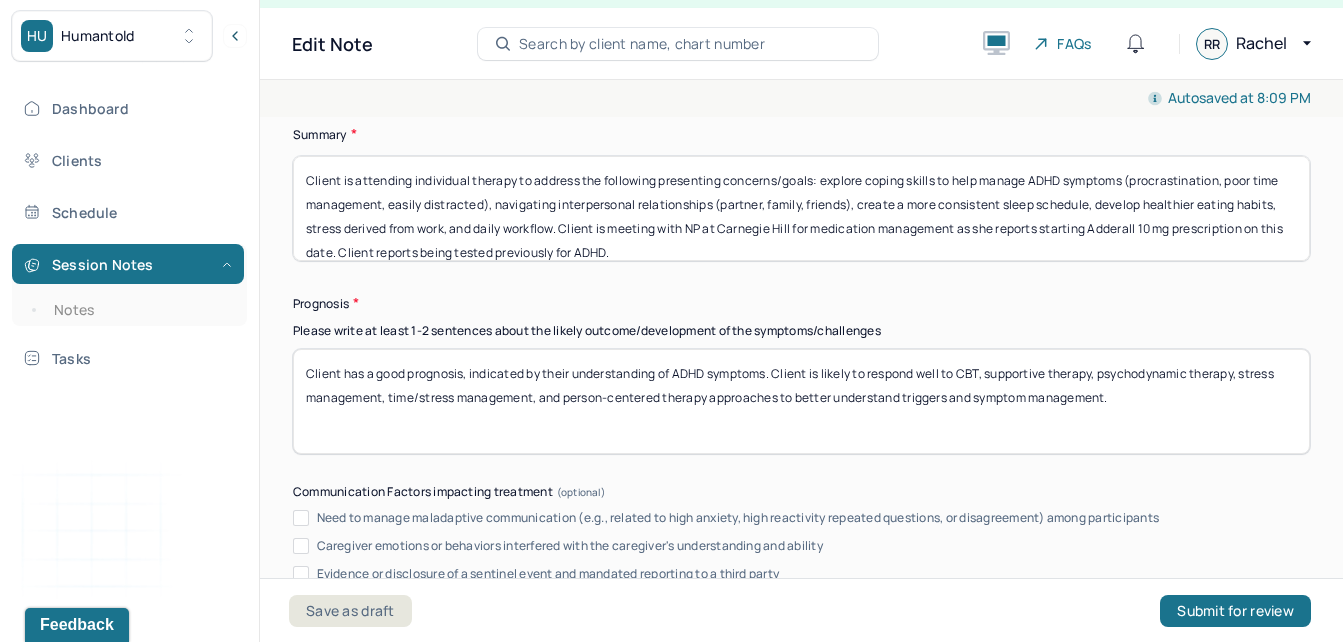 scroll, scrollTop: 10827, scrollLeft: 0, axis: vertical 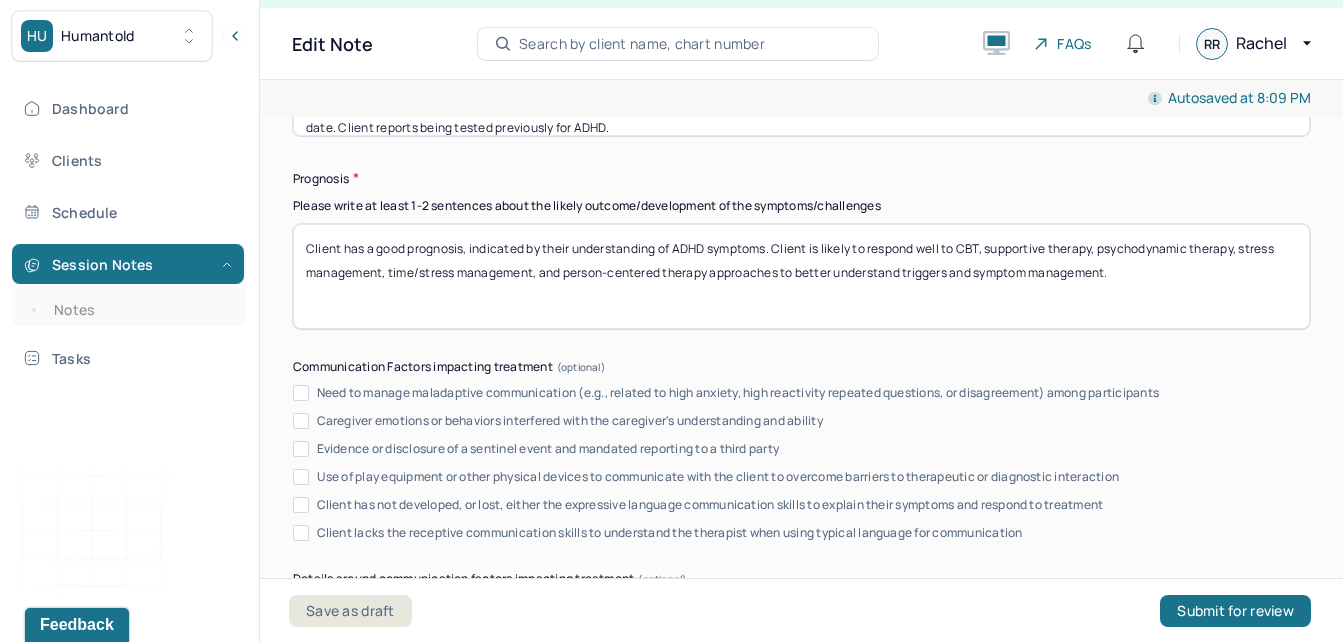 click on "Client has a good prognosis, indicated by their understanding of ADHD symptoms. Client is likely to respond well to CBT, supportive therapy, psychodynamic therapy, stress management, time/stress management, and person-centered therapy approaches to better understand triggers and symptom management." at bounding box center [801, 276] 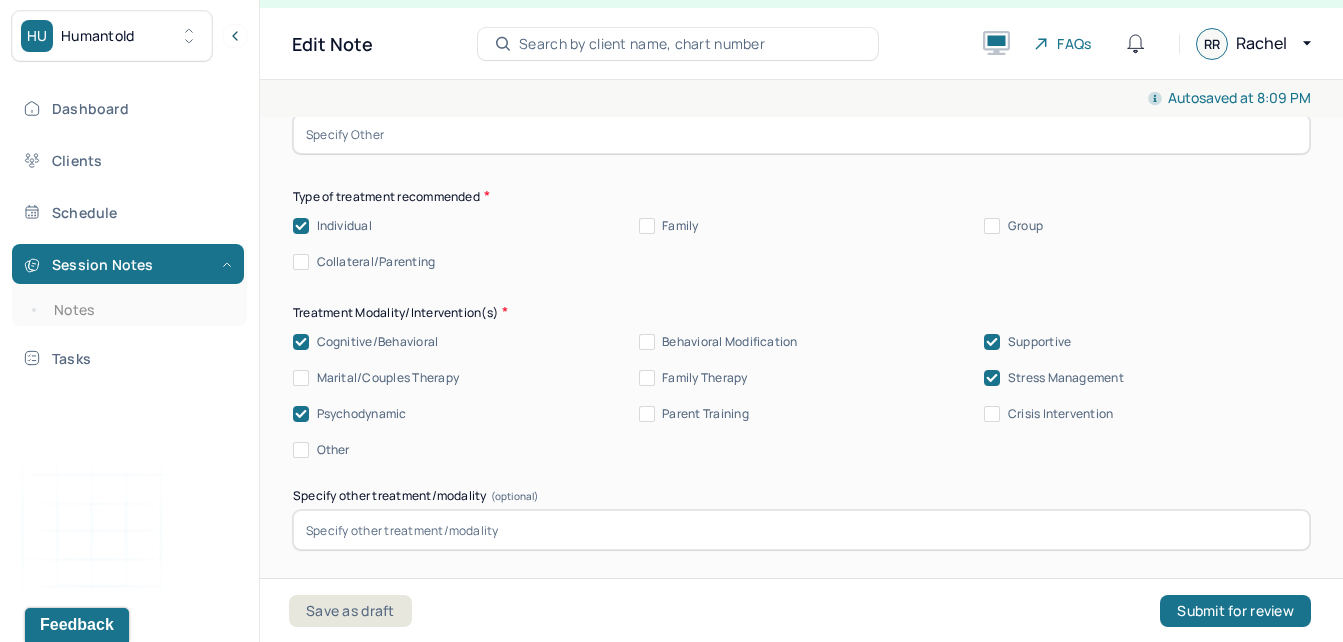scroll, scrollTop: 11228, scrollLeft: 0, axis: vertical 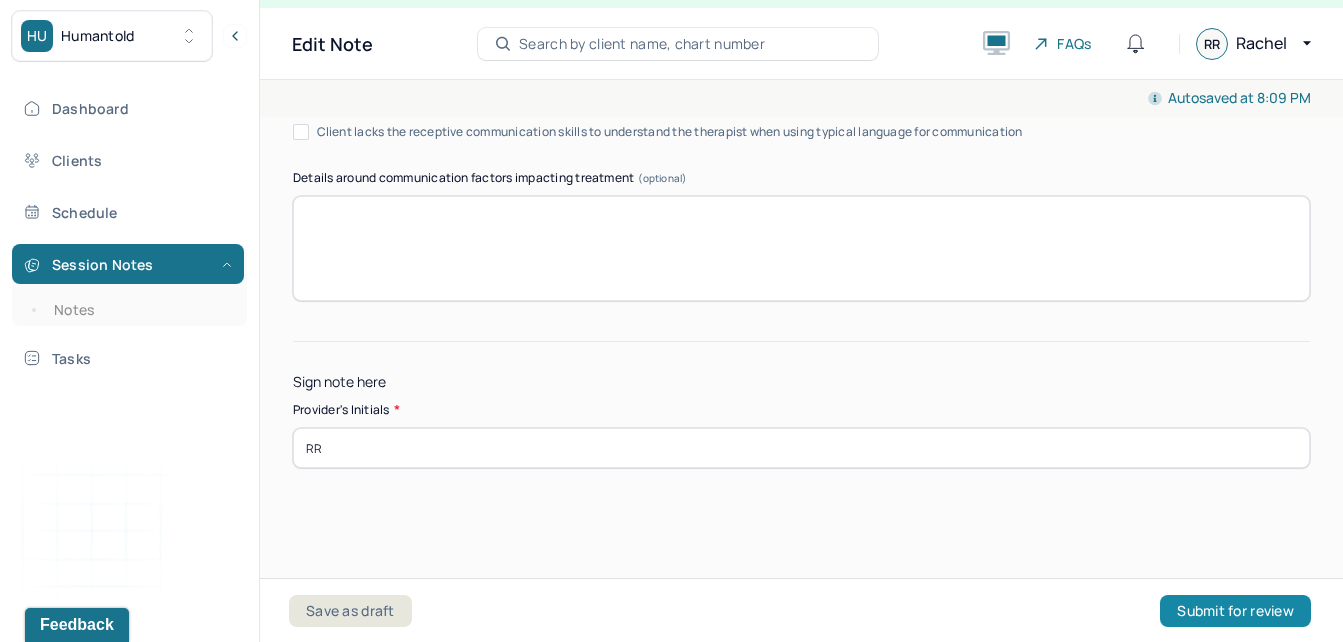 click on "Submit for review" at bounding box center (1235, 611) 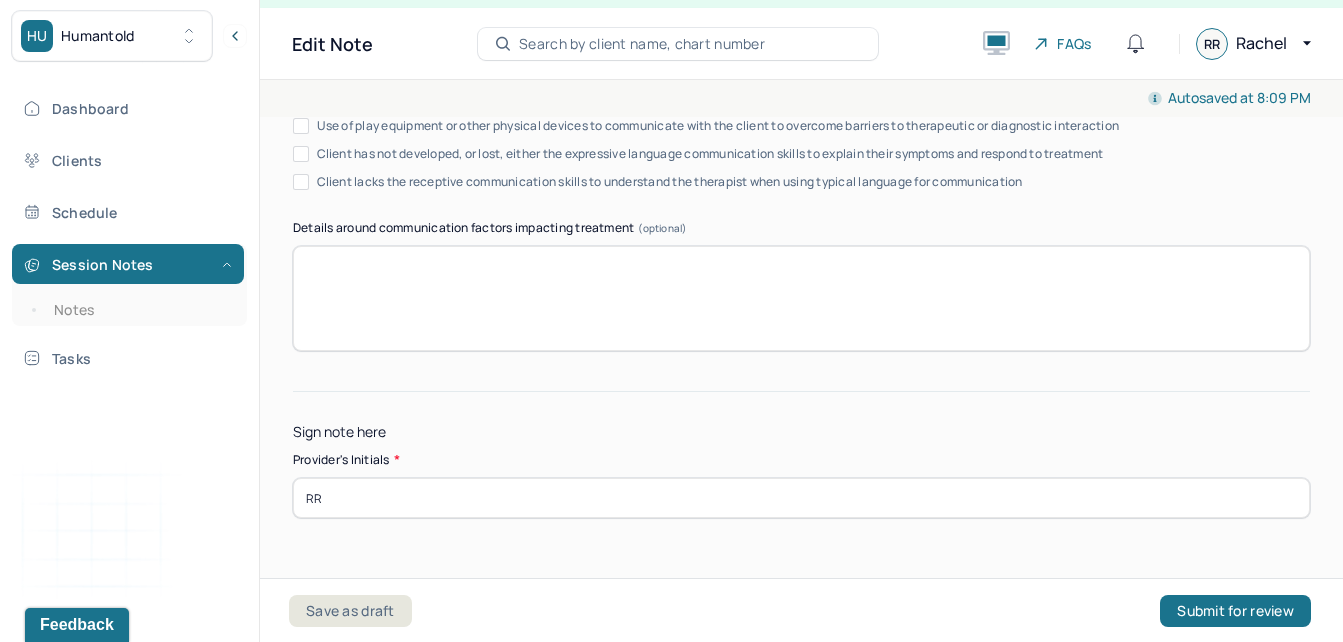 scroll, scrollTop: 11228, scrollLeft: 0, axis: vertical 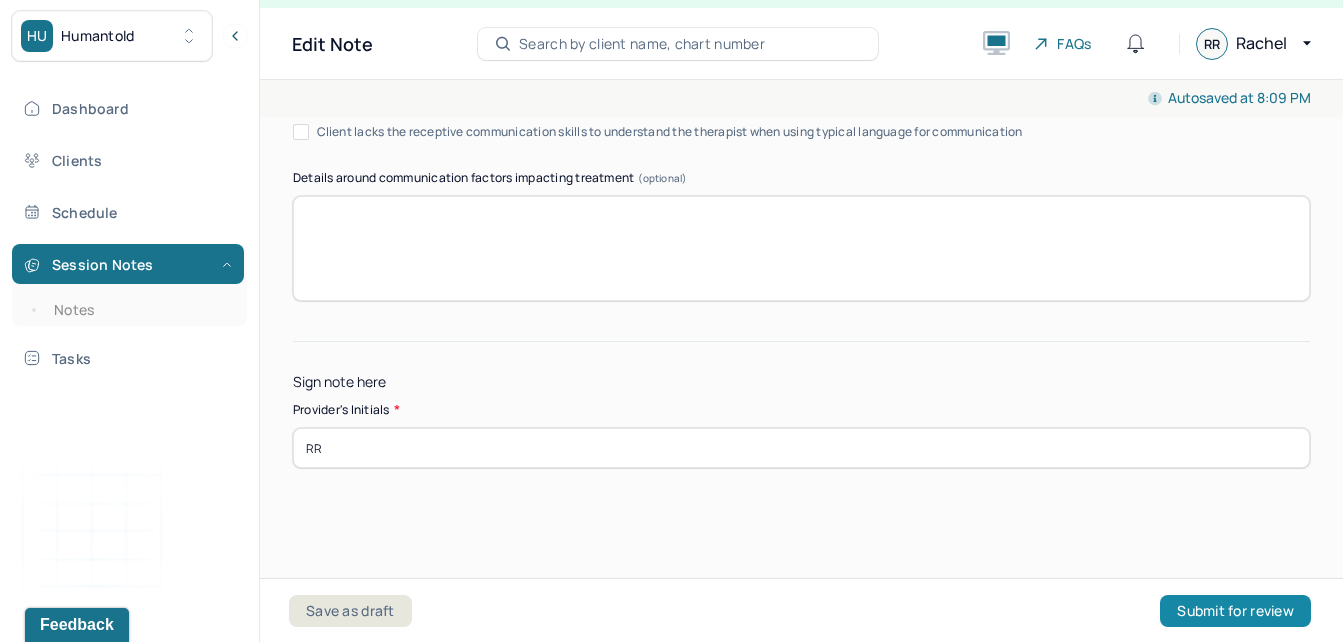 click on "Submit for review" at bounding box center [1235, 611] 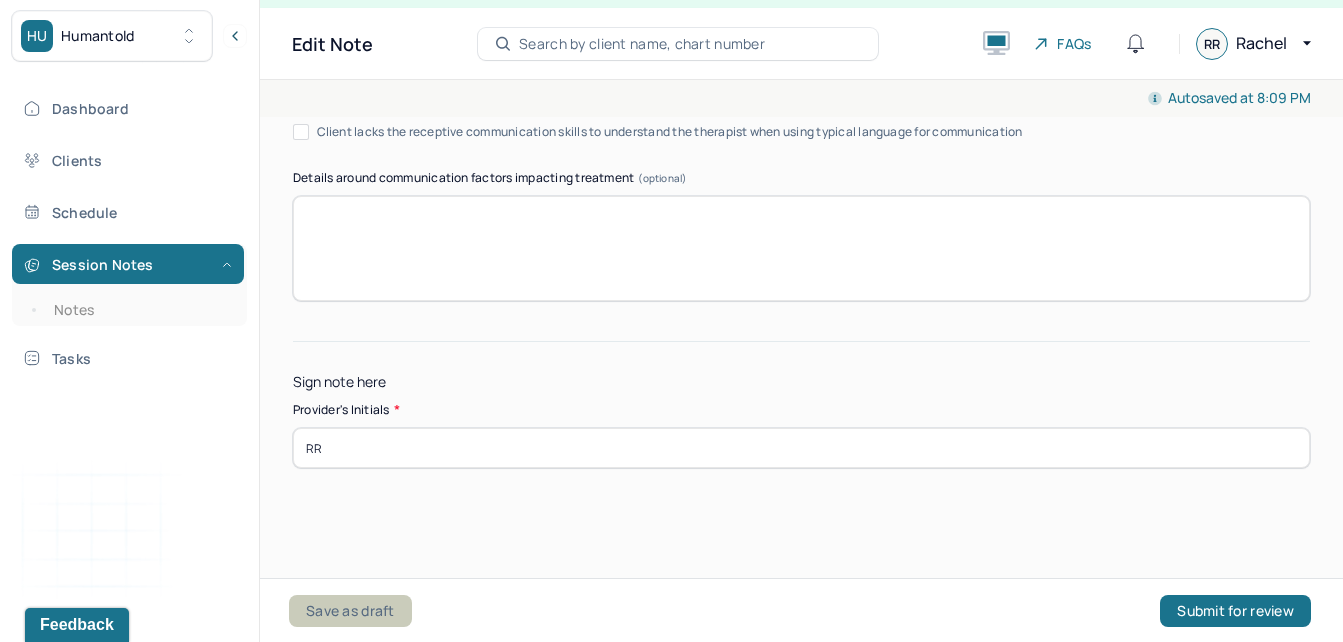 click on "Save as draft" at bounding box center (350, 611) 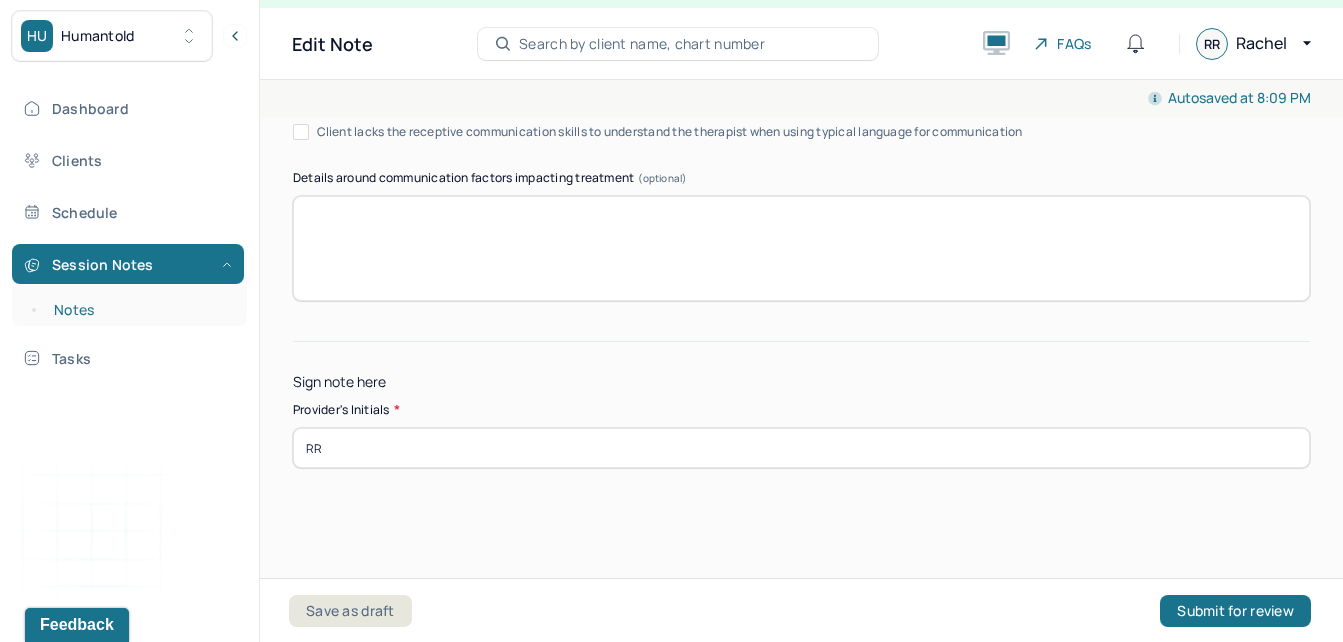 click on "Notes" at bounding box center (139, 310) 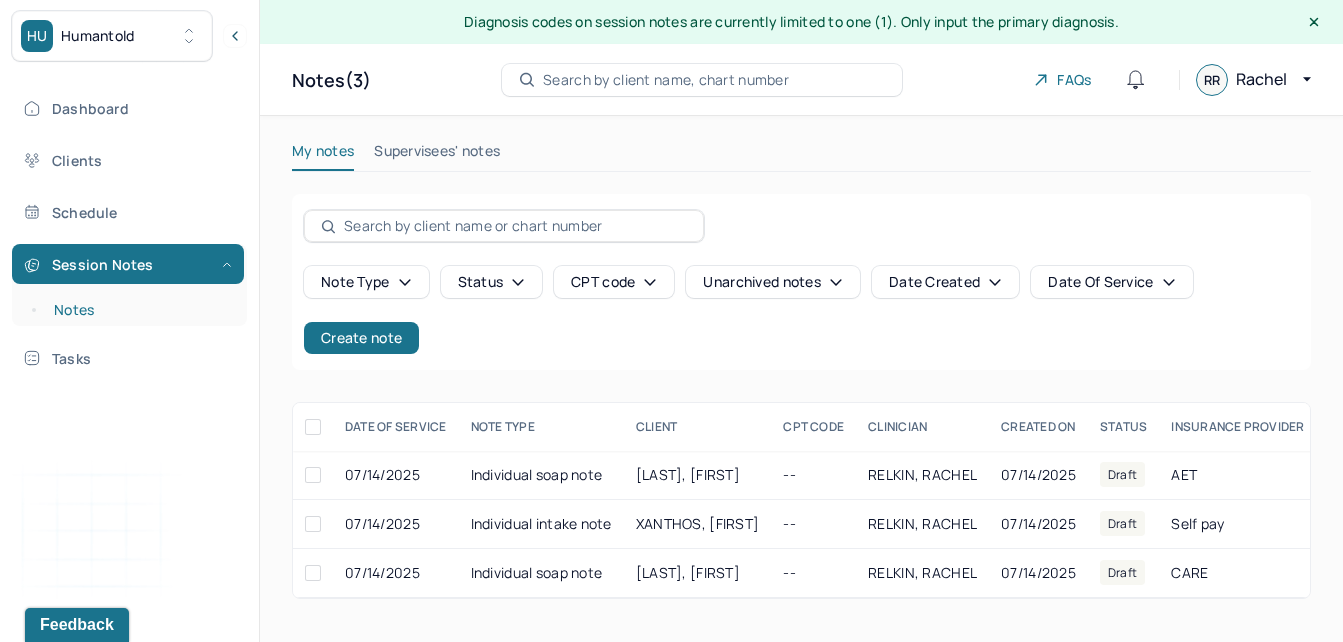 scroll, scrollTop: 0, scrollLeft: 0, axis: both 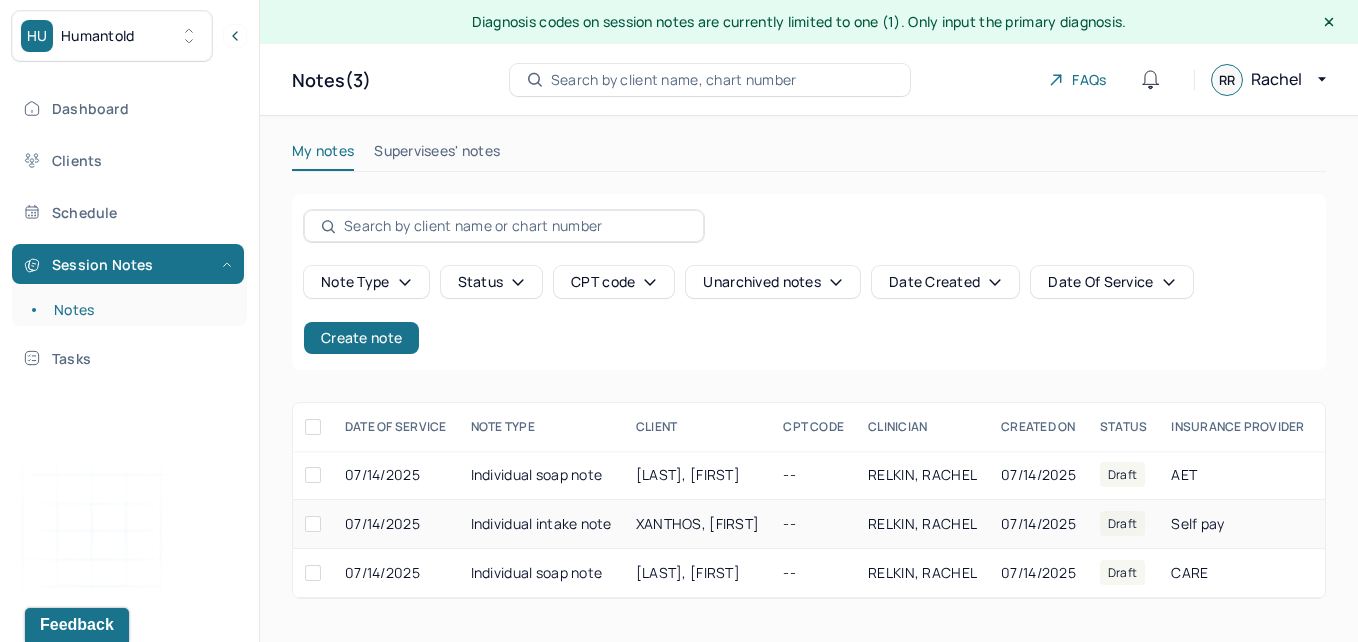 click on "Individual intake note" at bounding box center [541, 524] 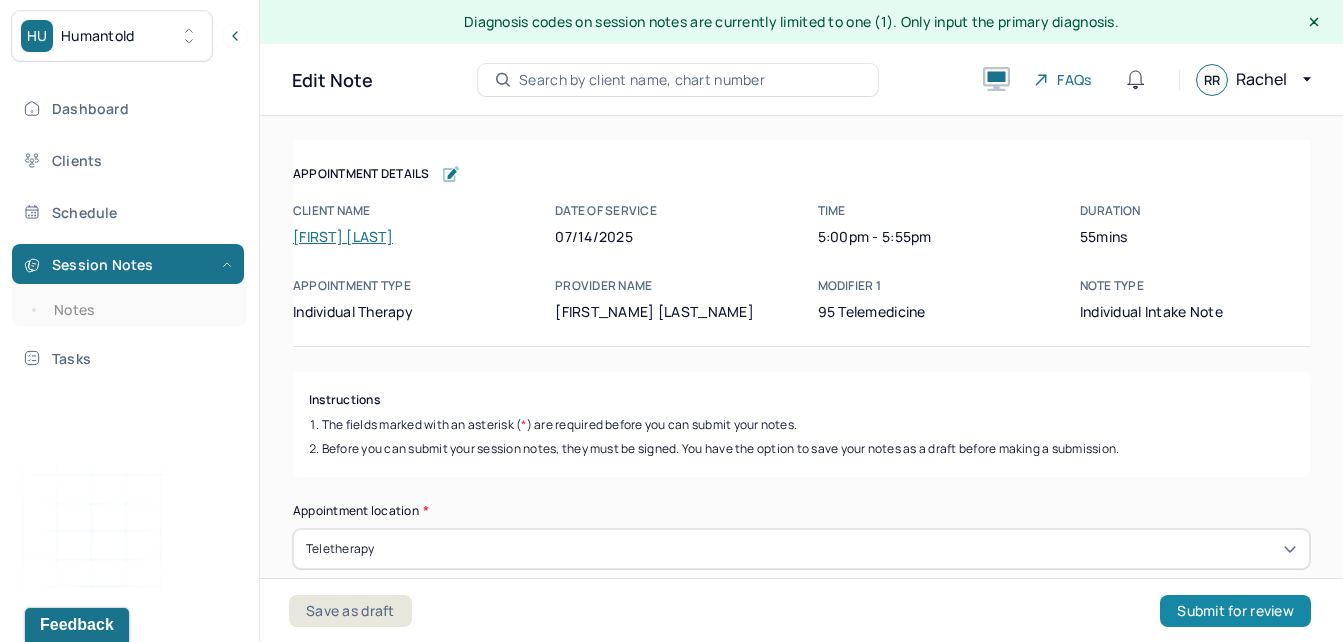 click on "Submit for review" at bounding box center [1235, 611] 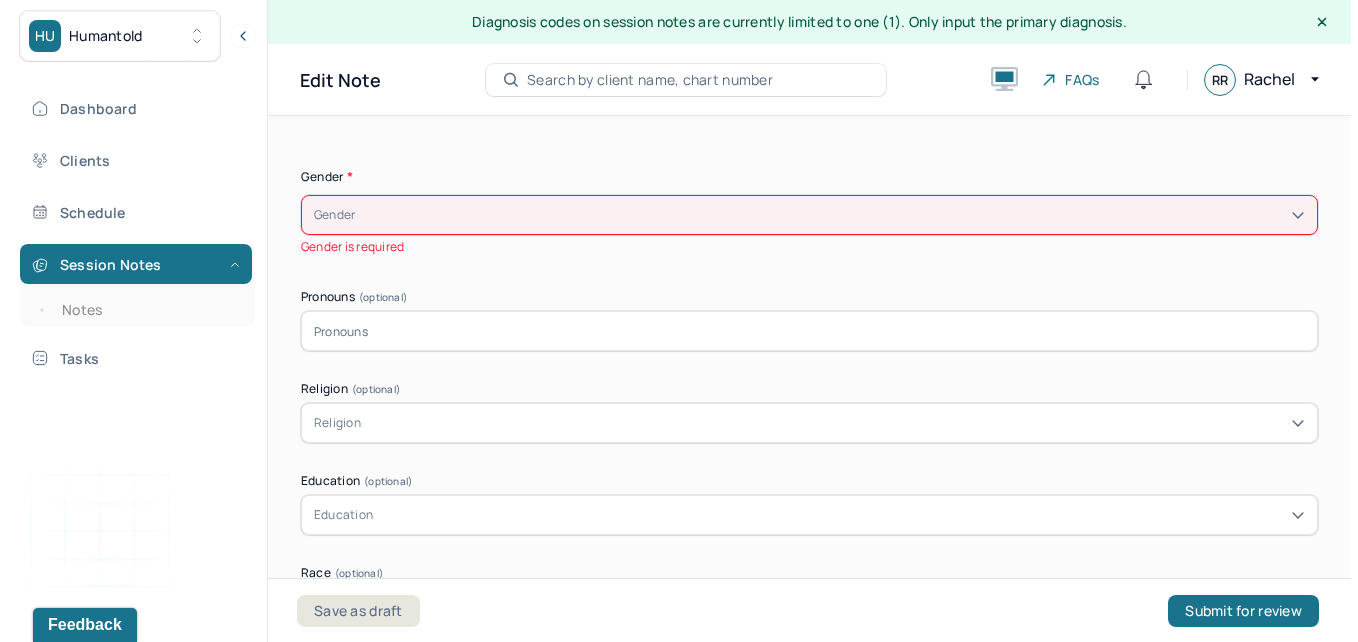 scroll, scrollTop: 1003, scrollLeft: 0, axis: vertical 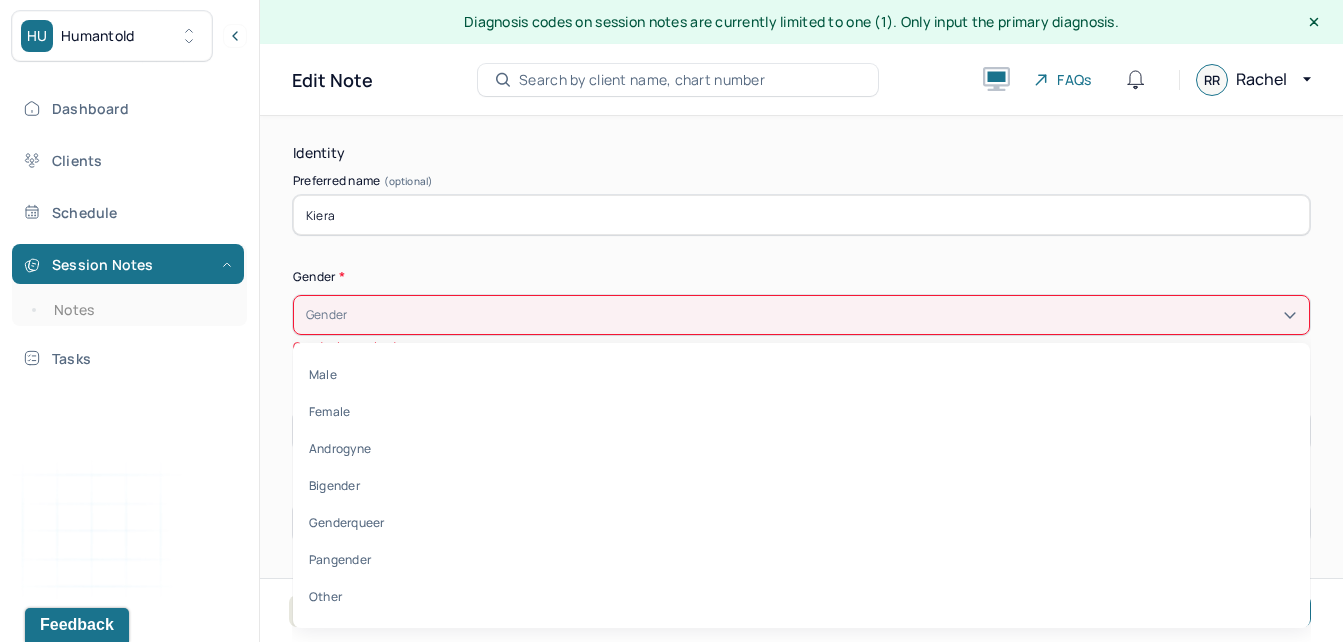 click on "Gender" at bounding box center (326, 315) 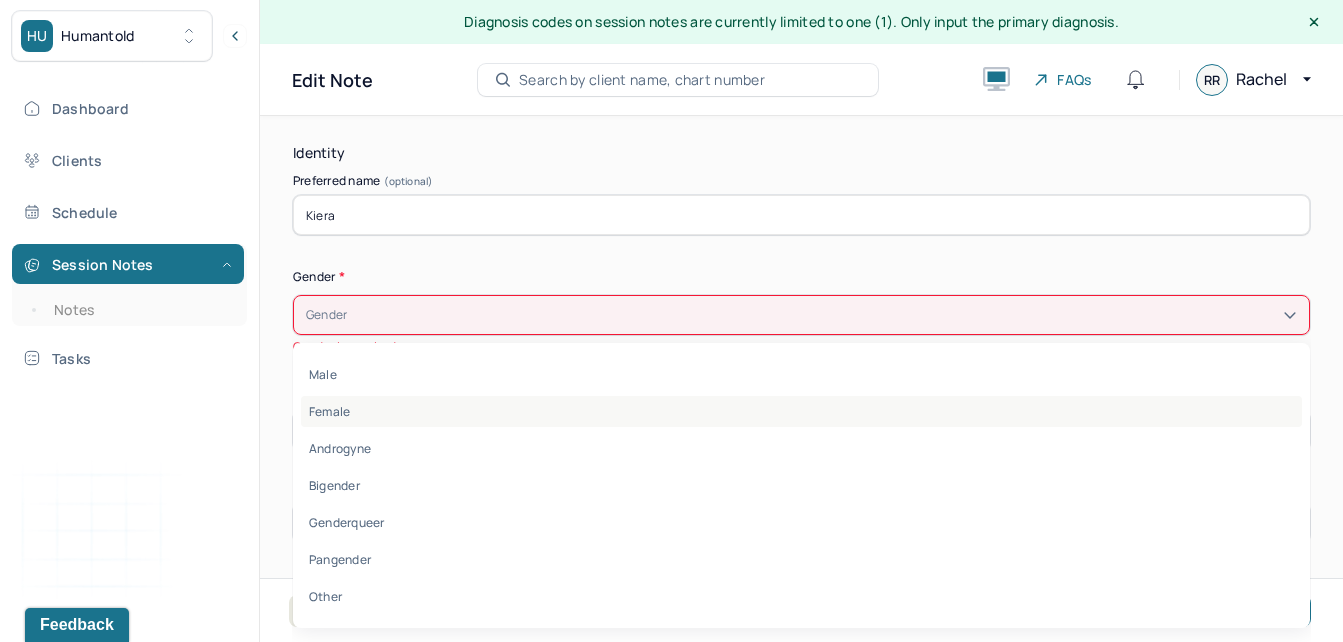 click on "Female" at bounding box center [801, 411] 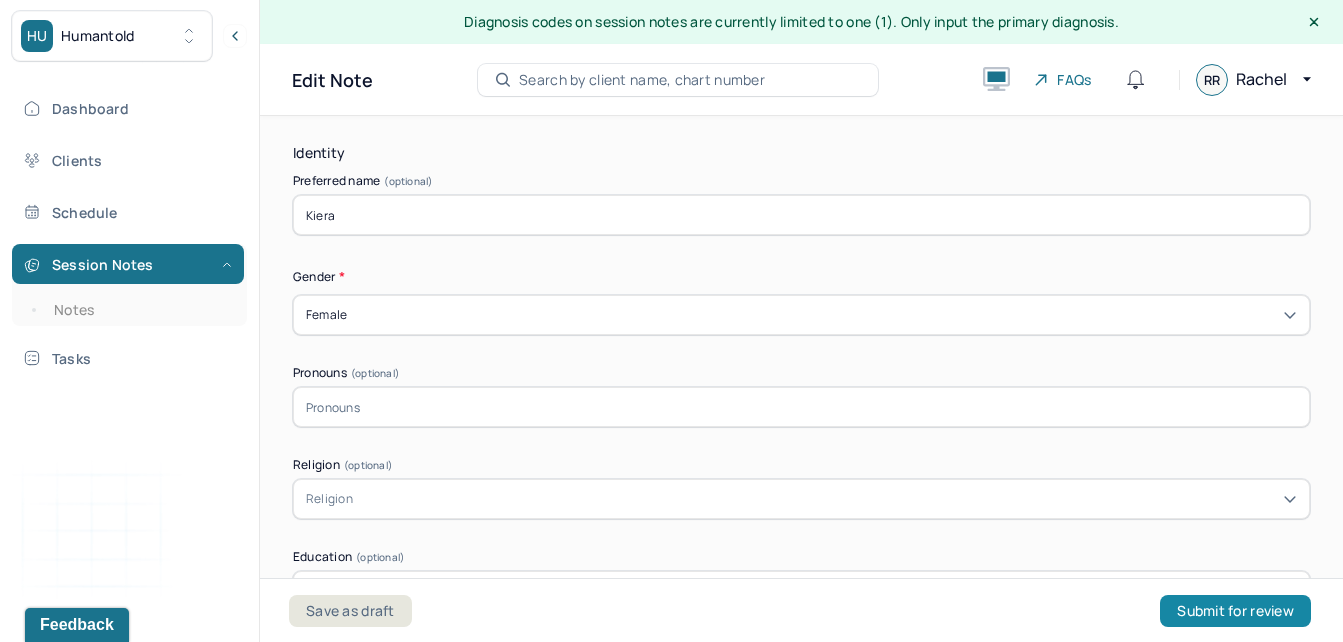 click on "Submit for review" at bounding box center (1235, 611) 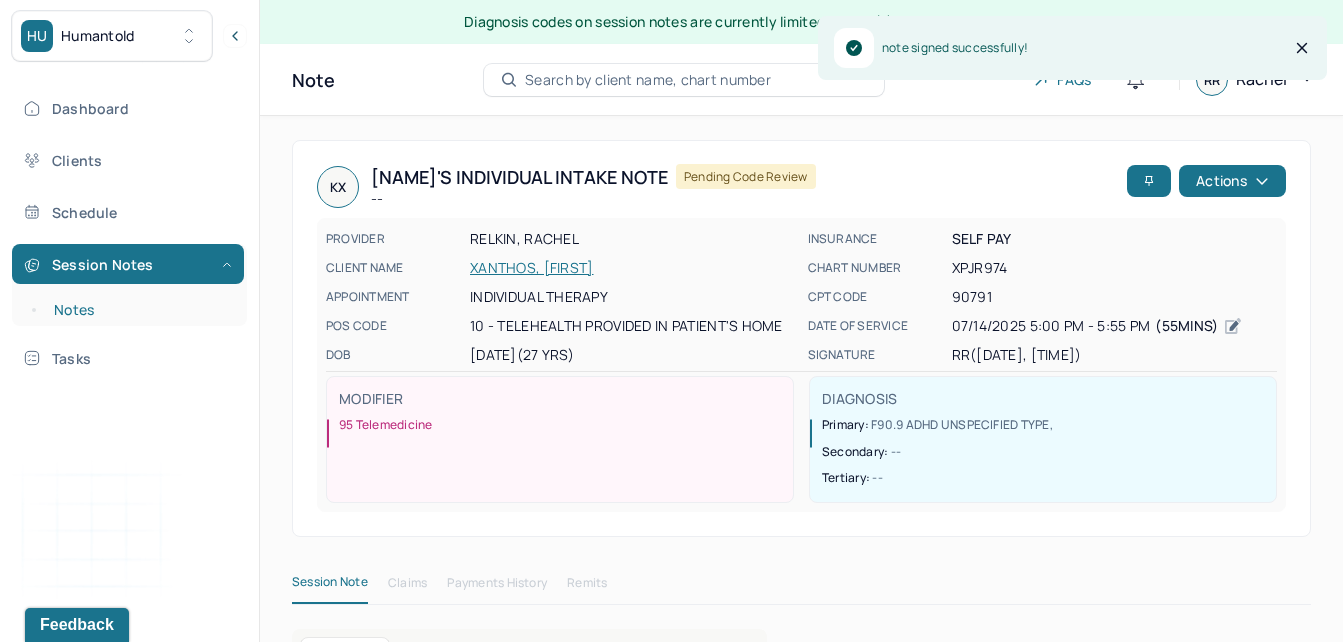 click on "Notes" at bounding box center [139, 310] 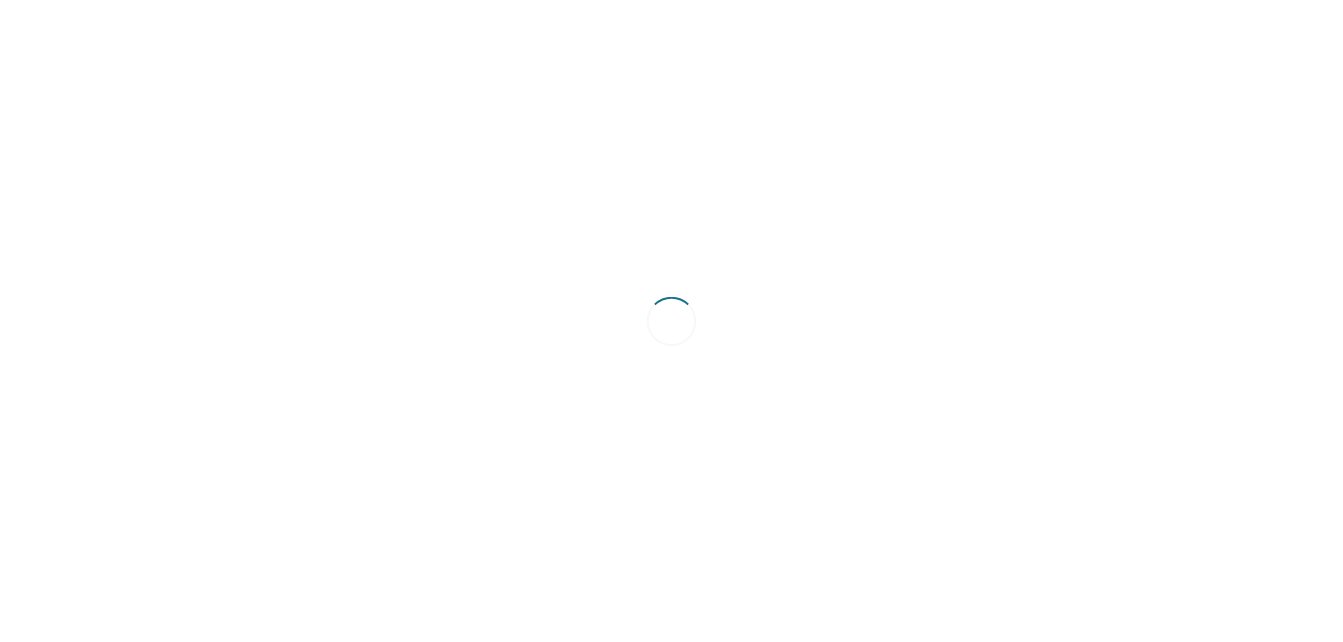 scroll, scrollTop: 0, scrollLeft: 0, axis: both 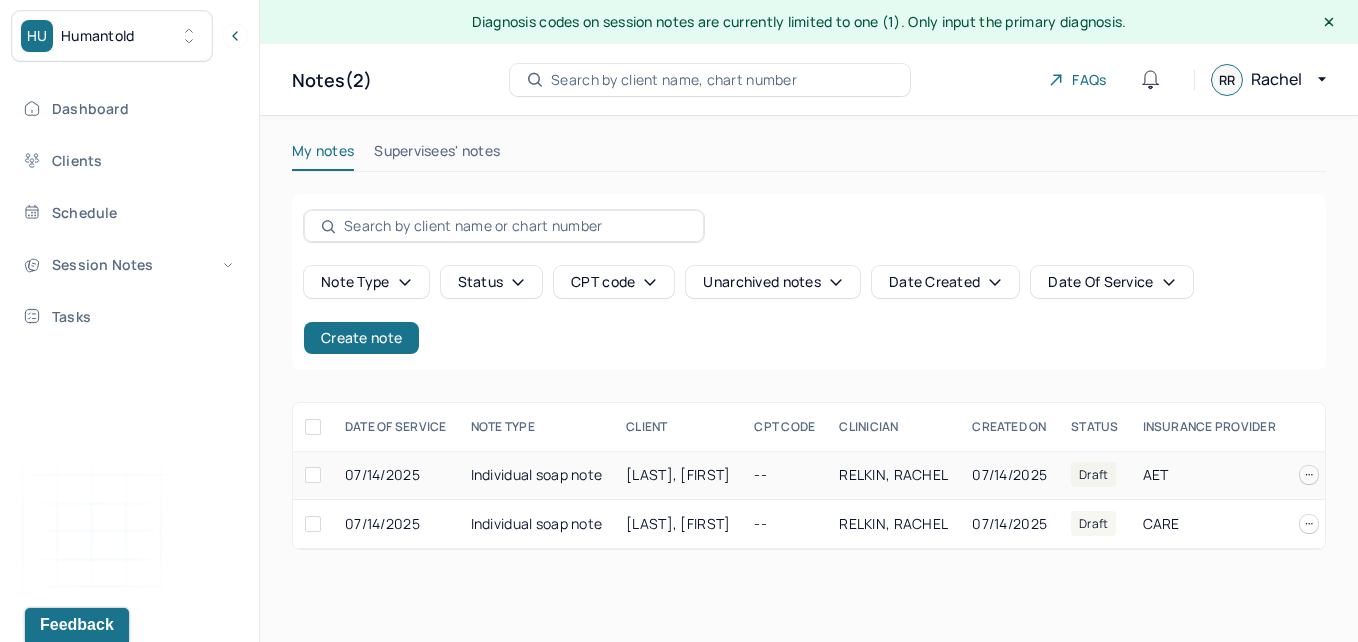 click on "[LAST], [FIRST]" at bounding box center (678, 475) 